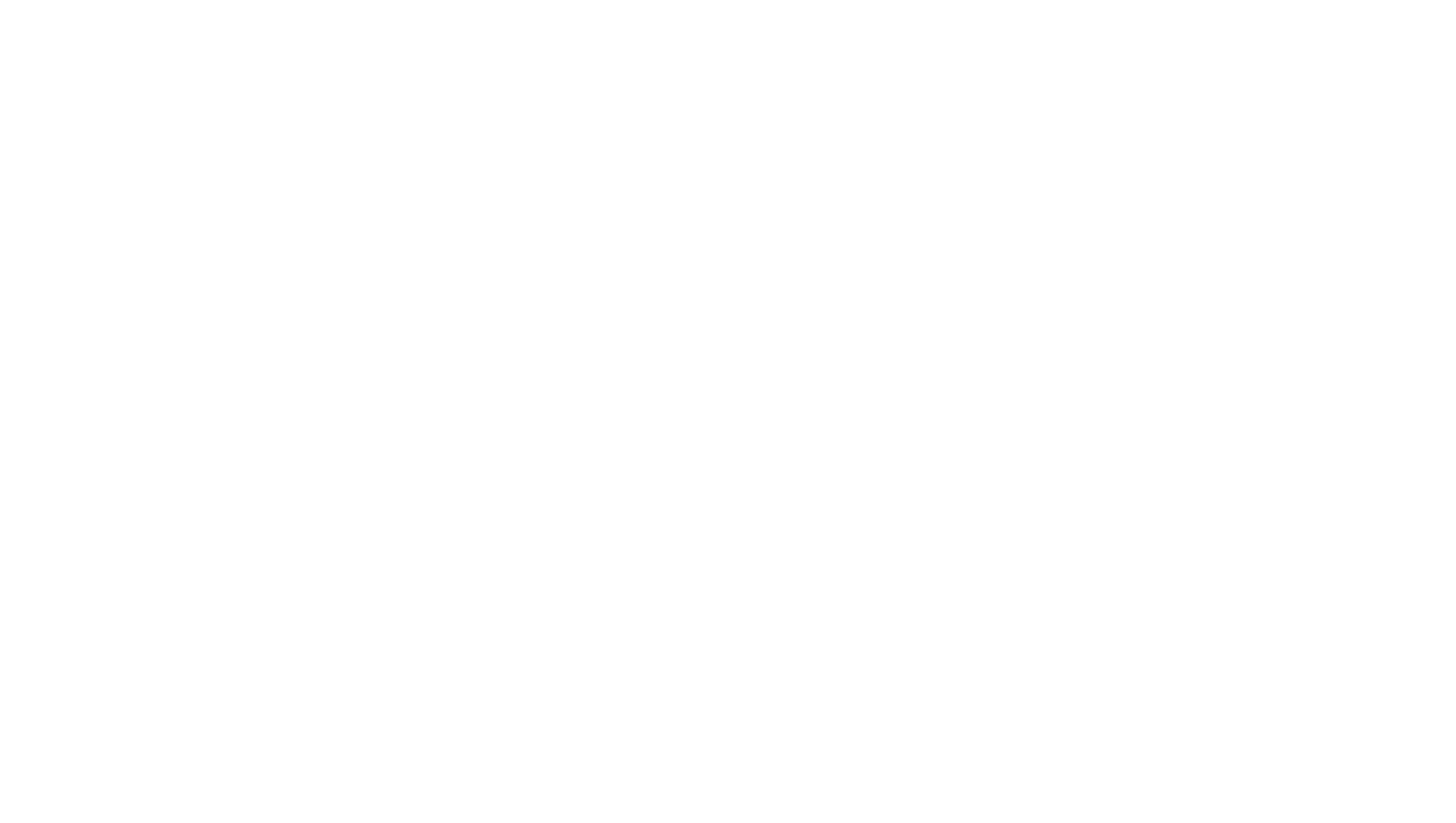 scroll, scrollTop: 0, scrollLeft: 0, axis: both 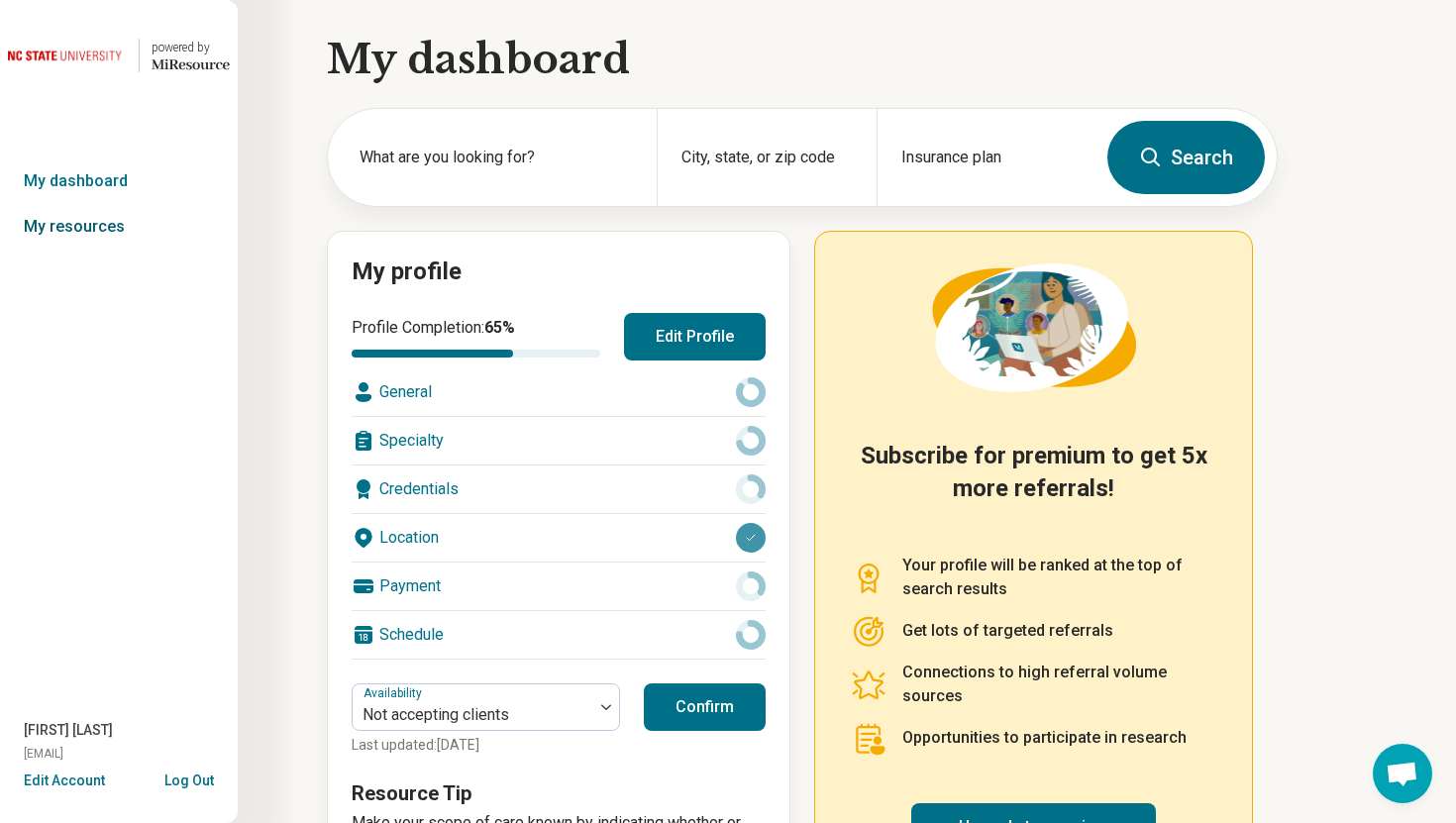 click on "My resources" at bounding box center (119, 227) 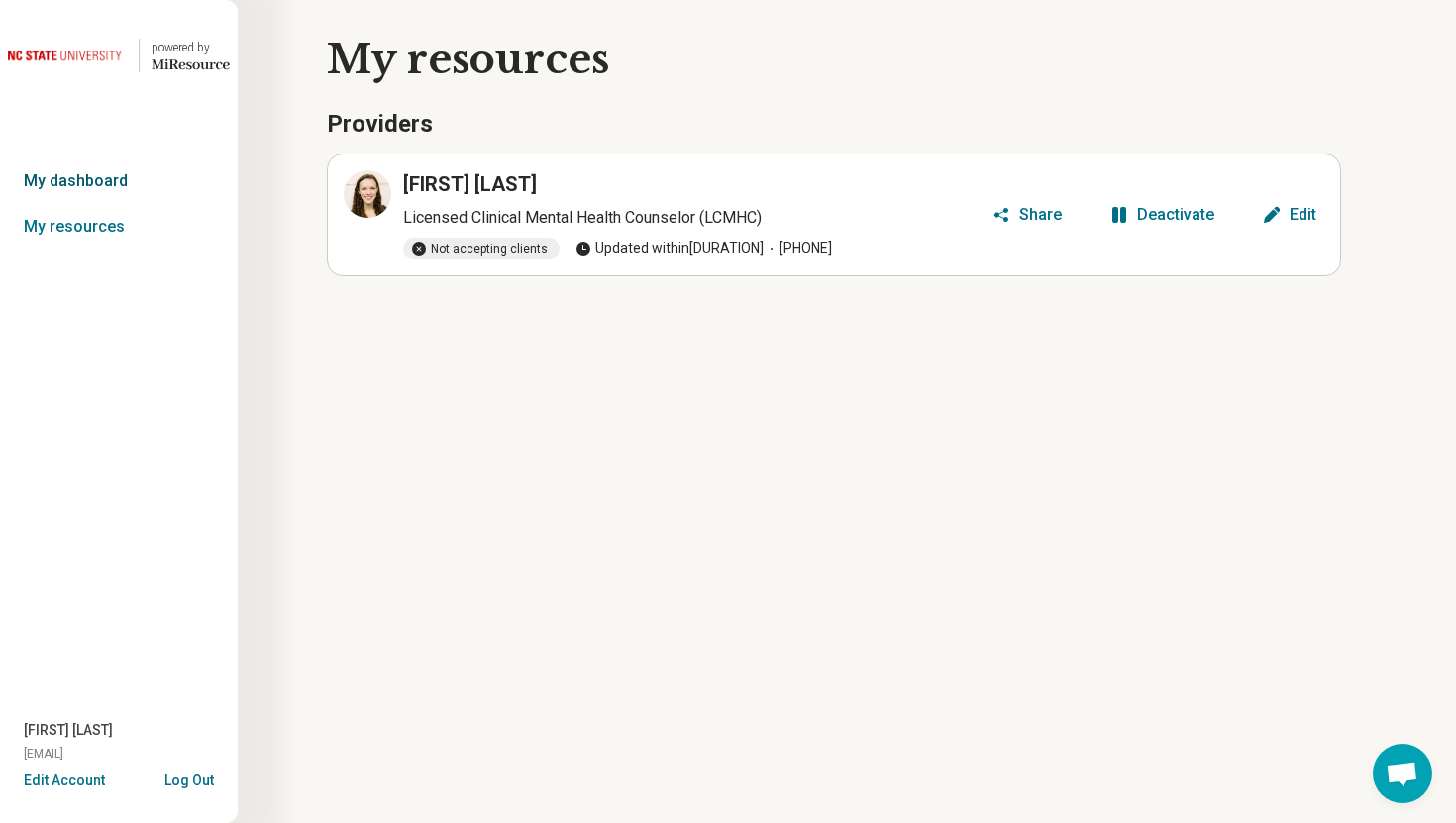 click on "My dashboard" at bounding box center [119, 181] 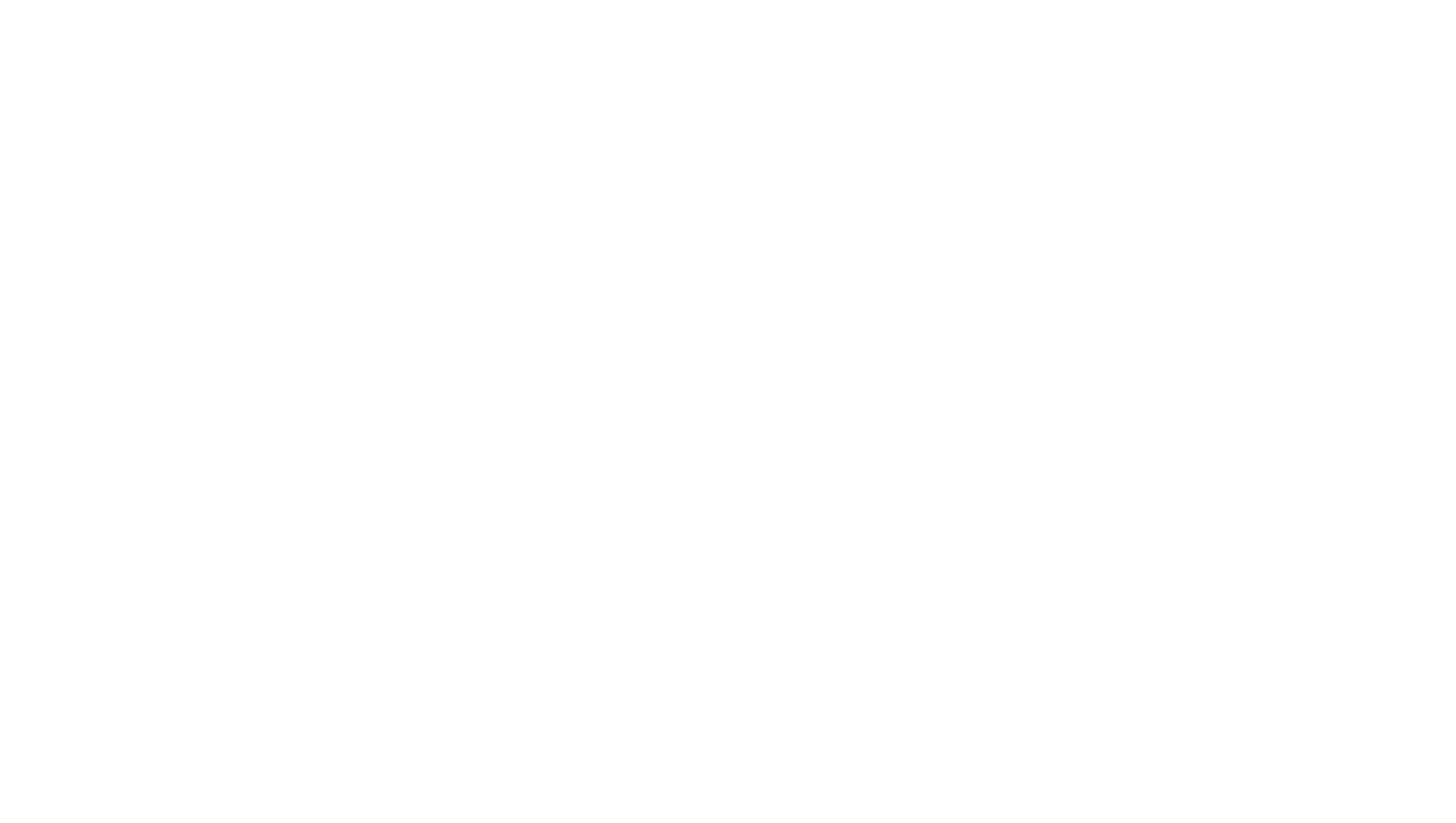 scroll, scrollTop: 0, scrollLeft: 0, axis: both 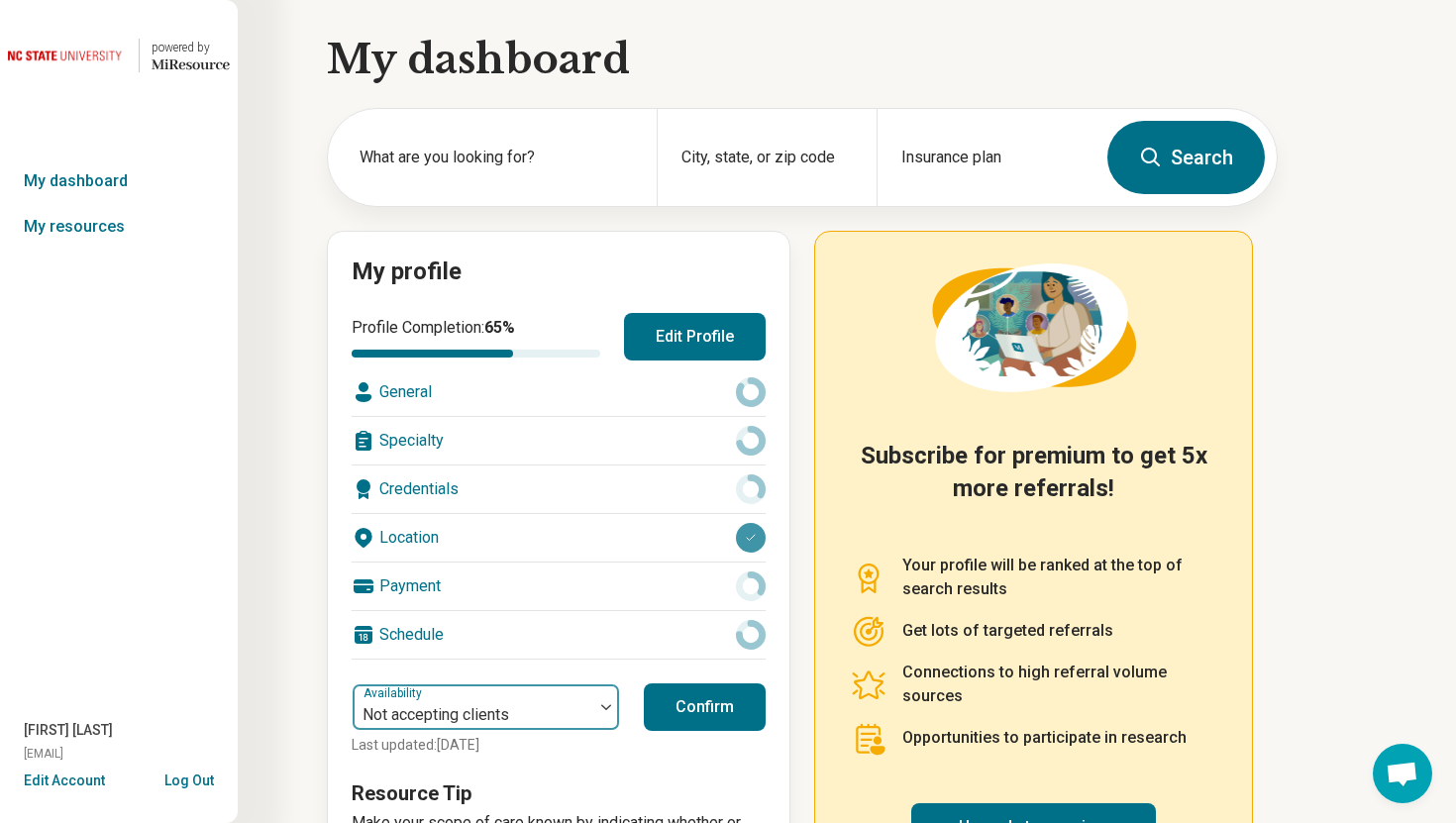 click at bounding box center [606, 707] 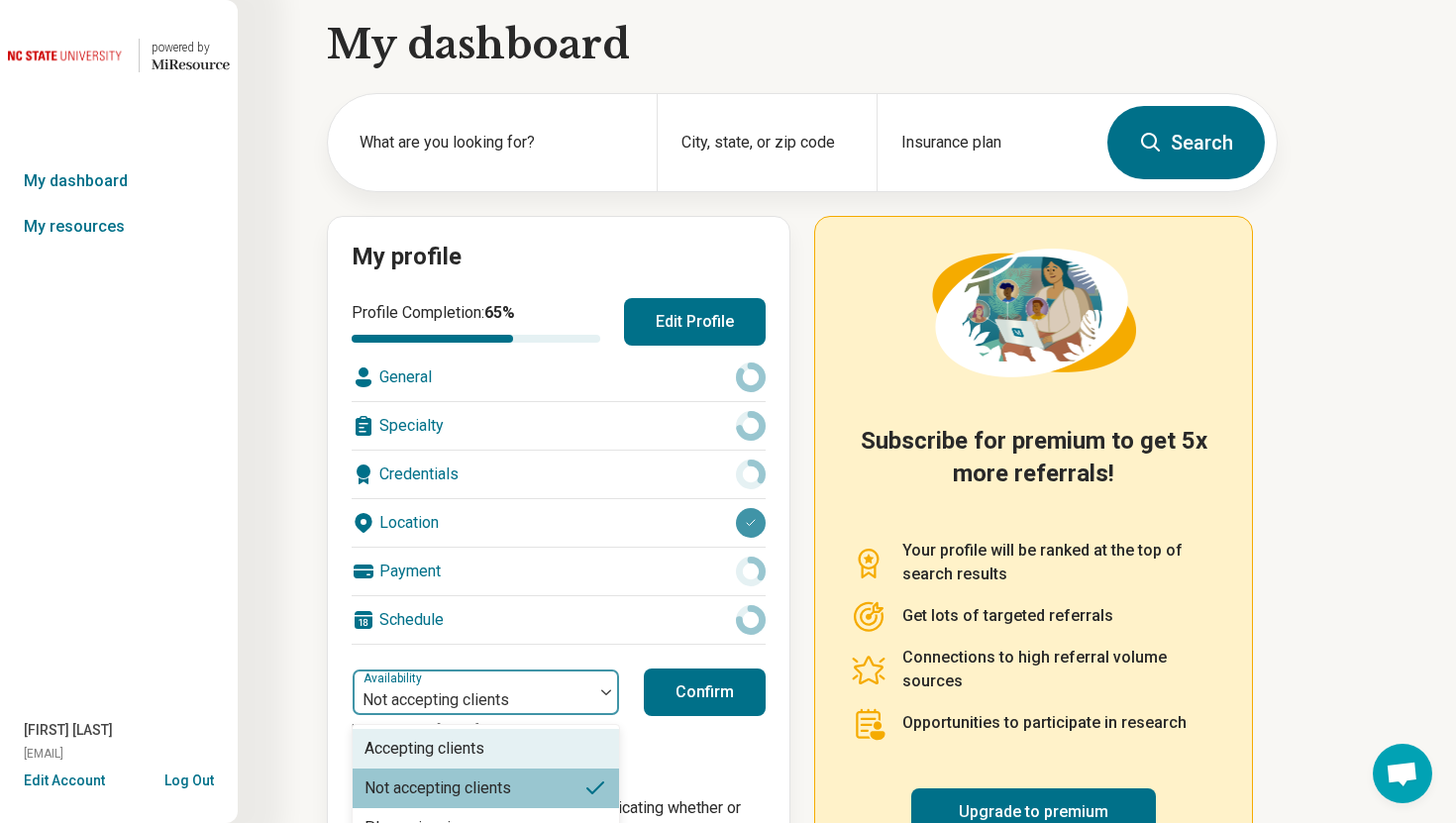 scroll, scrollTop: 51, scrollLeft: 0, axis: vertical 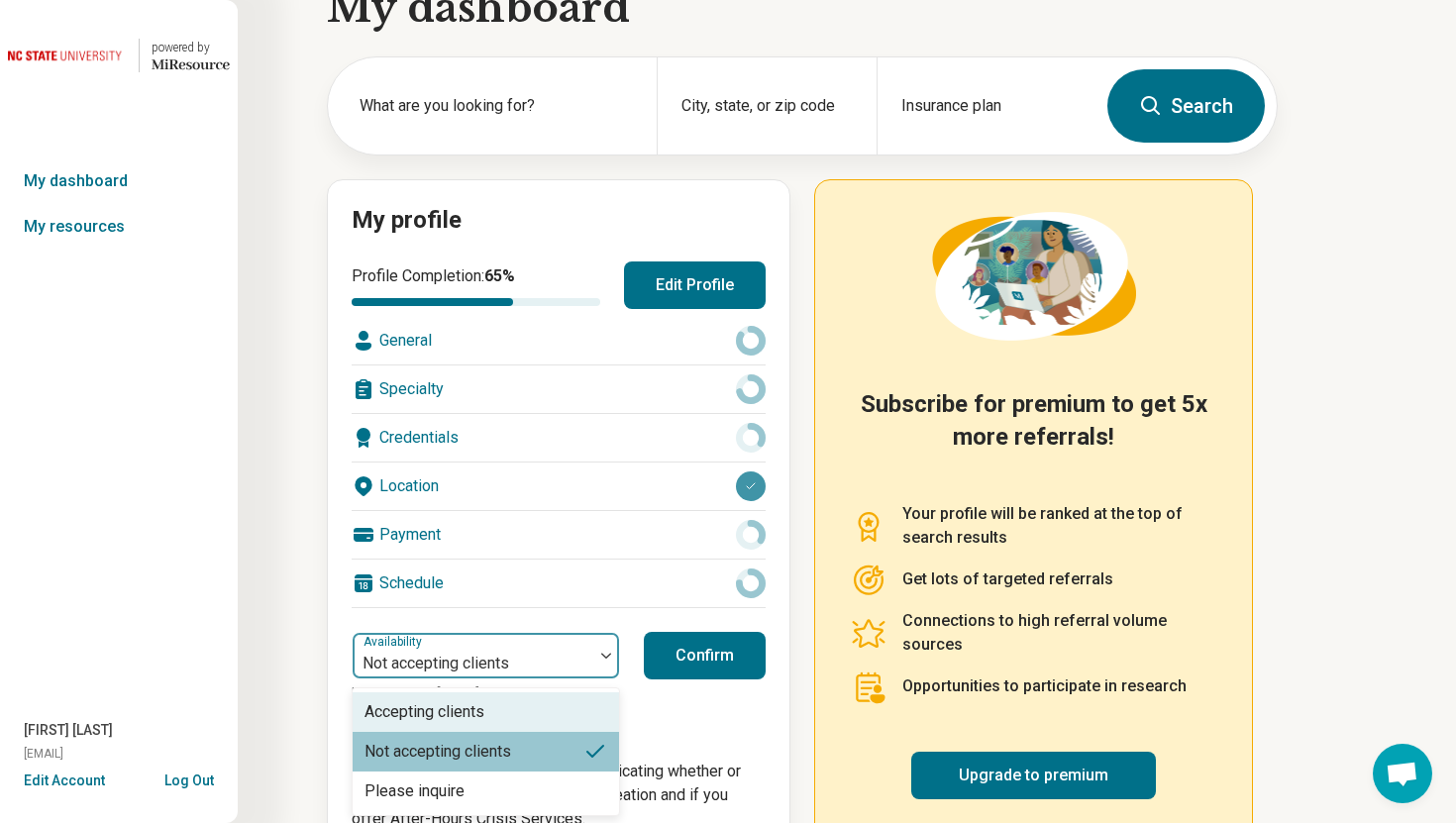 click on "My dashboard What are you looking for? City, state, or zip code Insurance plan Search My profile Profile Completion:  65 % Edit Profile General Specialty Credentials Location Payment Schedule Accepting clients, 1 of 3. 3 results available. Use Up and Down to choose options, press Enter to select the currently focused option, press Escape to exit the menu, press Tab to select the option and exit the menu. Availability Not accepting clients Accepting clients Not accepting clients Please inquire Last updated:  Aug 21, 2024 Confirm Resource Tip Make your scope of care known by indicating whether or not you accept people with Suicidal Ideation and if you offer After-Hours Crisis Services. Subscribe for premium to get 5x more referrals! Your profile will be ranked at the top of search results Get lots of targeted referrals  Connections to high referral volume sources Opportunities to participate in research Upgrade to premium" at bounding box center (639, 416) 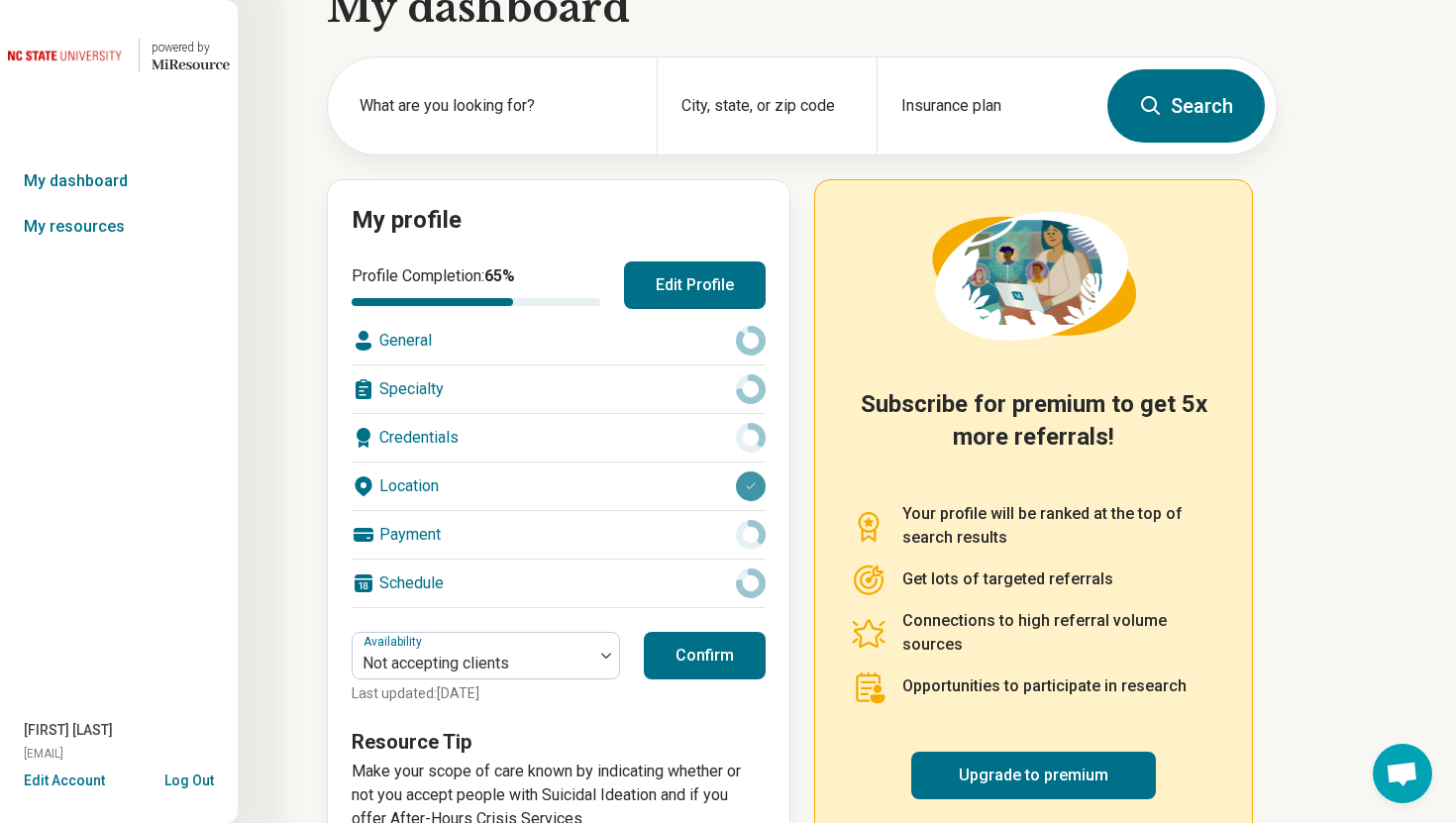click on "Edit Account" at bounding box center [64, 780] 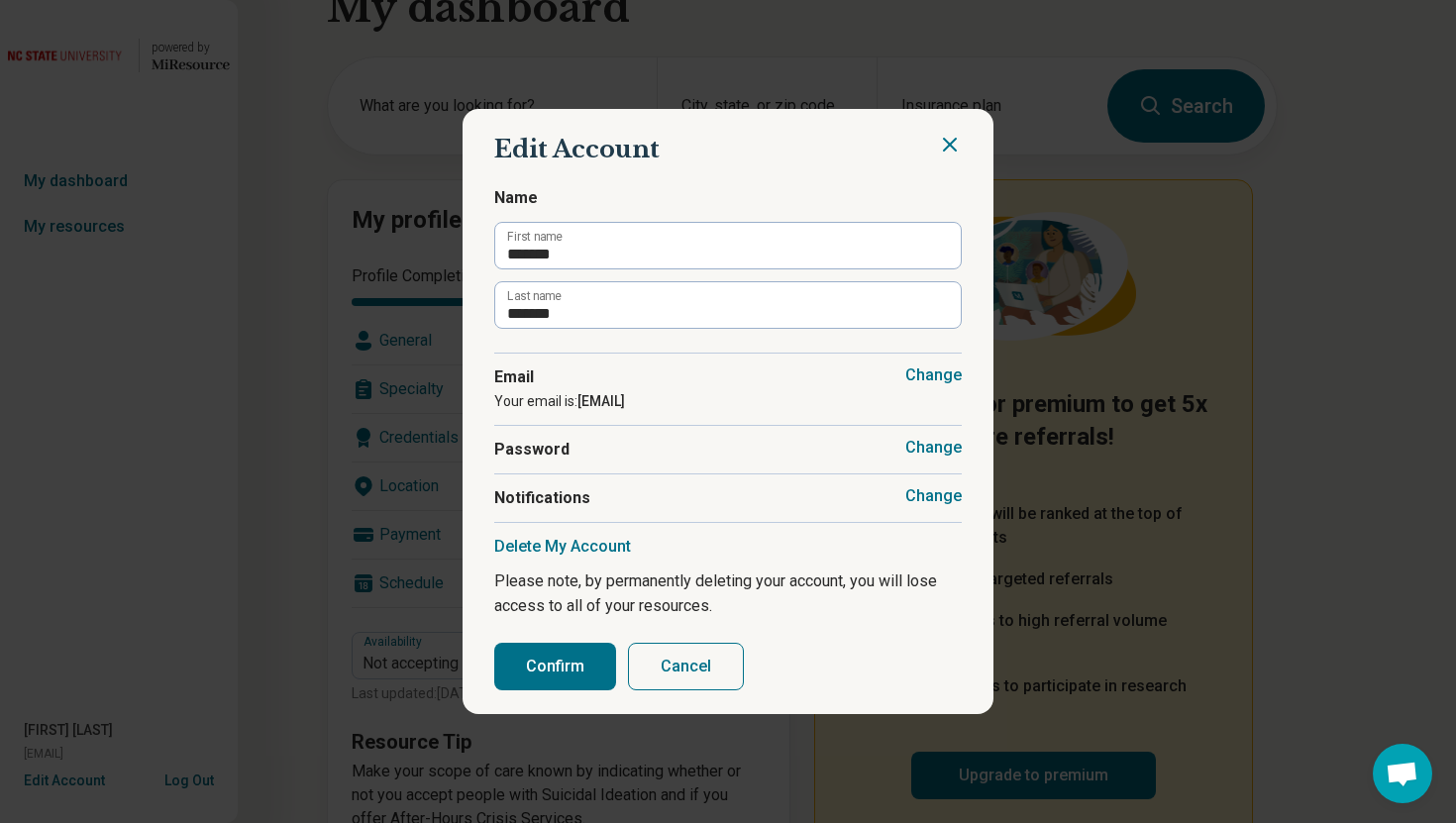 click on "Cancel" at bounding box center (685, 667) 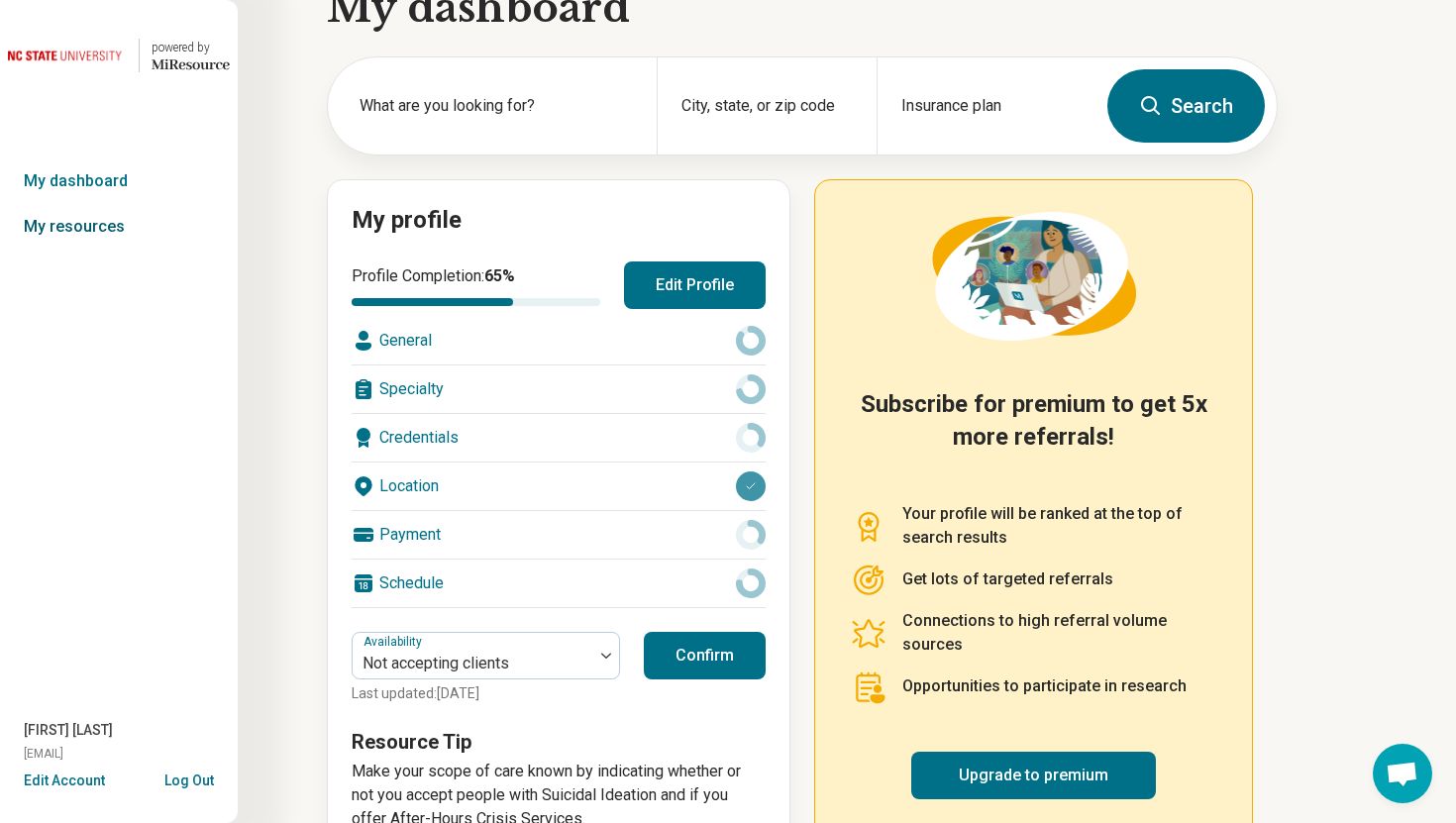 click on "My resources" at bounding box center (119, 227) 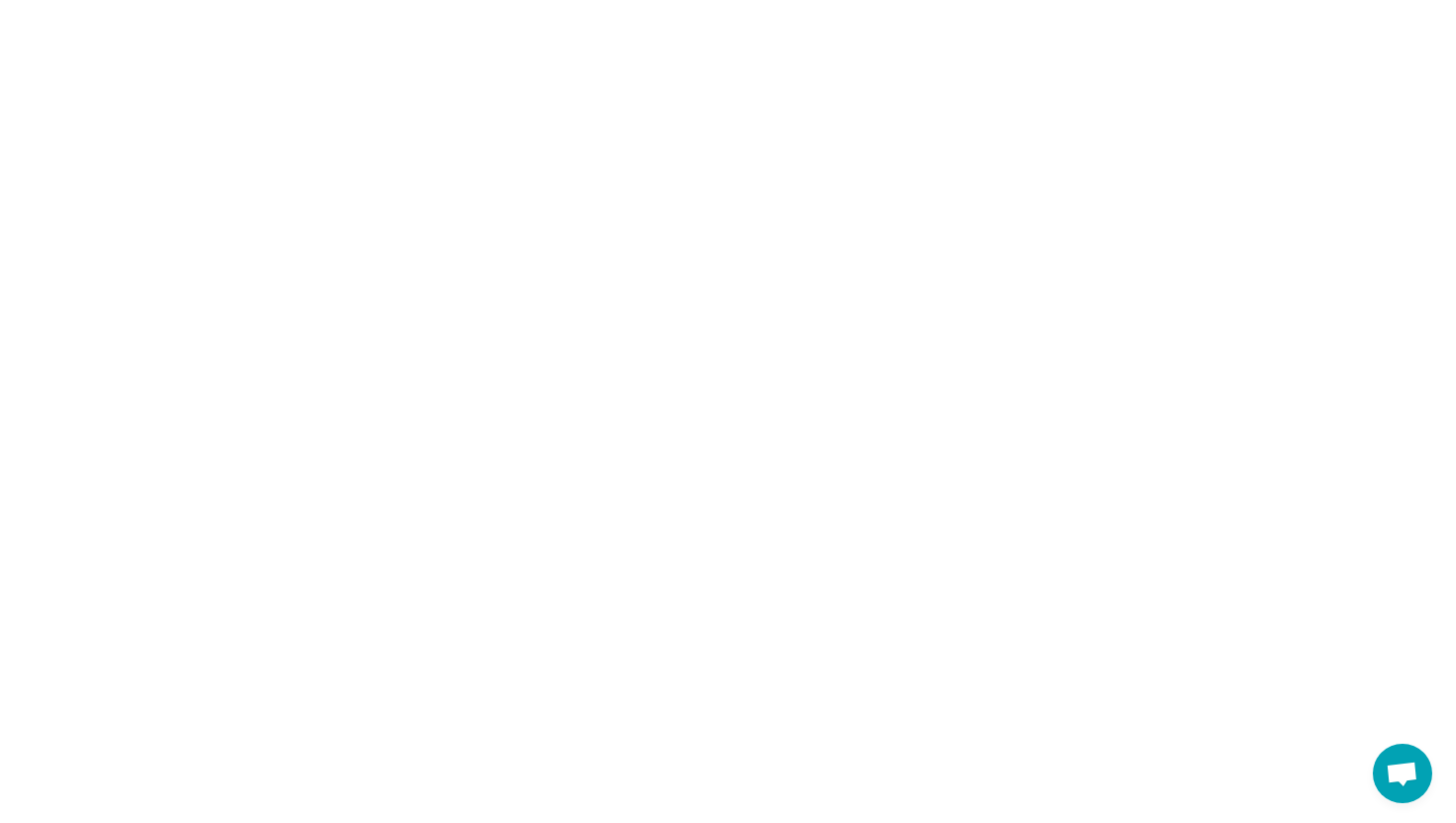 scroll, scrollTop: 0, scrollLeft: 0, axis: both 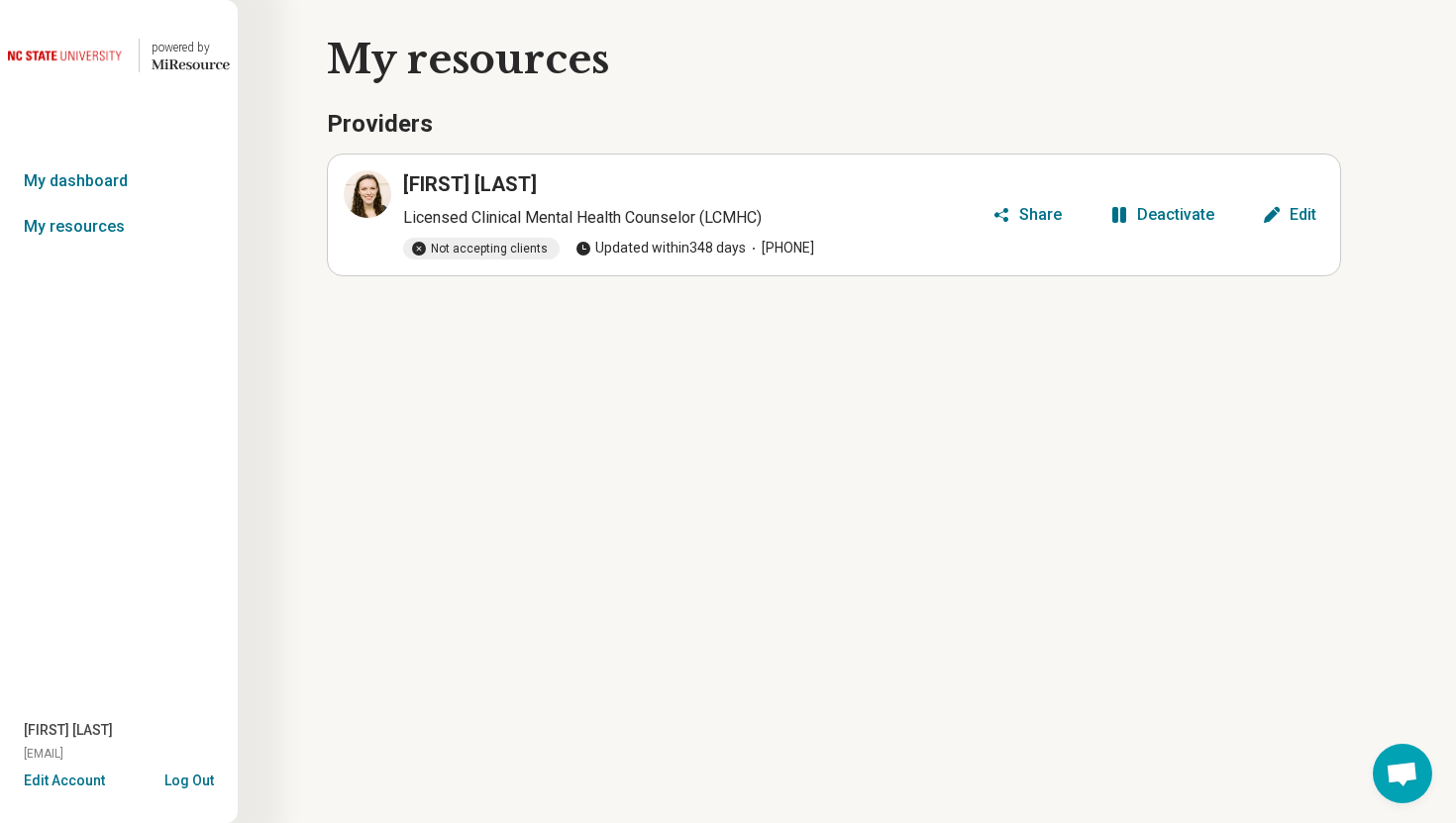 click on "Deactivate" at bounding box center [1176, 215] 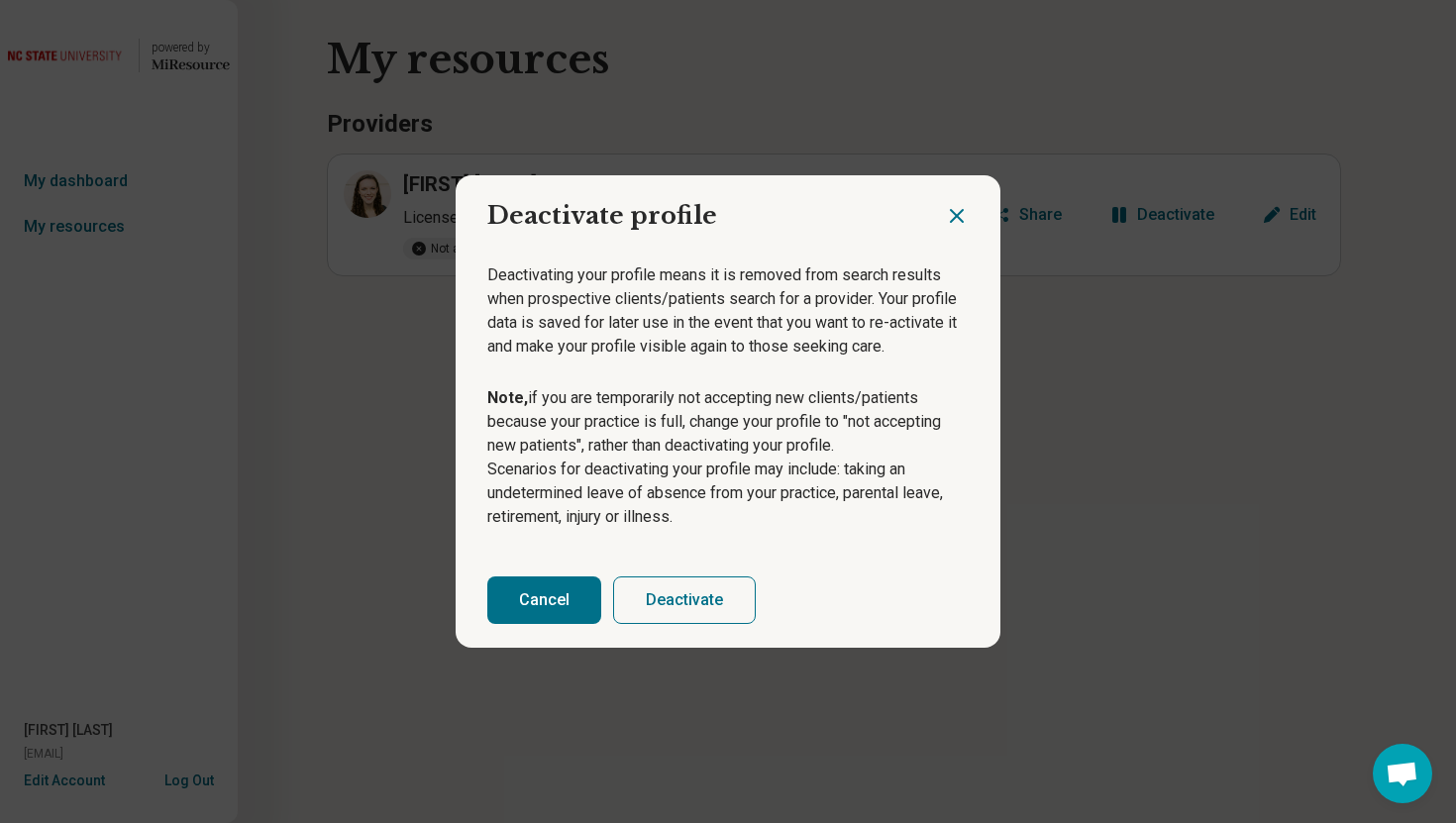 click on "Deactivate" at bounding box center [684, 600] 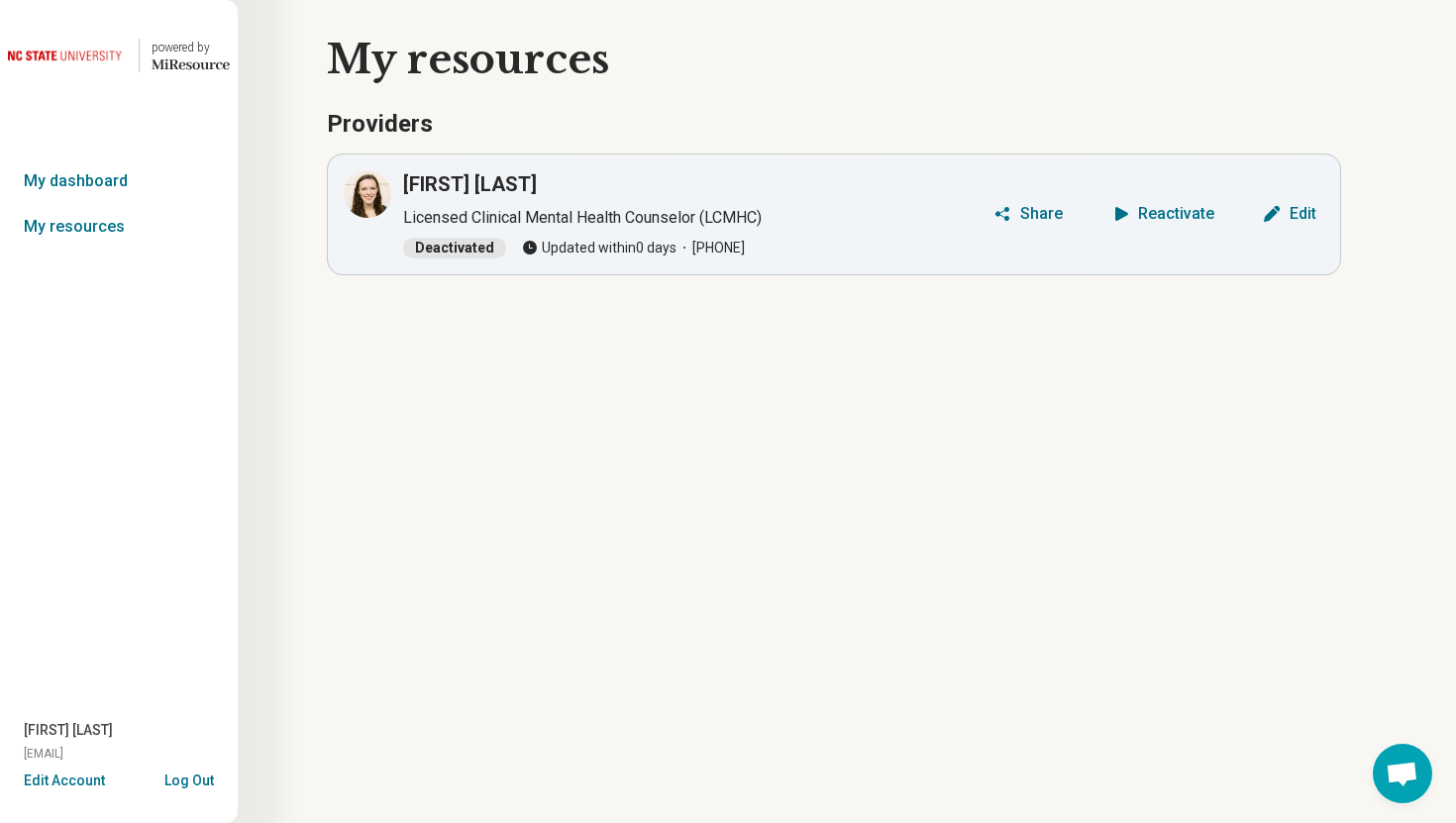 click on "Log Out" at bounding box center [189, 778] 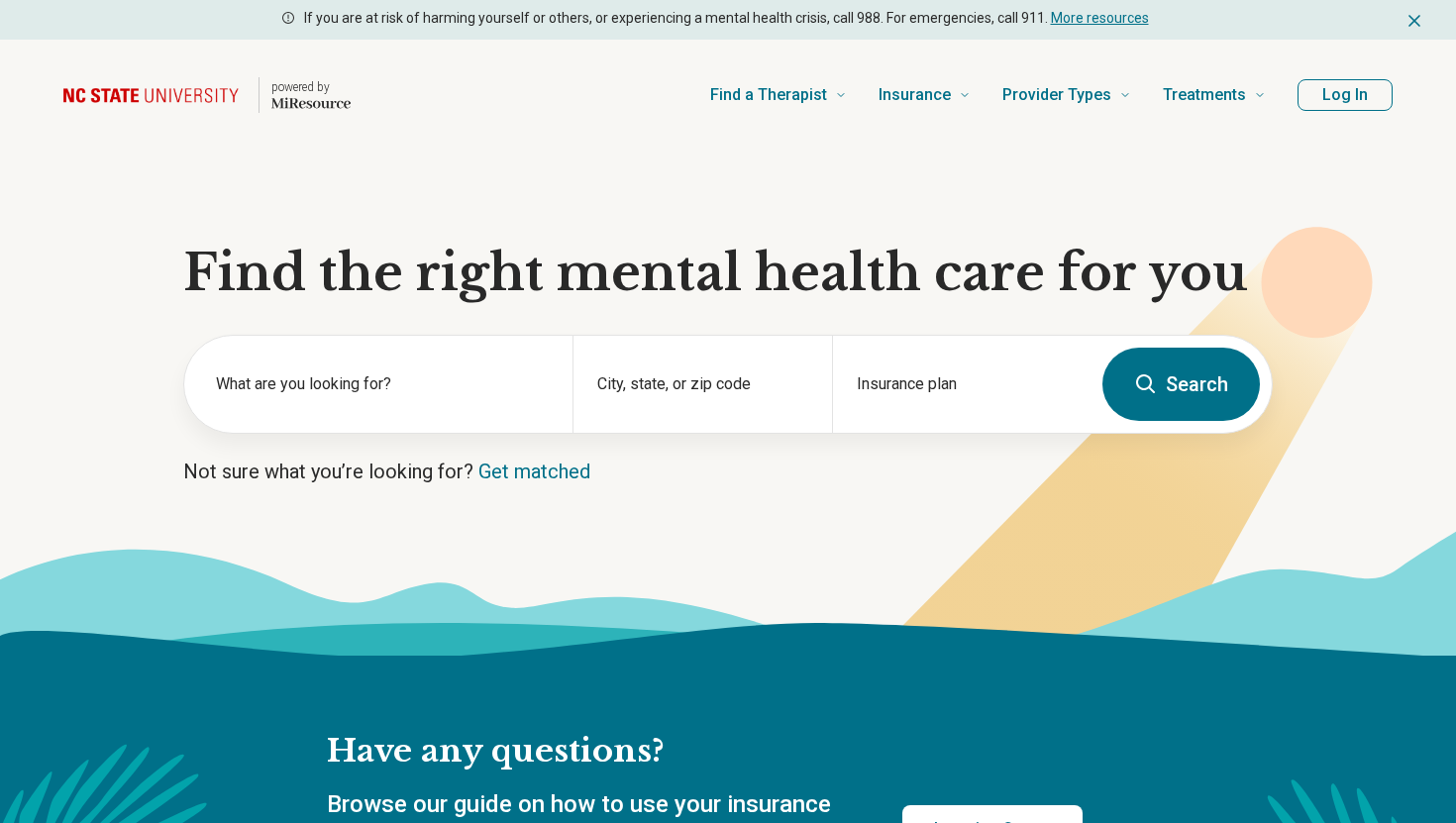 scroll, scrollTop: 0, scrollLeft: 0, axis: both 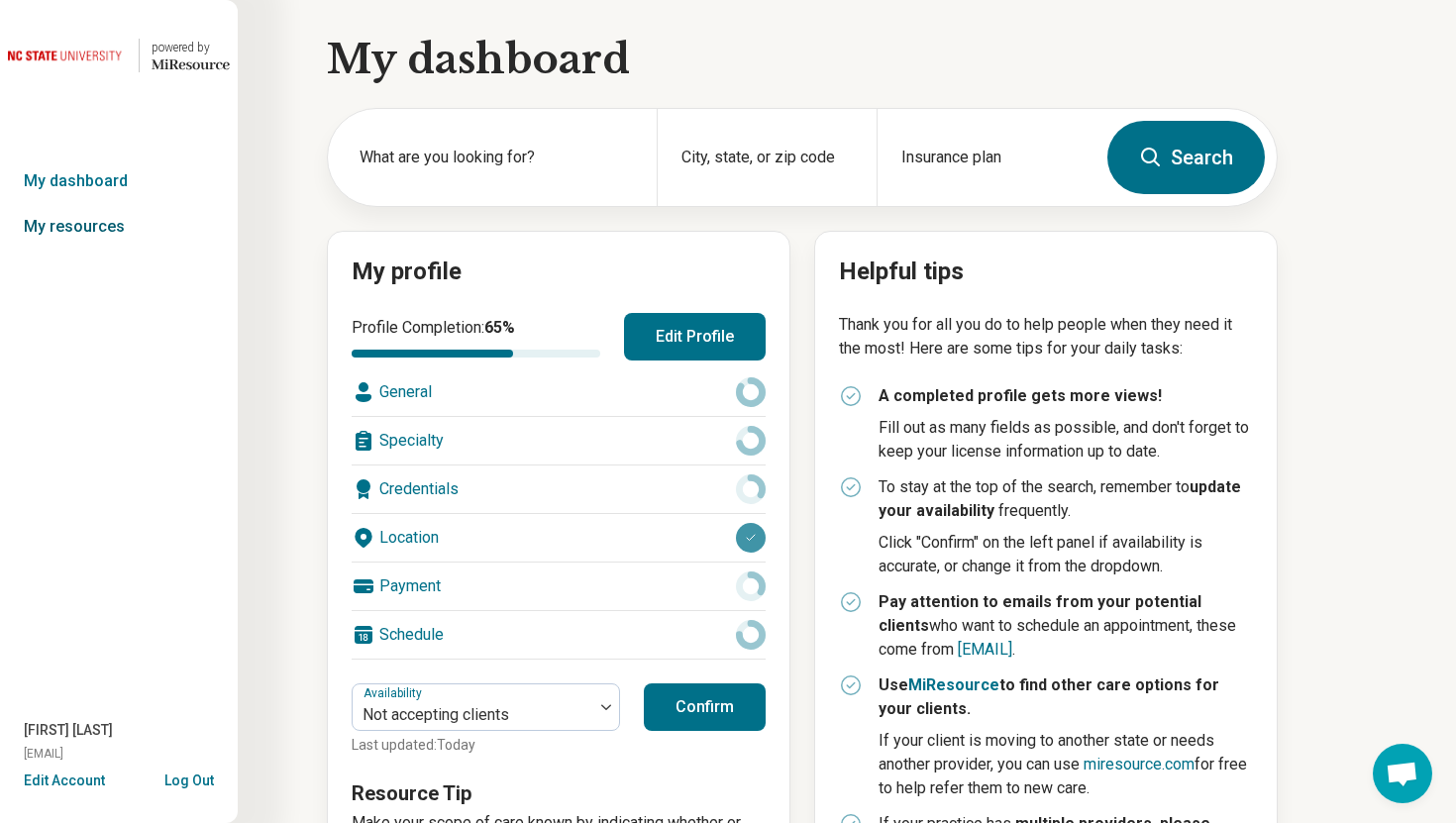click on "My resources" at bounding box center [119, 227] 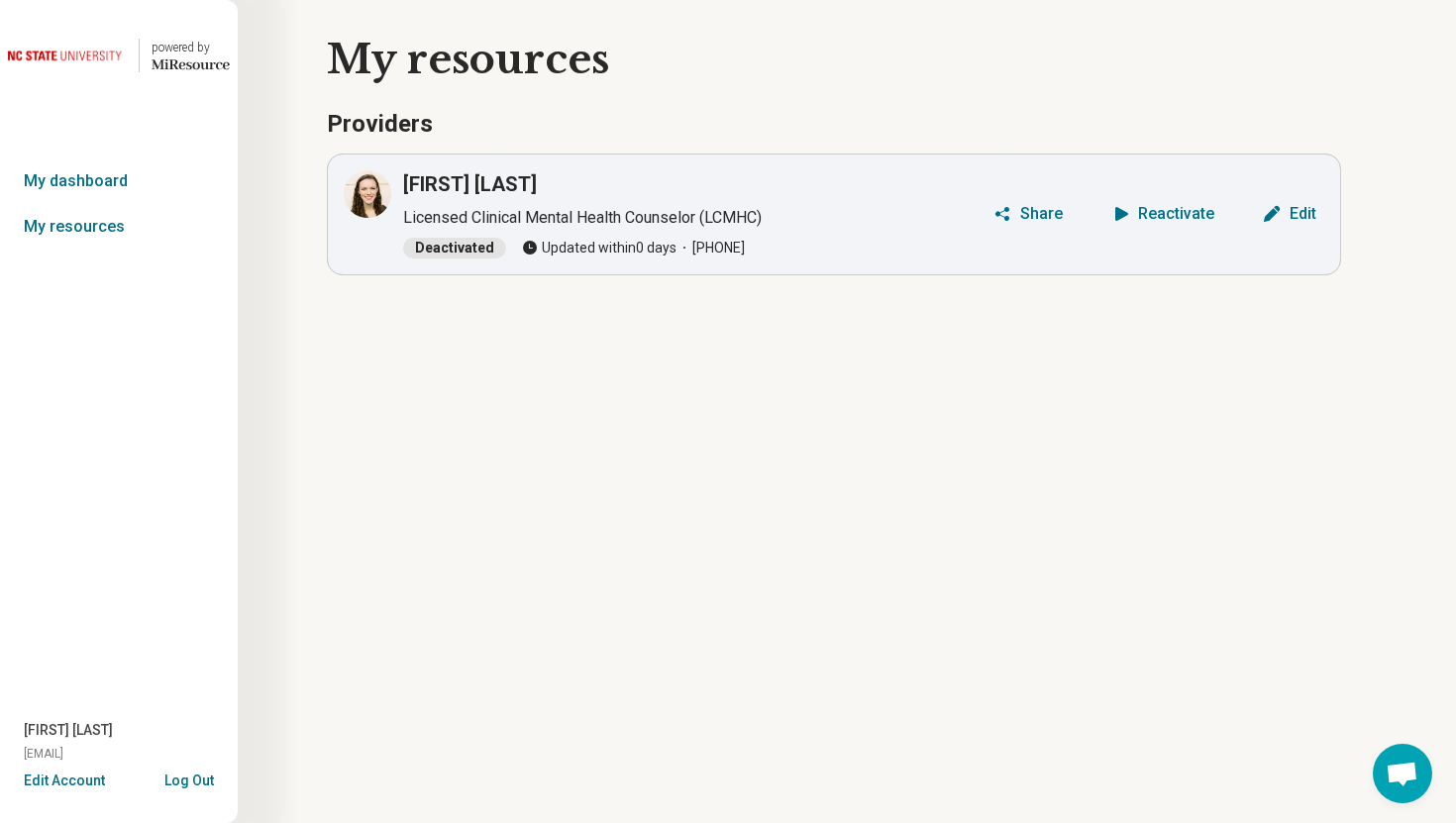 click on "Log Out" at bounding box center (189, 778) 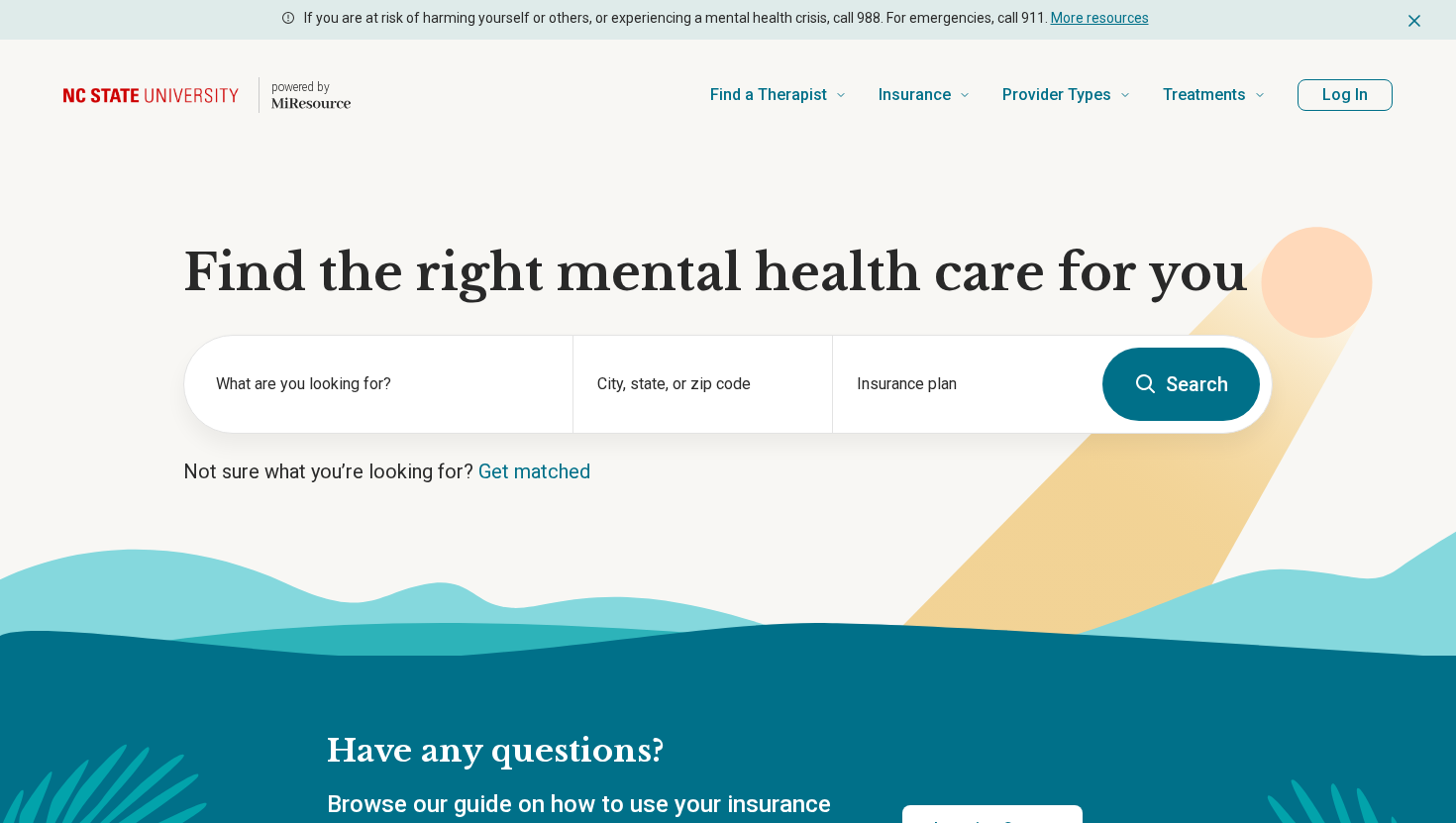 scroll, scrollTop: 0, scrollLeft: 0, axis: both 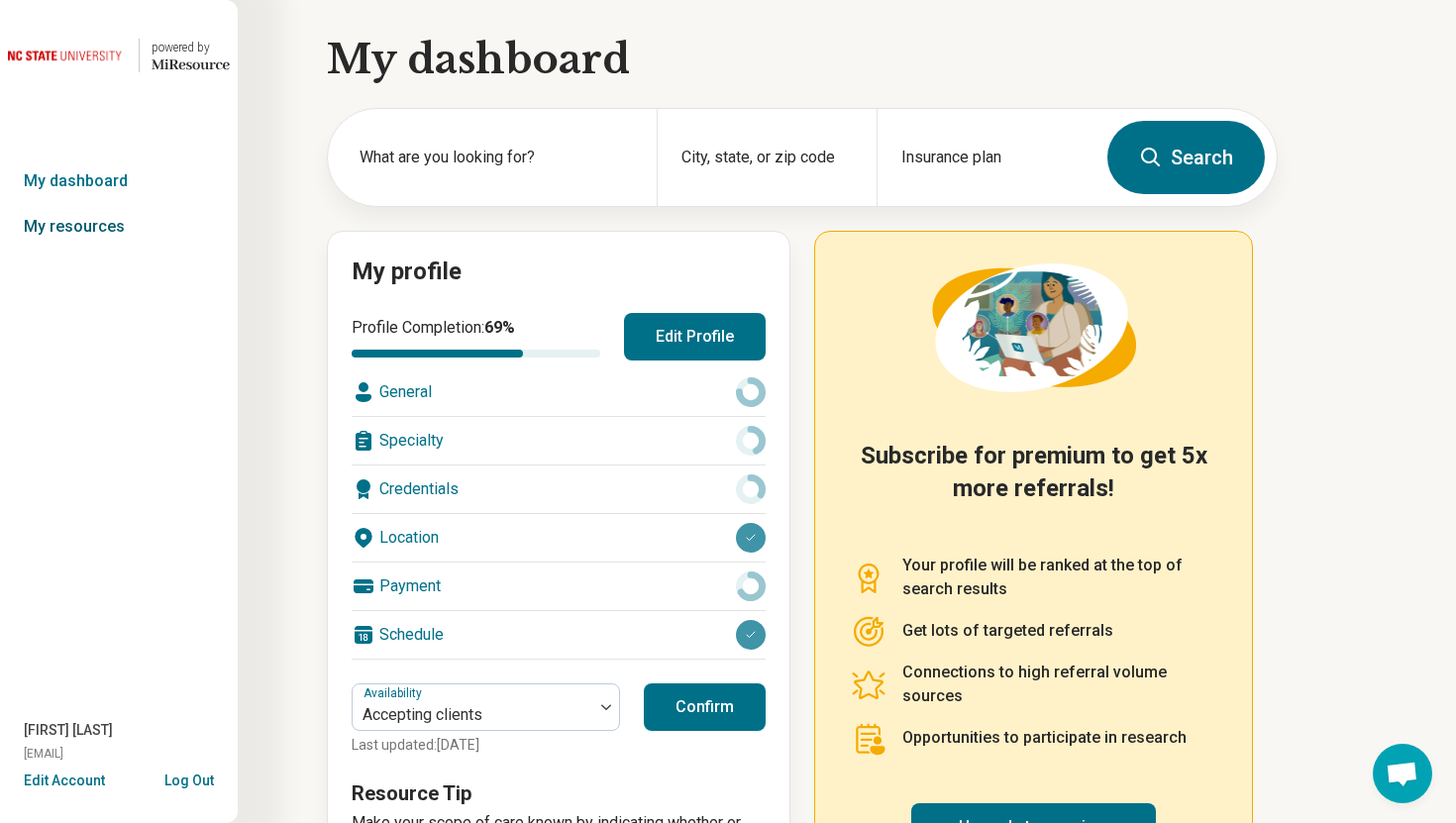 click on "My resources" at bounding box center [119, 227] 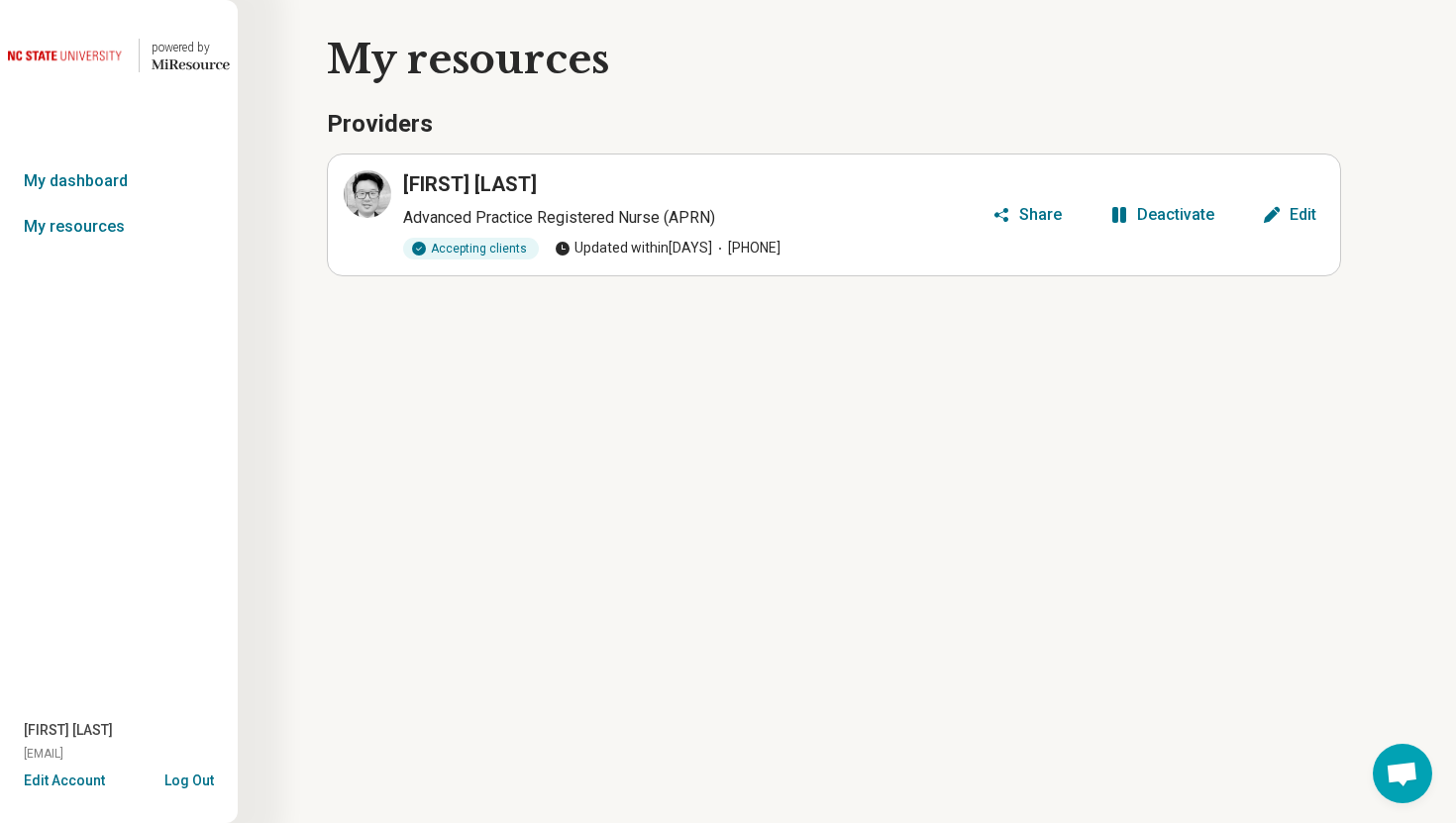 click on "Deactivate" at bounding box center (1176, 215) 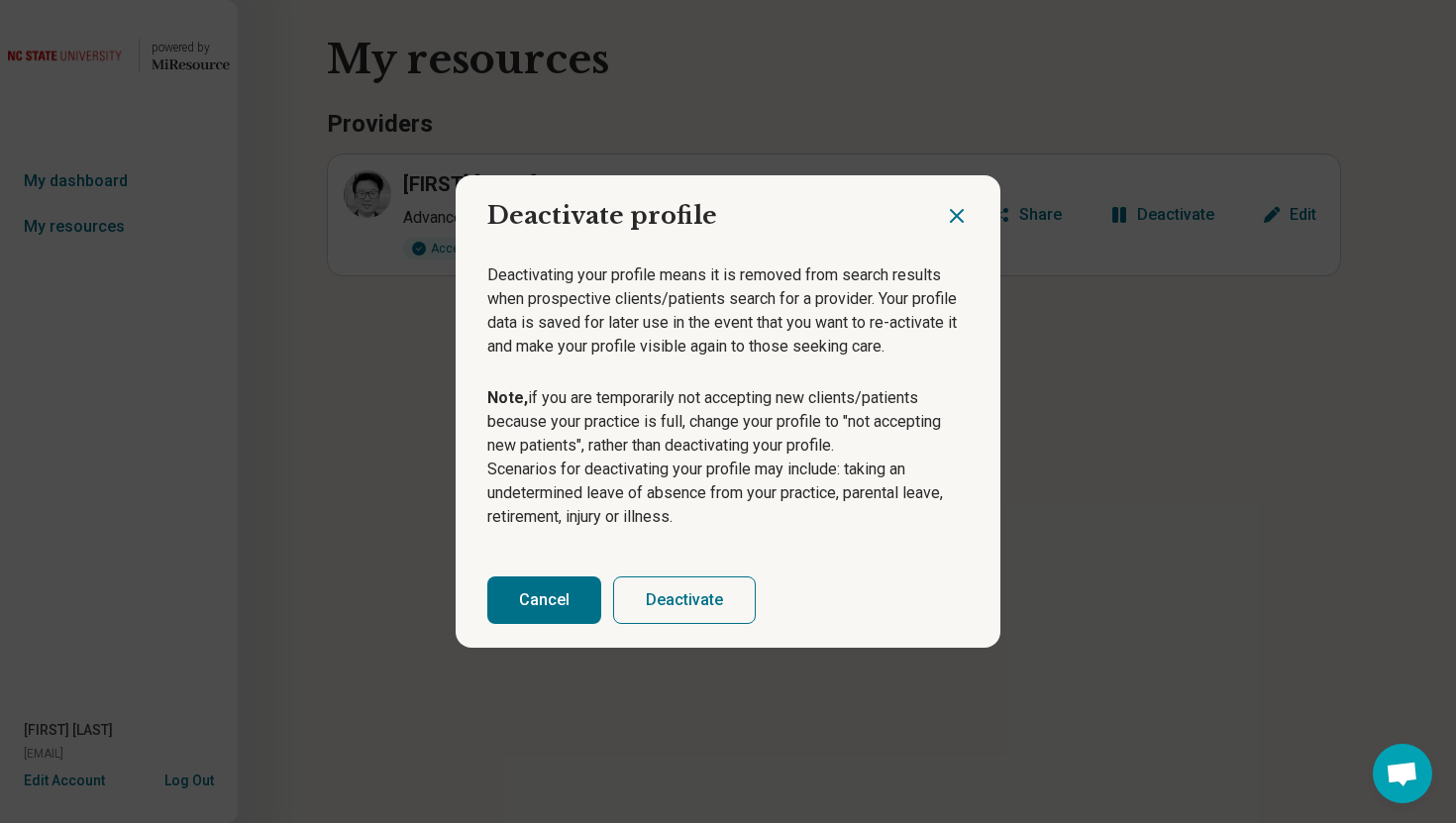 click on "Deactivate" at bounding box center (684, 600) 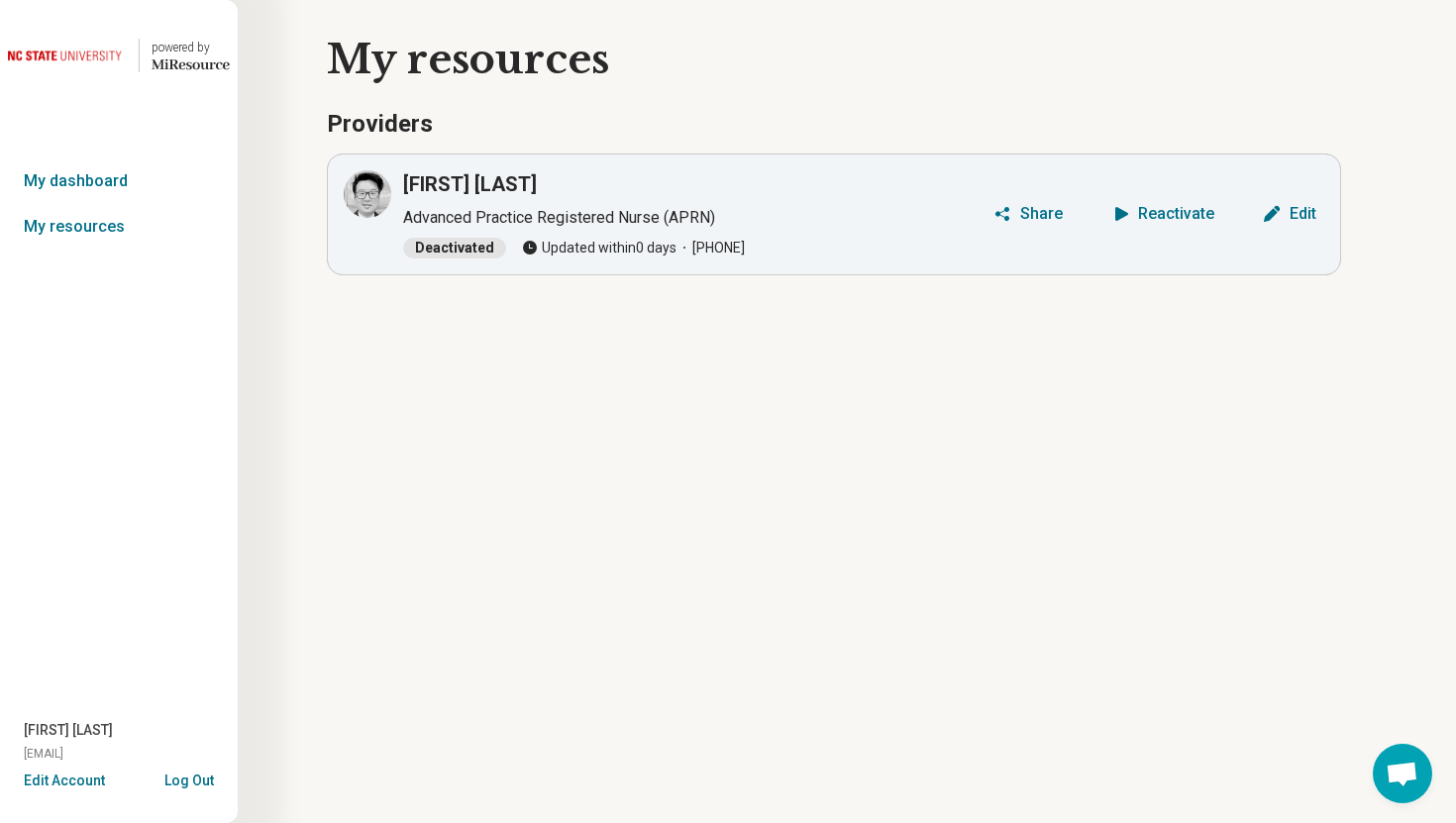click on "Log Out" at bounding box center [189, 778] 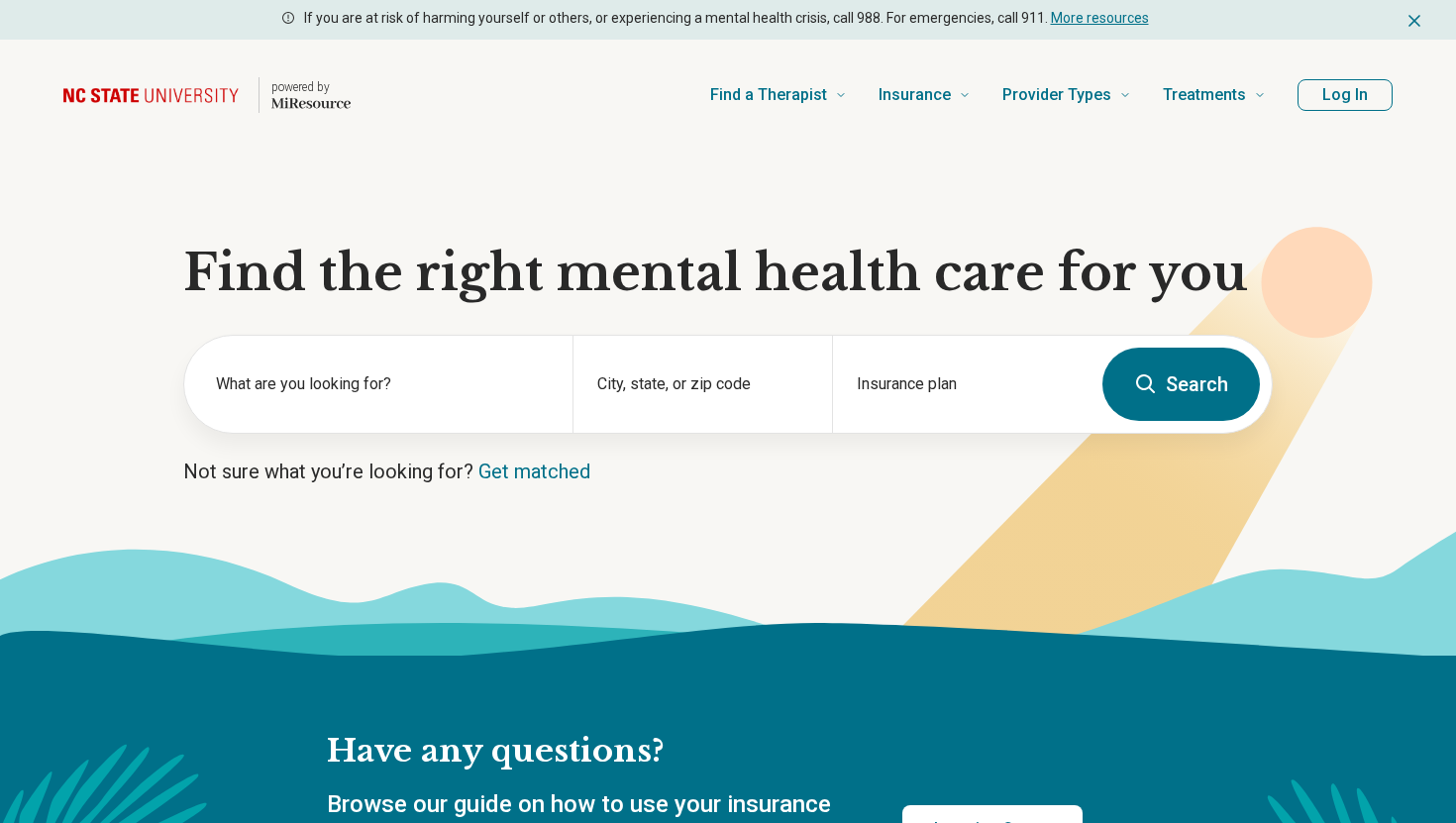 scroll, scrollTop: 0, scrollLeft: 0, axis: both 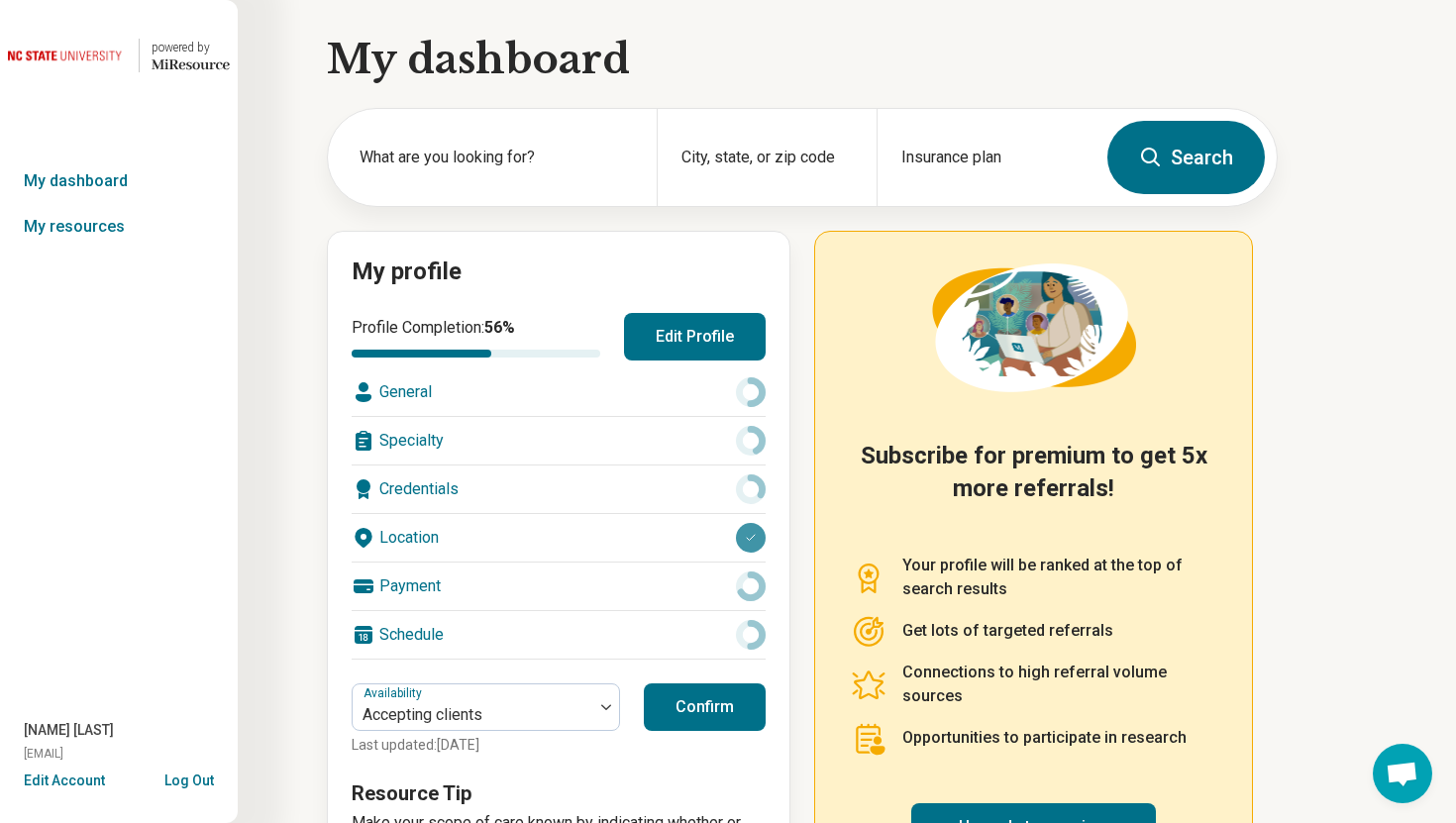 click on "Edit Account" at bounding box center (64, 780) 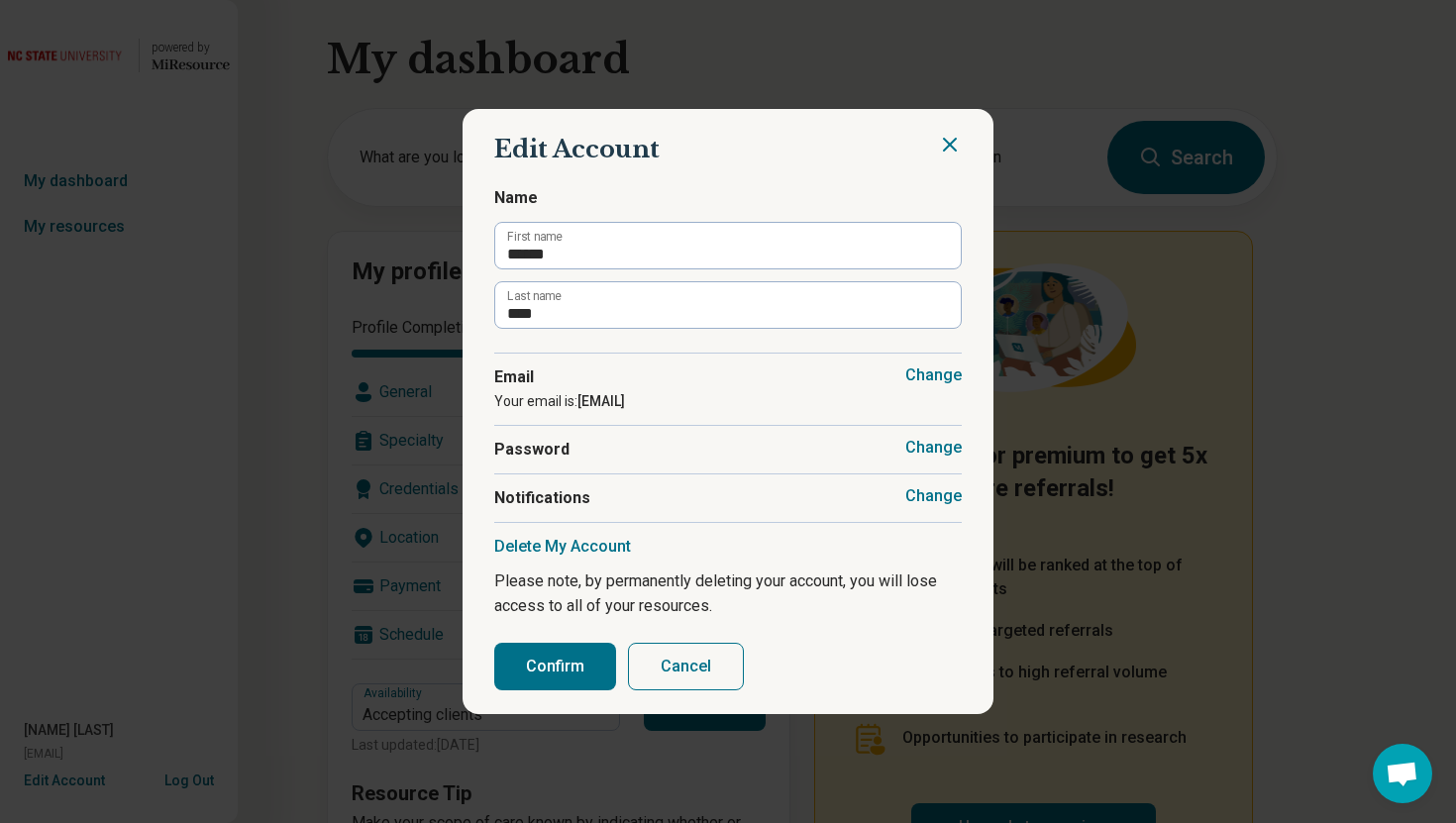 click on "Change" at bounding box center (933, 496) 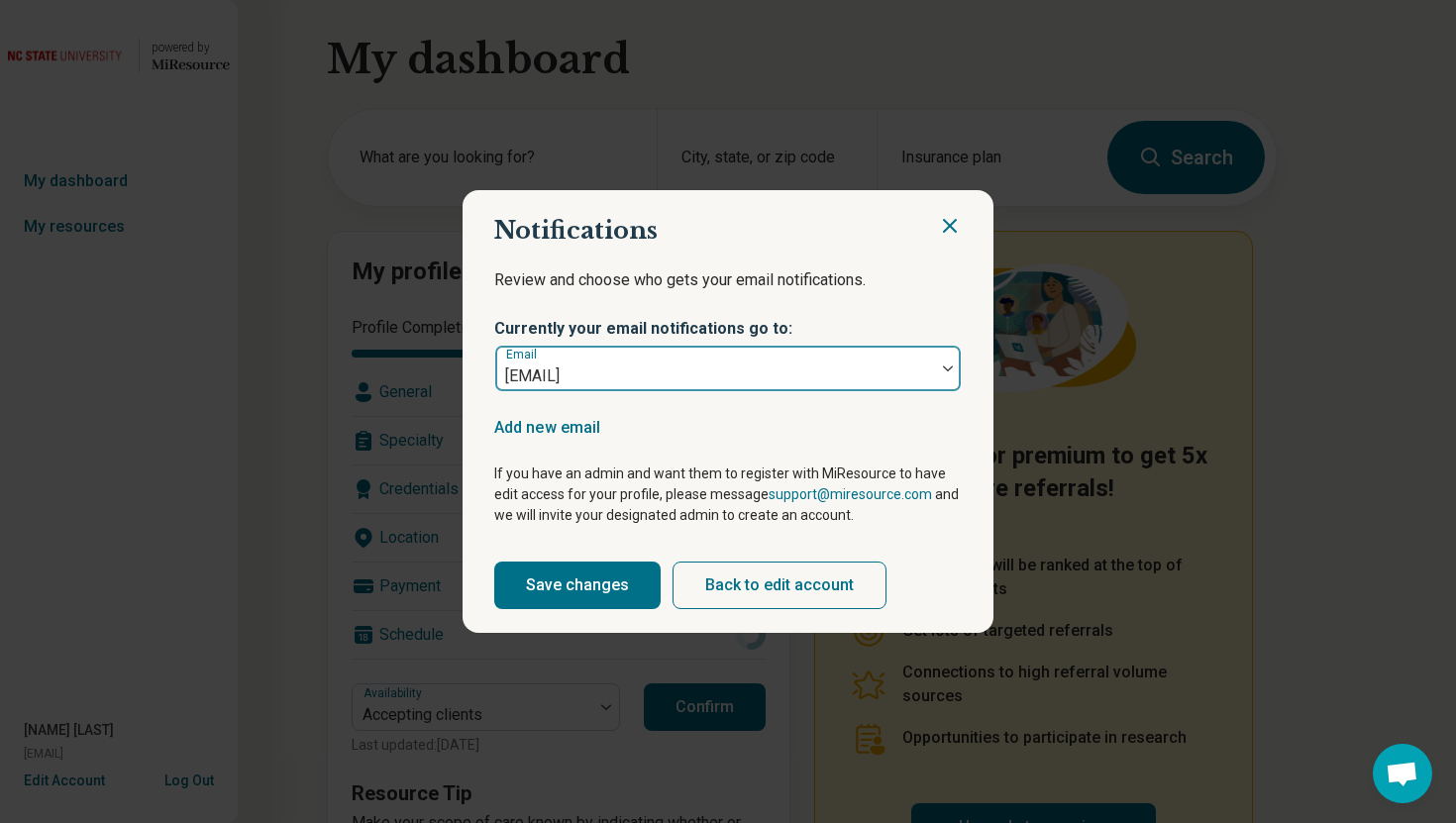 click on "[EMAIL]" at bounding box center [715, 368] 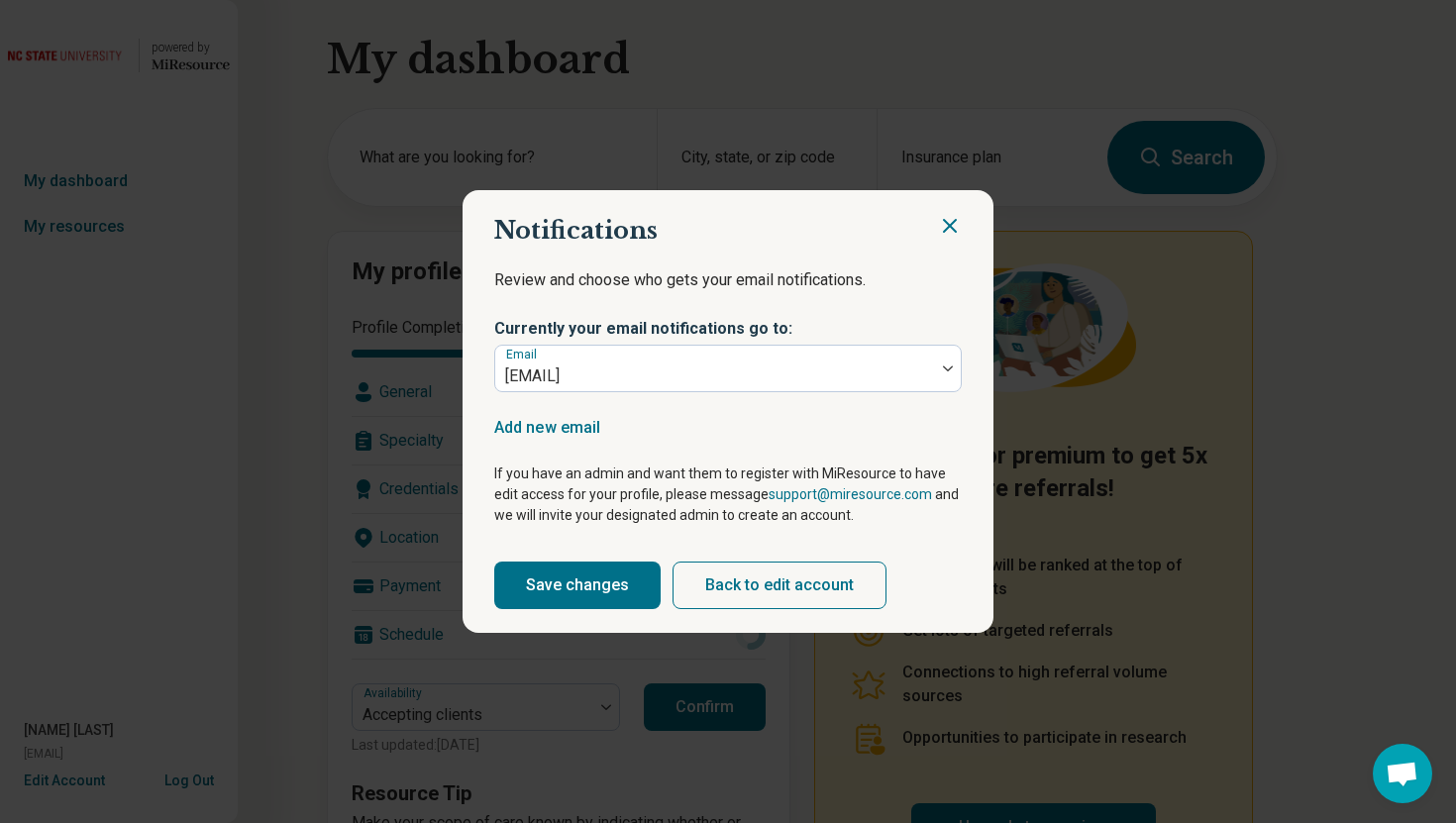 click 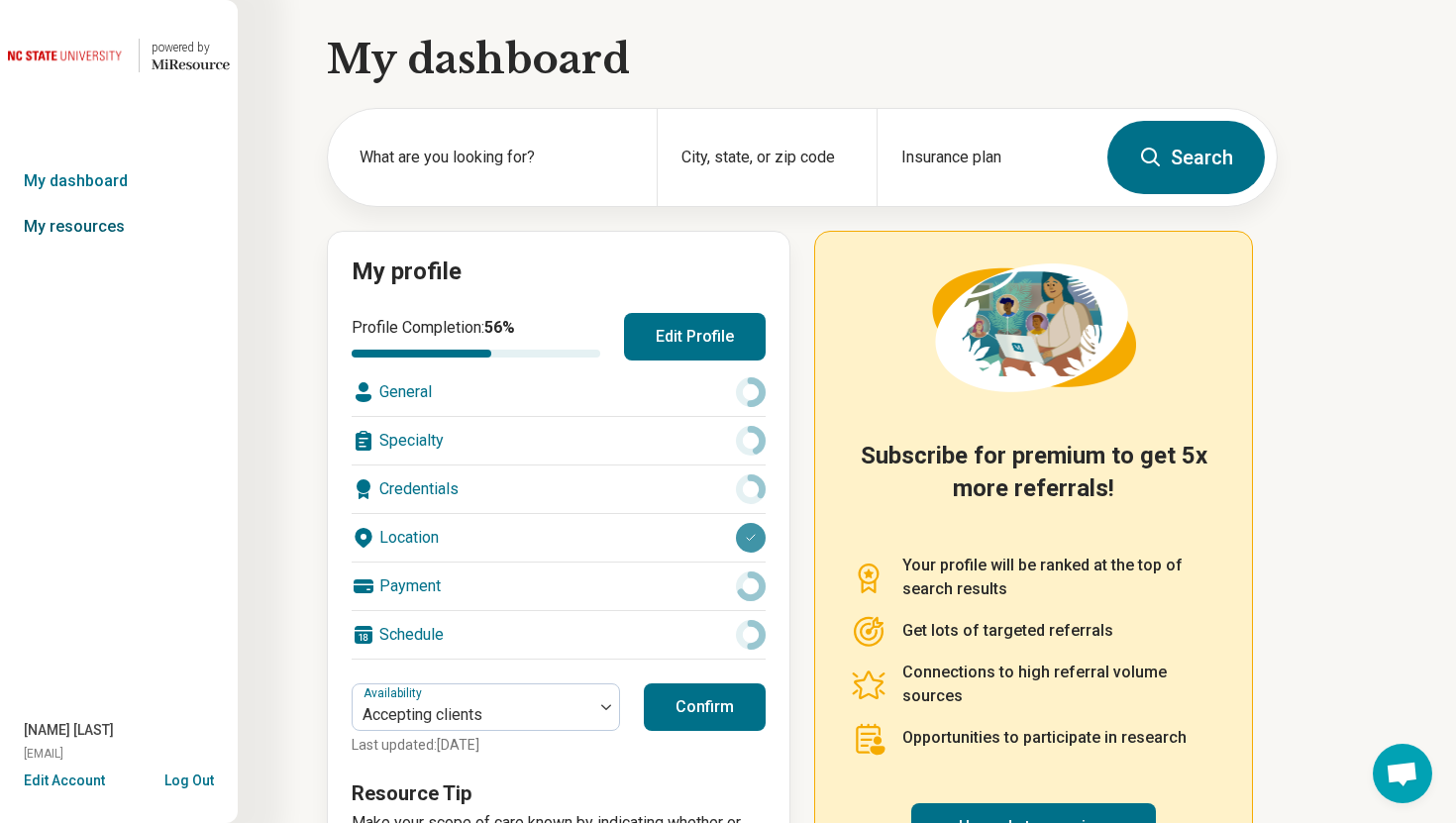 click on "My resources" at bounding box center (119, 227) 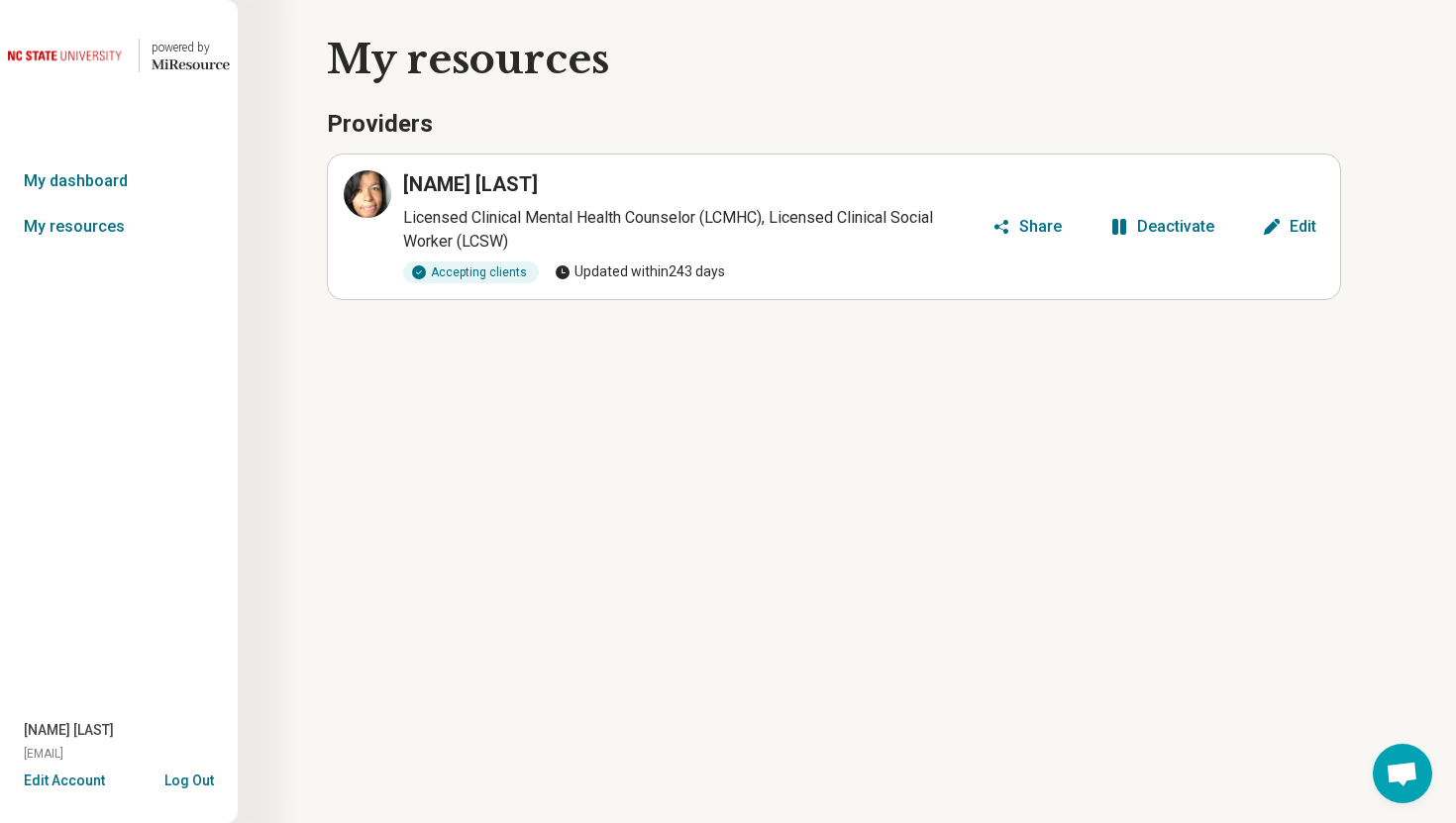 click on "Deactivate" at bounding box center [1176, 227] 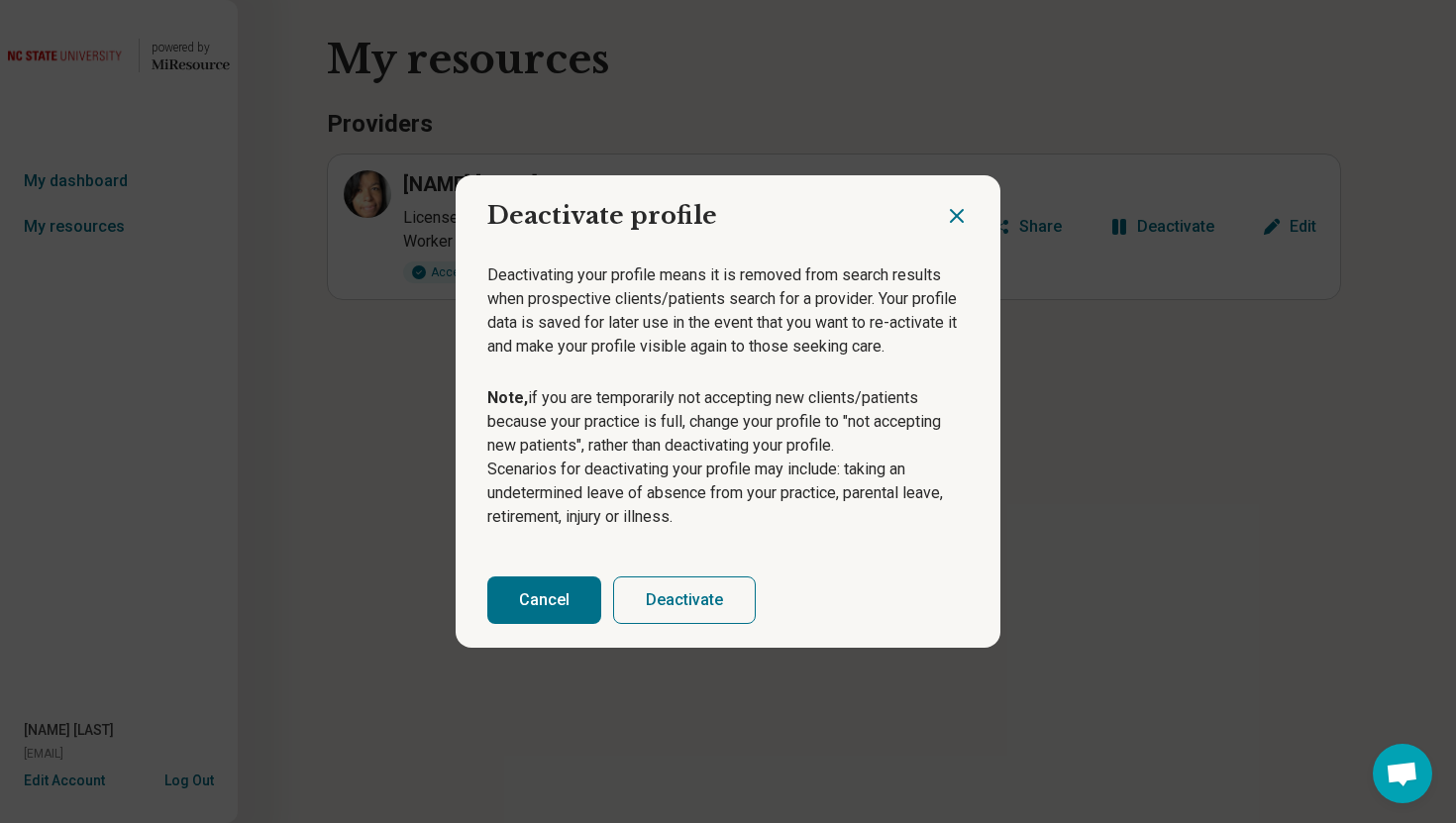 click on "Deactivate" at bounding box center (684, 600) 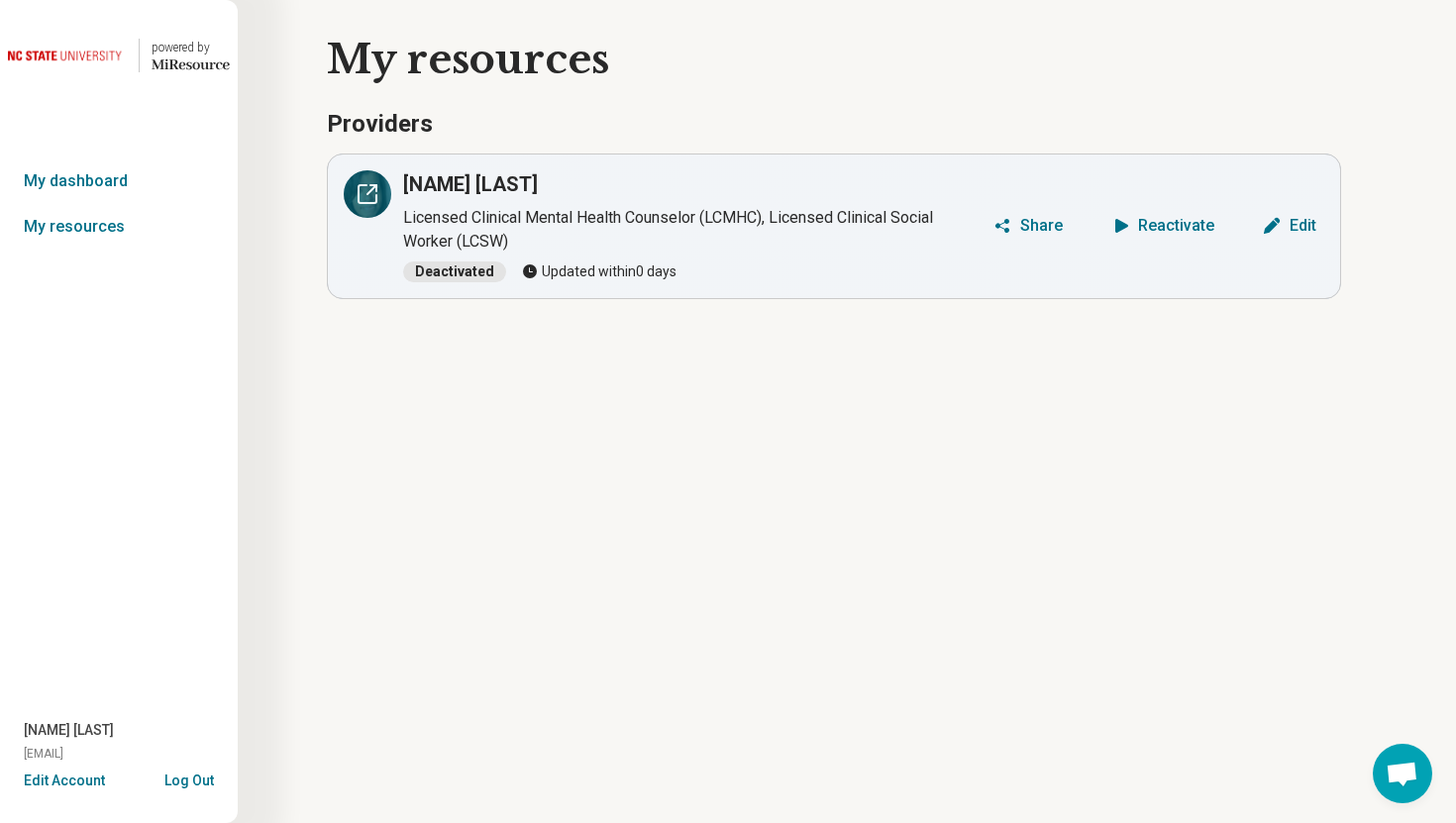 click 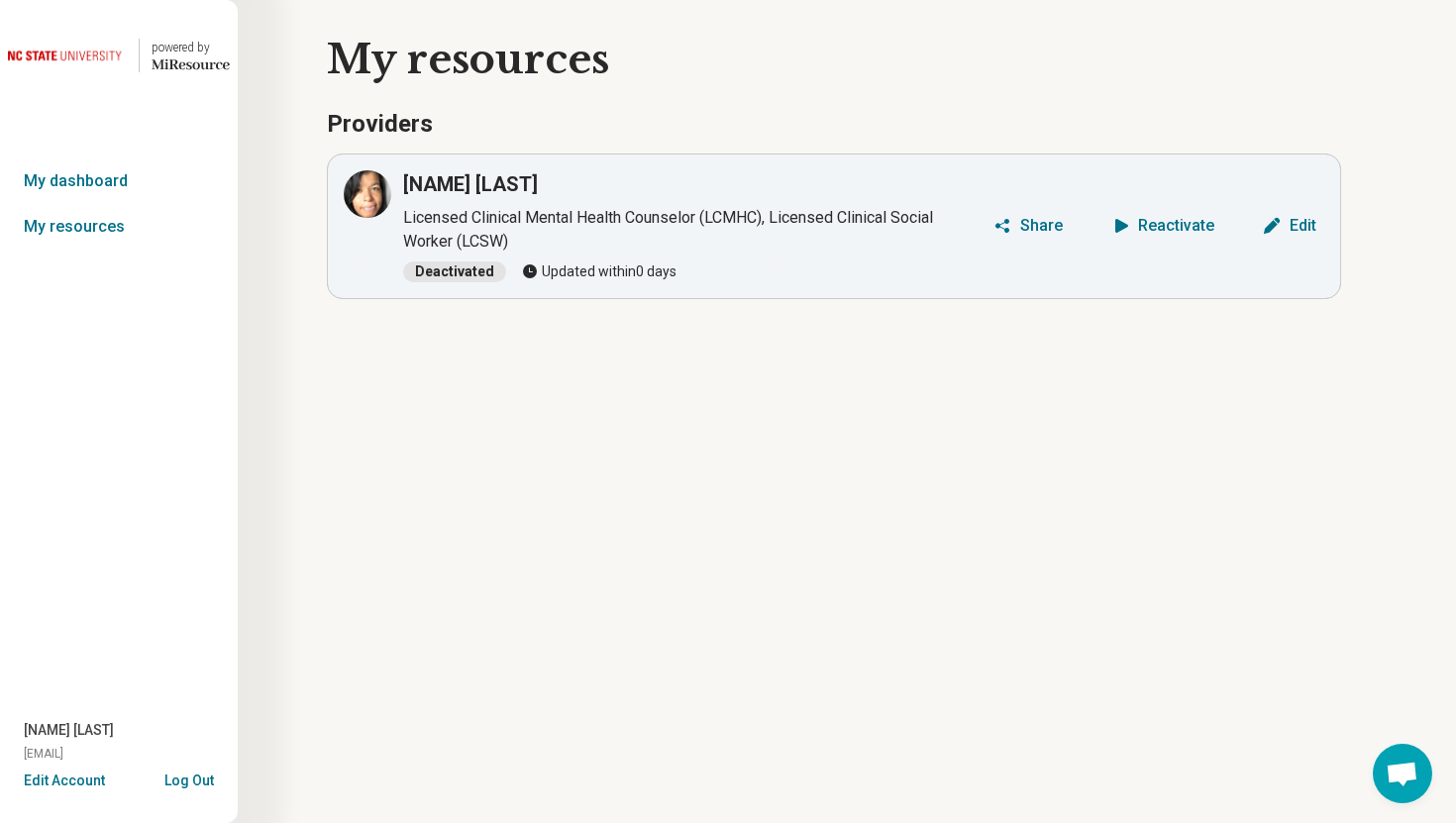click on "Log Out" at bounding box center (189, 778) 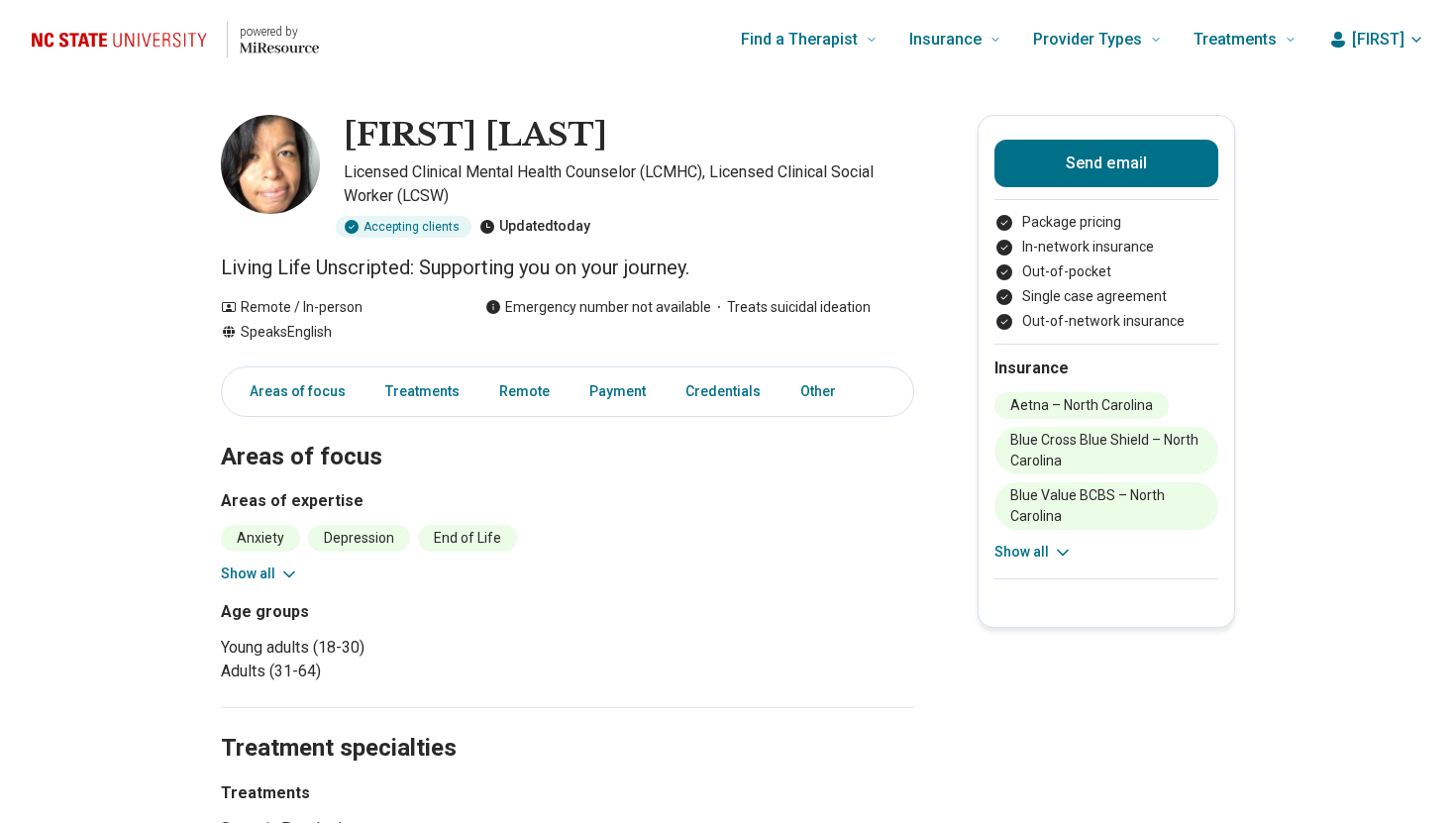 scroll, scrollTop: 0, scrollLeft: 0, axis: both 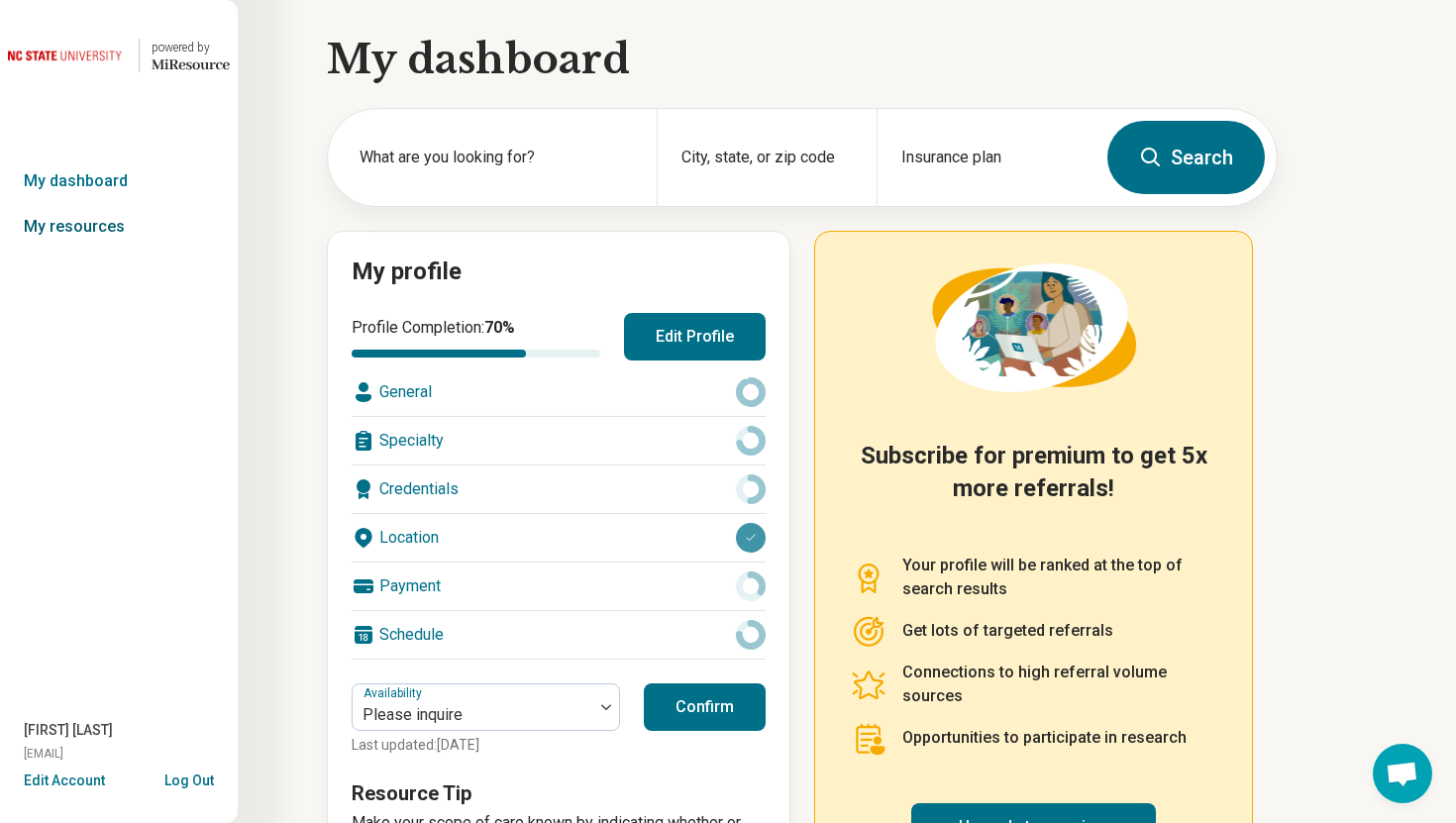 click on "My resources" at bounding box center (119, 227) 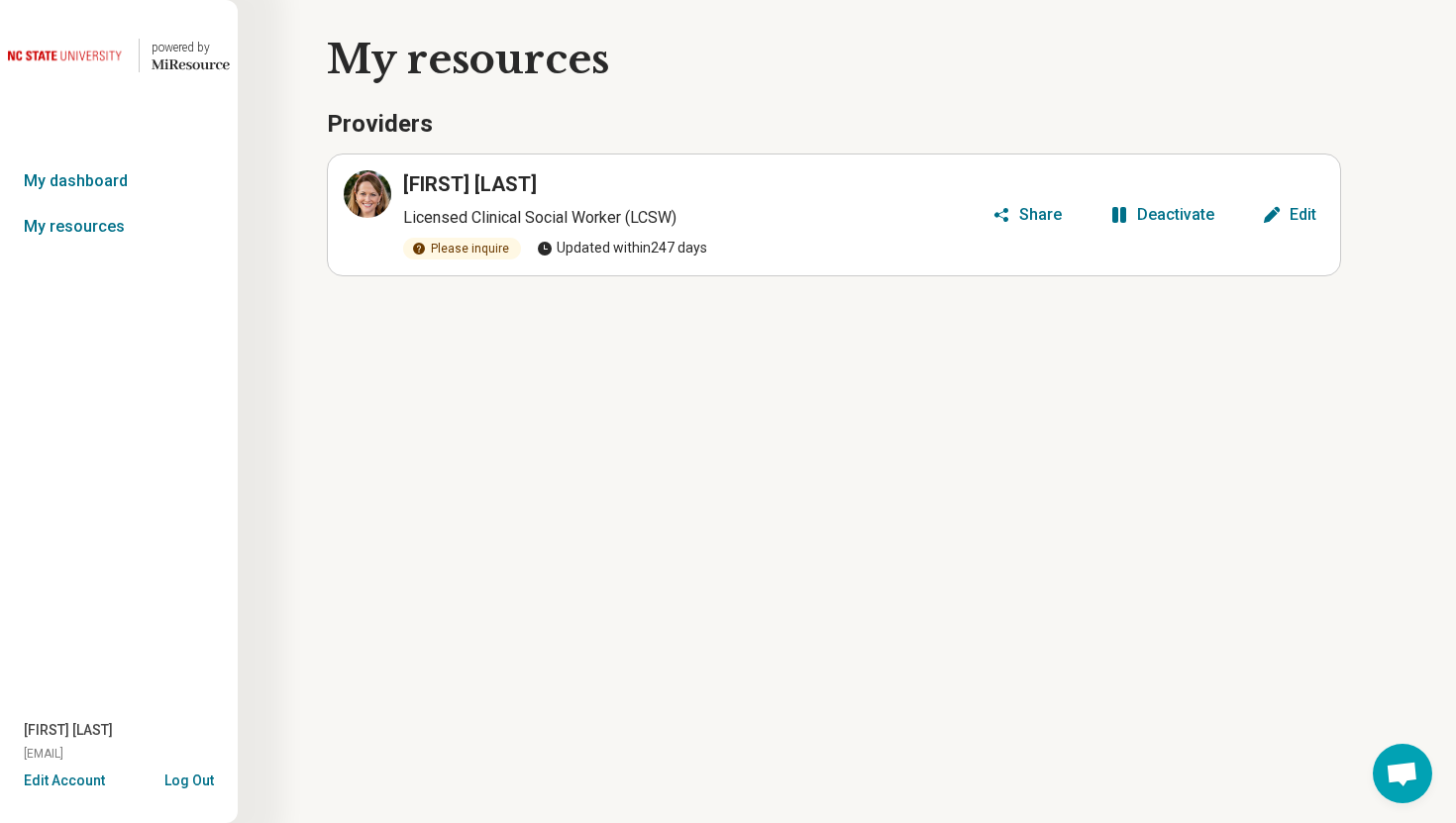 click on "Deactivate" at bounding box center (1176, 215) 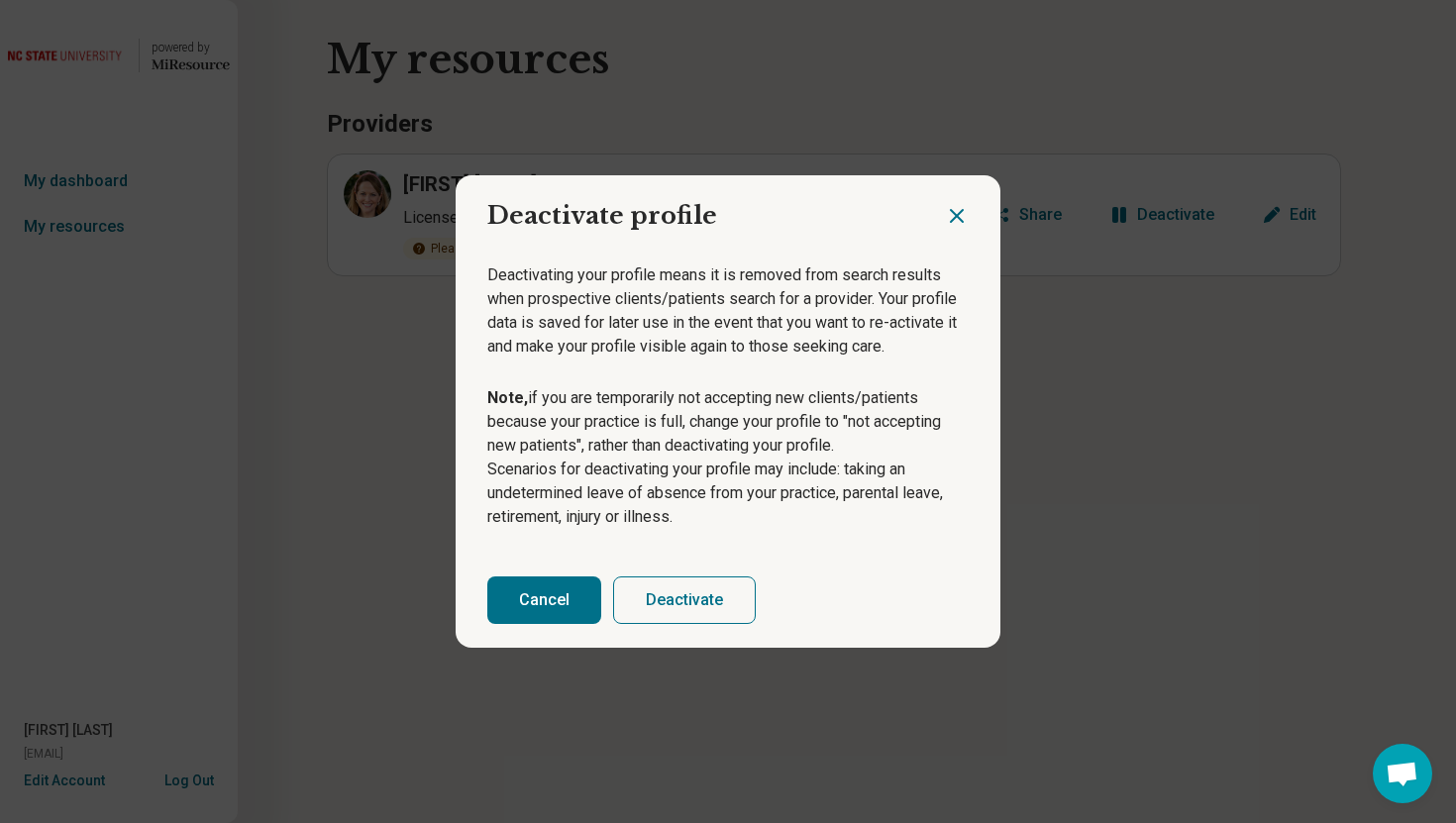 click on "Deactivate" at bounding box center [684, 600] 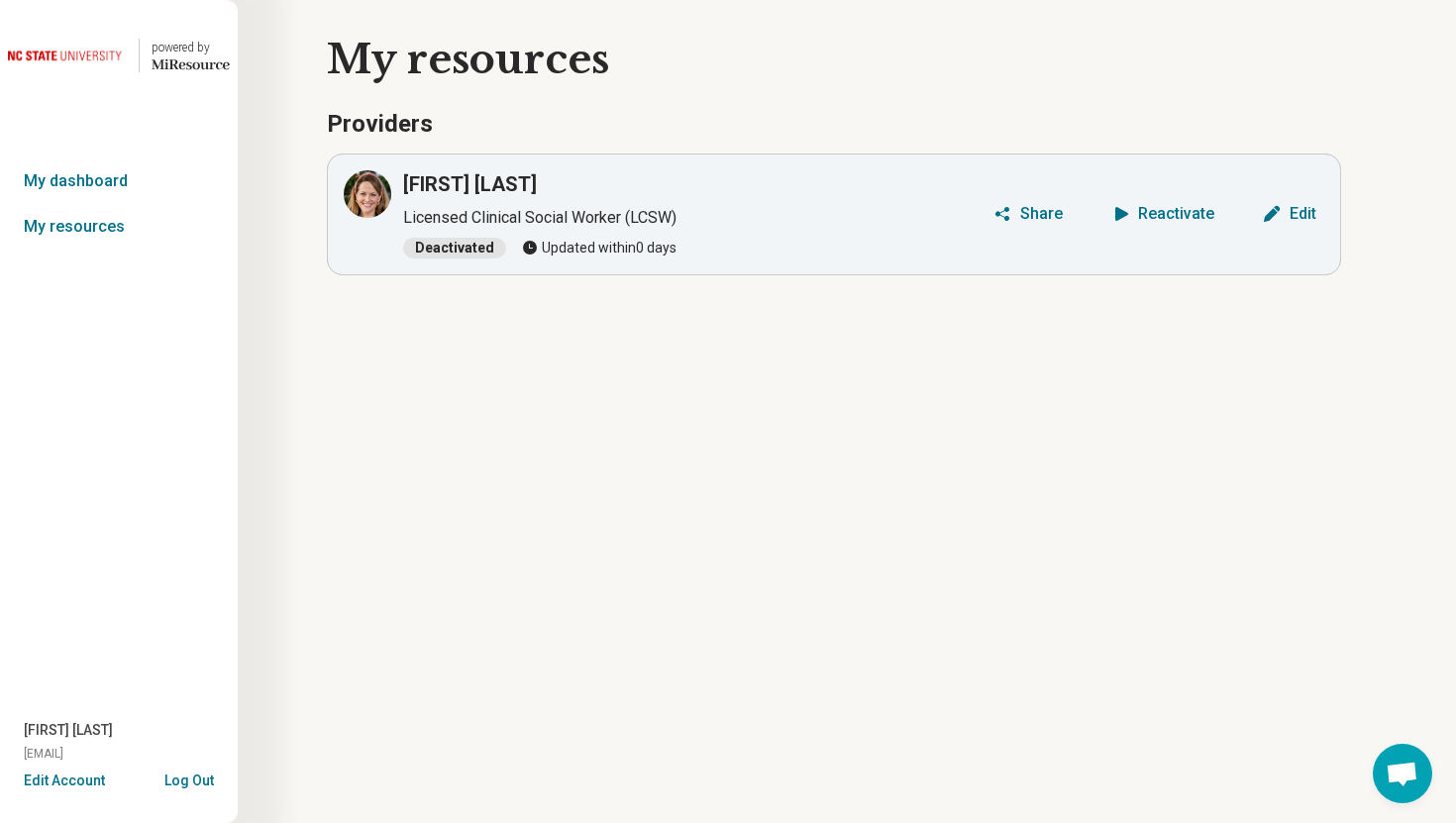 click on "Log Out" at bounding box center [189, 778] 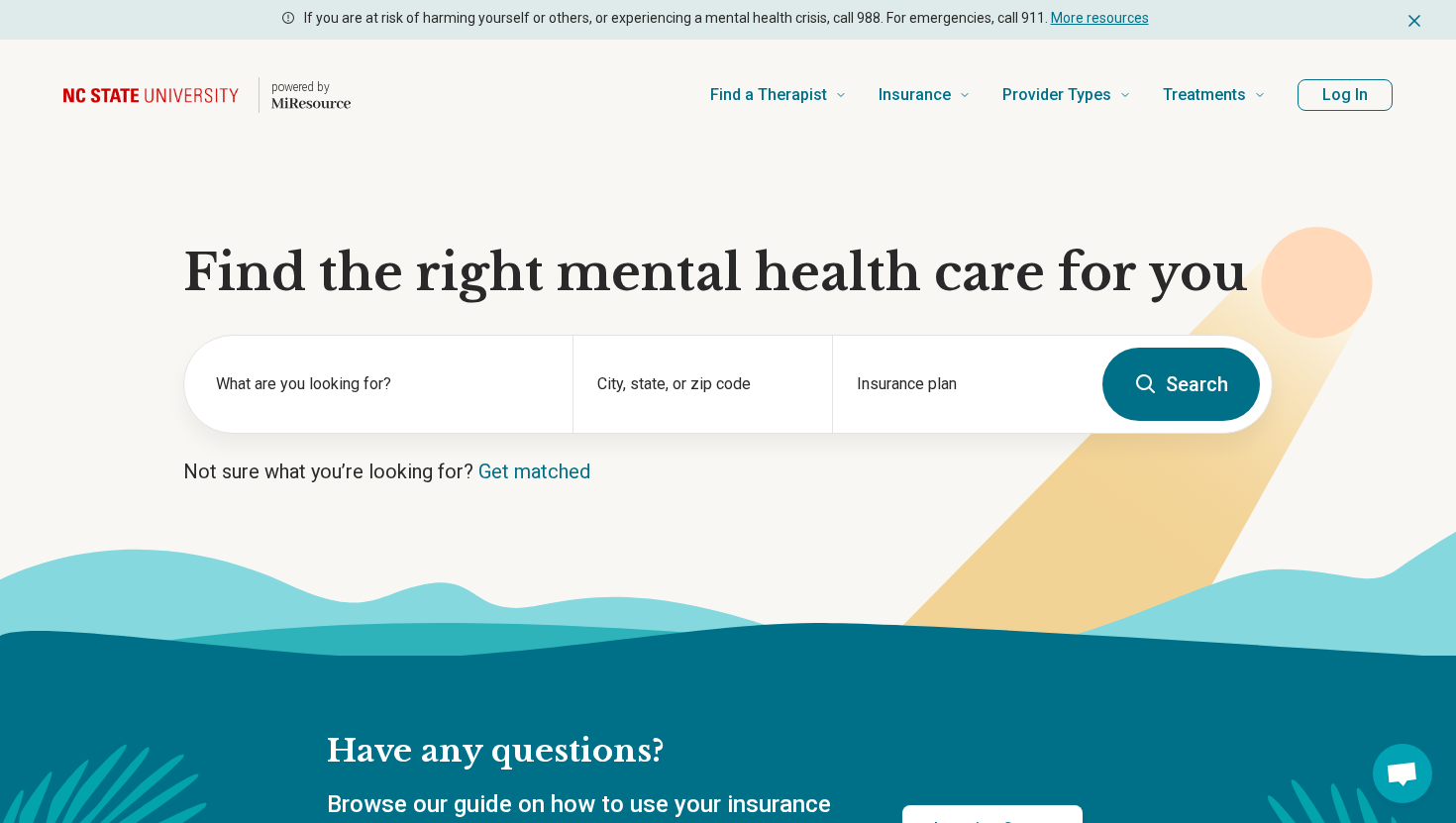 scroll, scrollTop: 0, scrollLeft: 0, axis: both 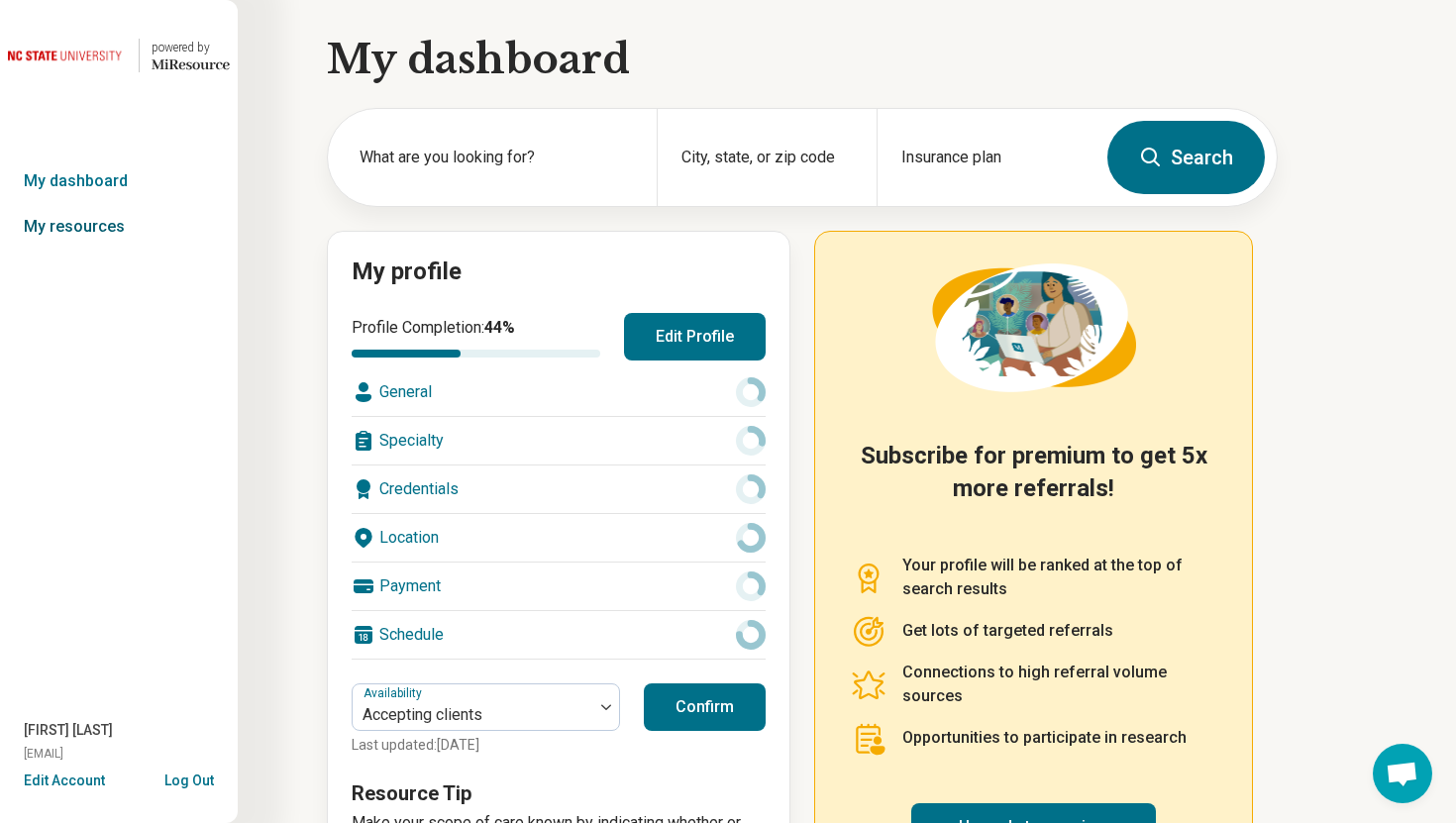 click on "My resources" at bounding box center (119, 227) 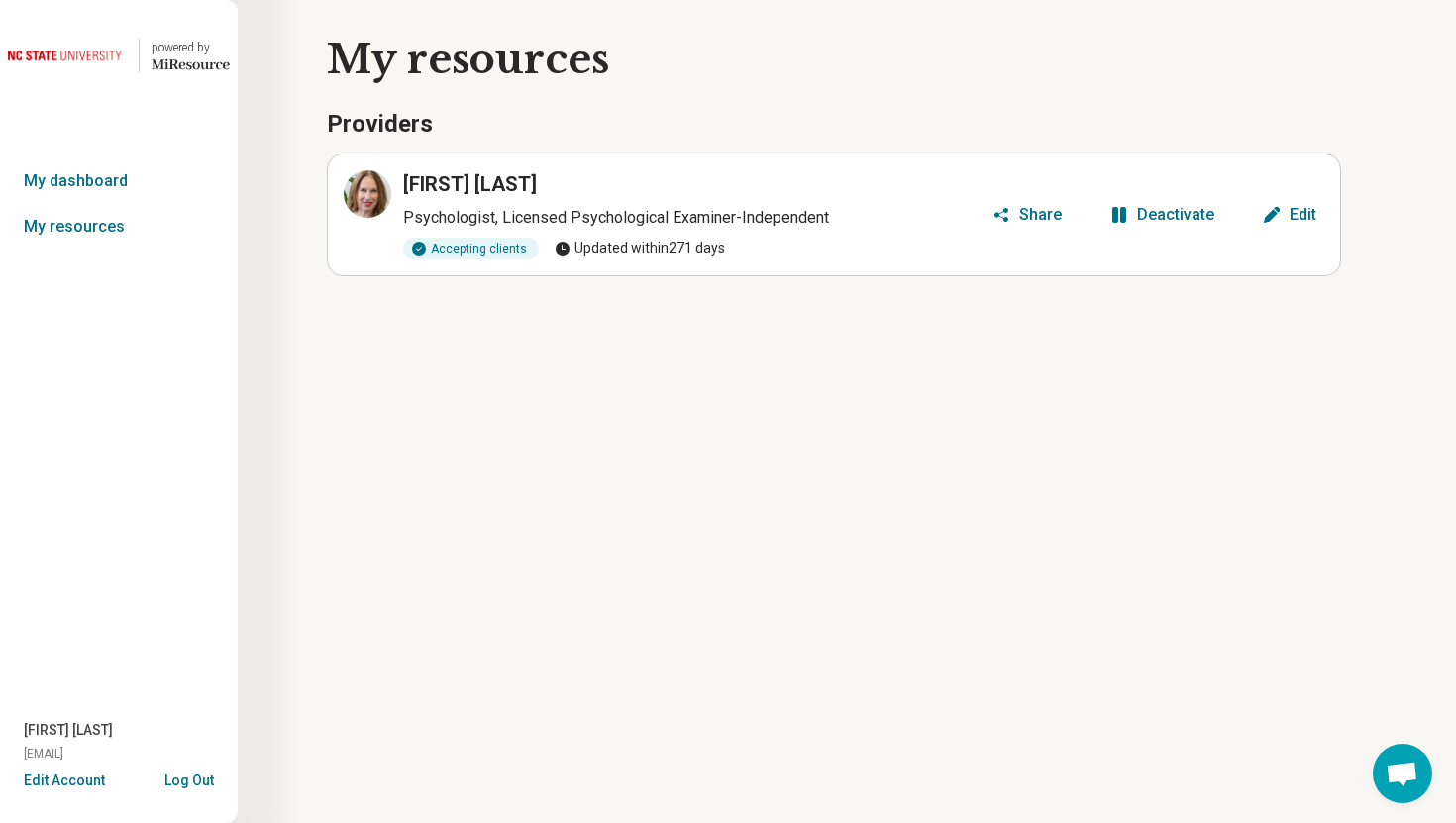click 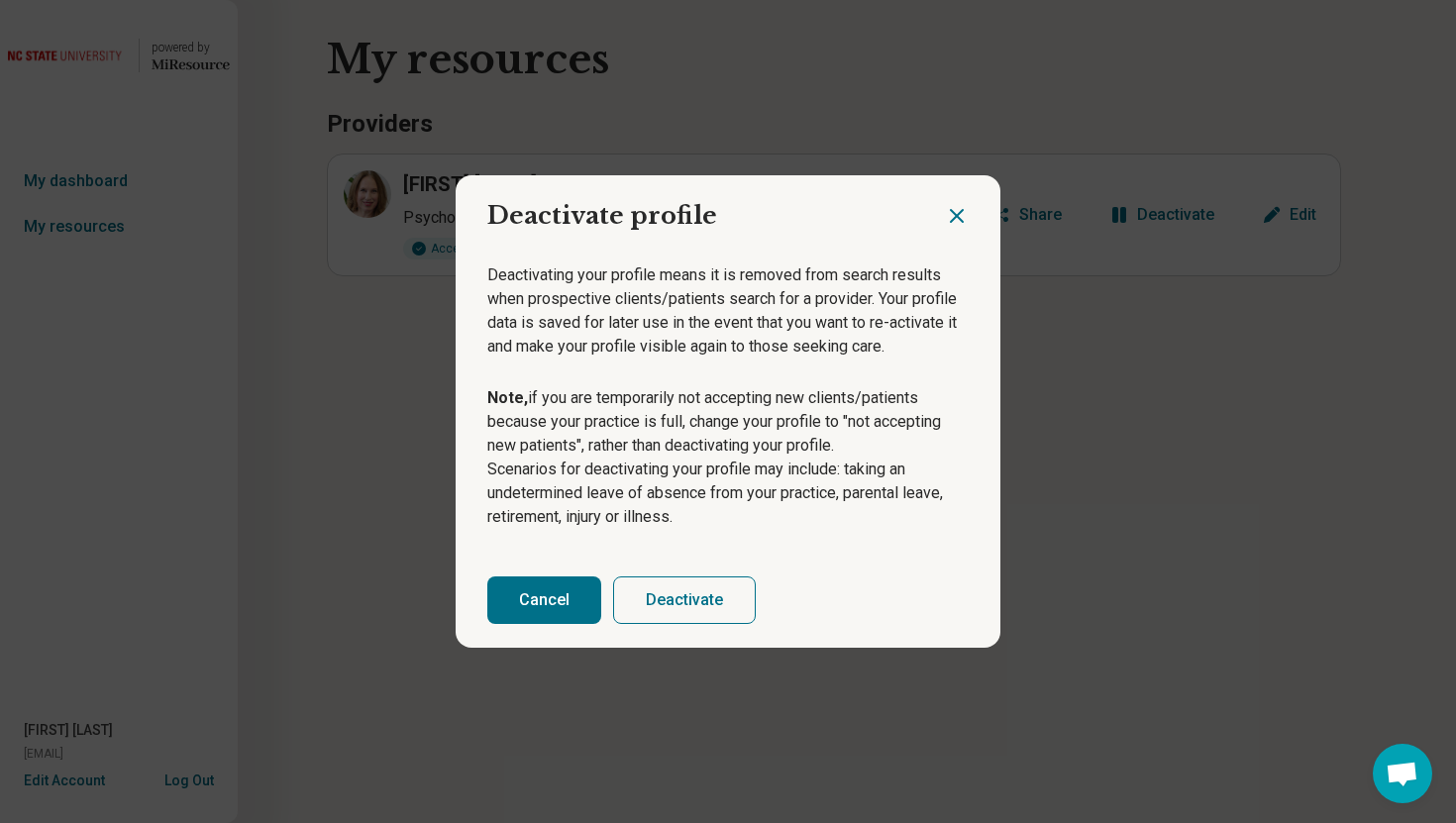 click on "Deactivate" at bounding box center [684, 600] 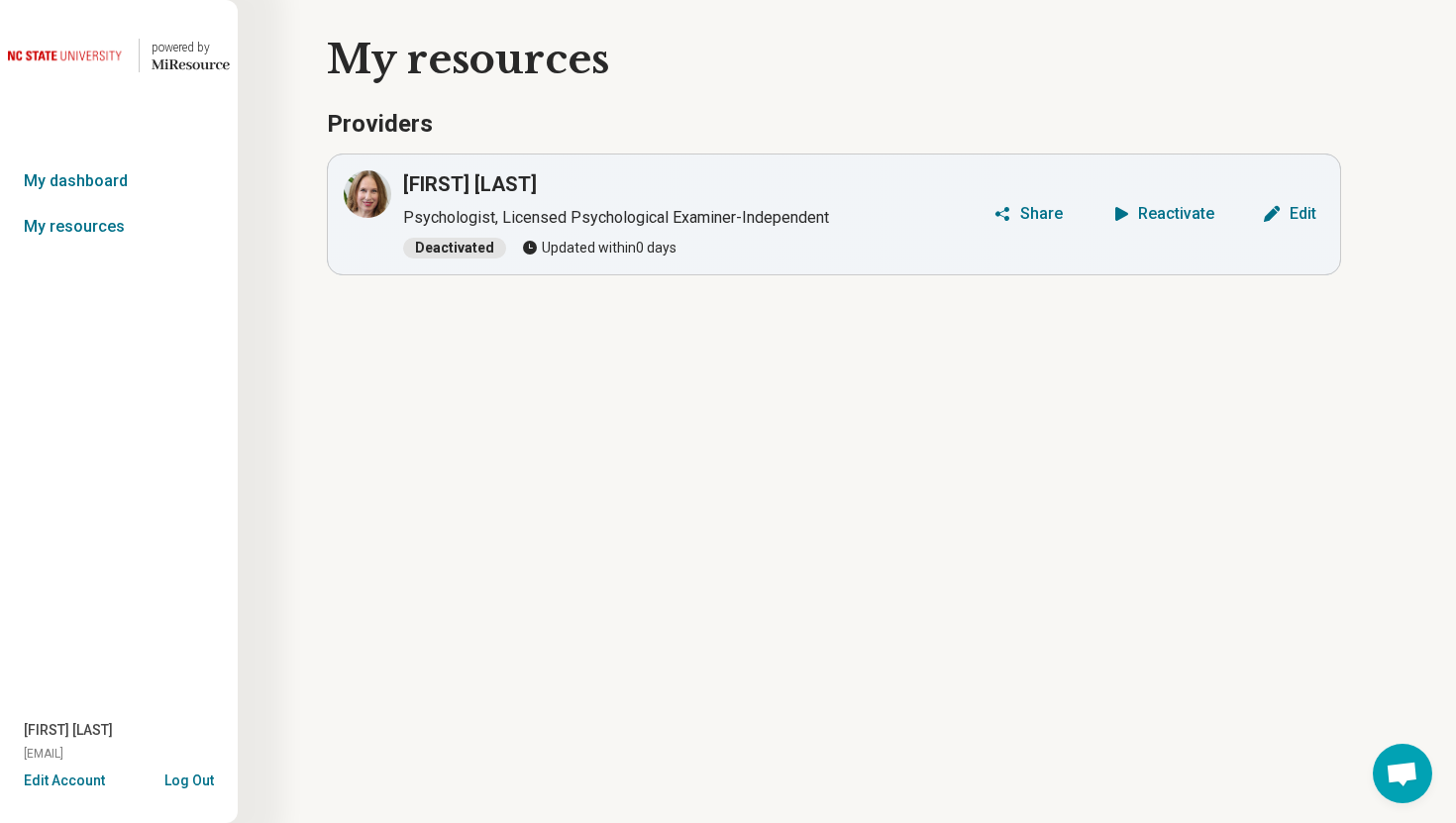 click on "Edit Account" at bounding box center [64, 780] 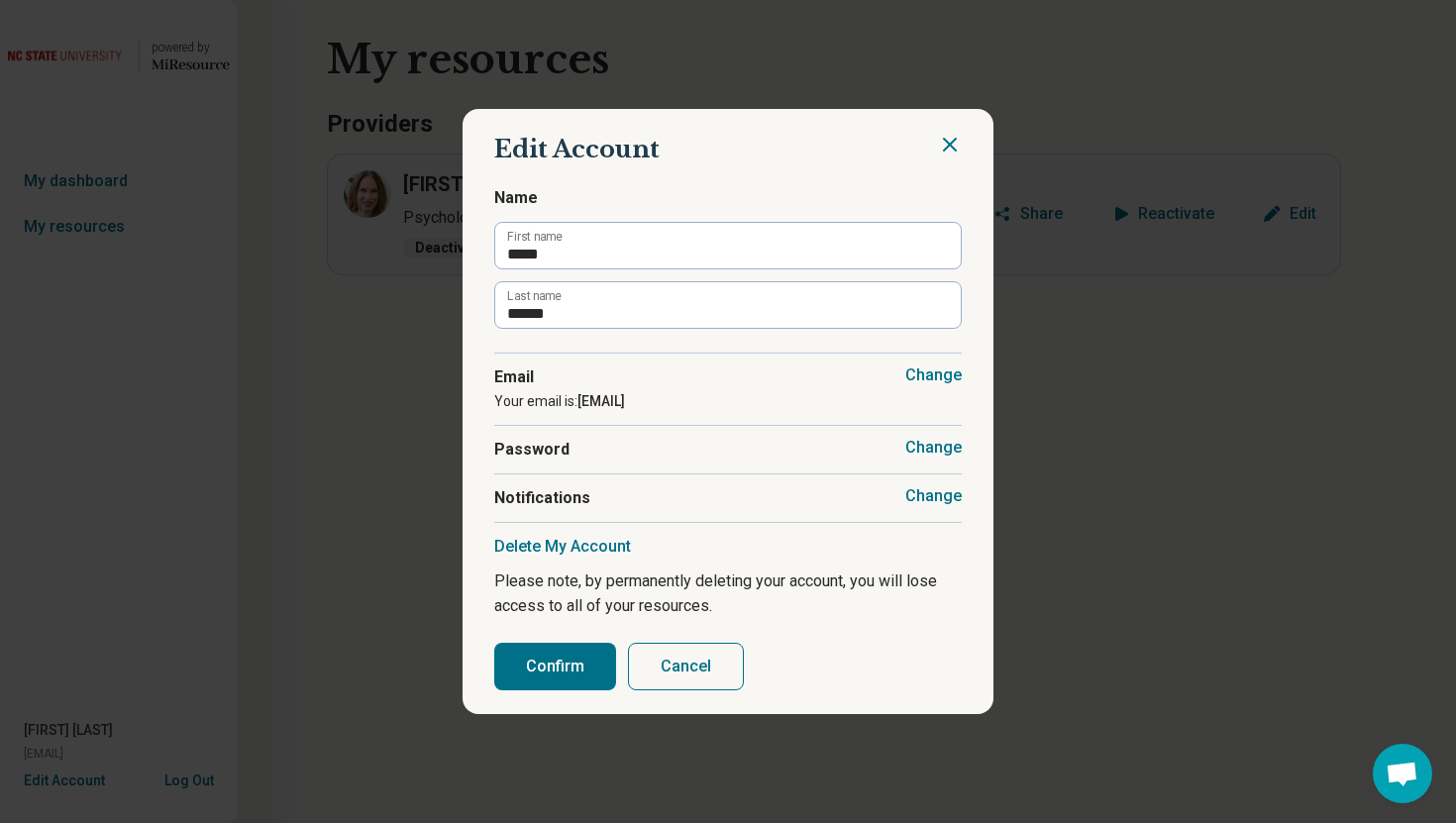 click on "Change" at bounding box center [933, 496] 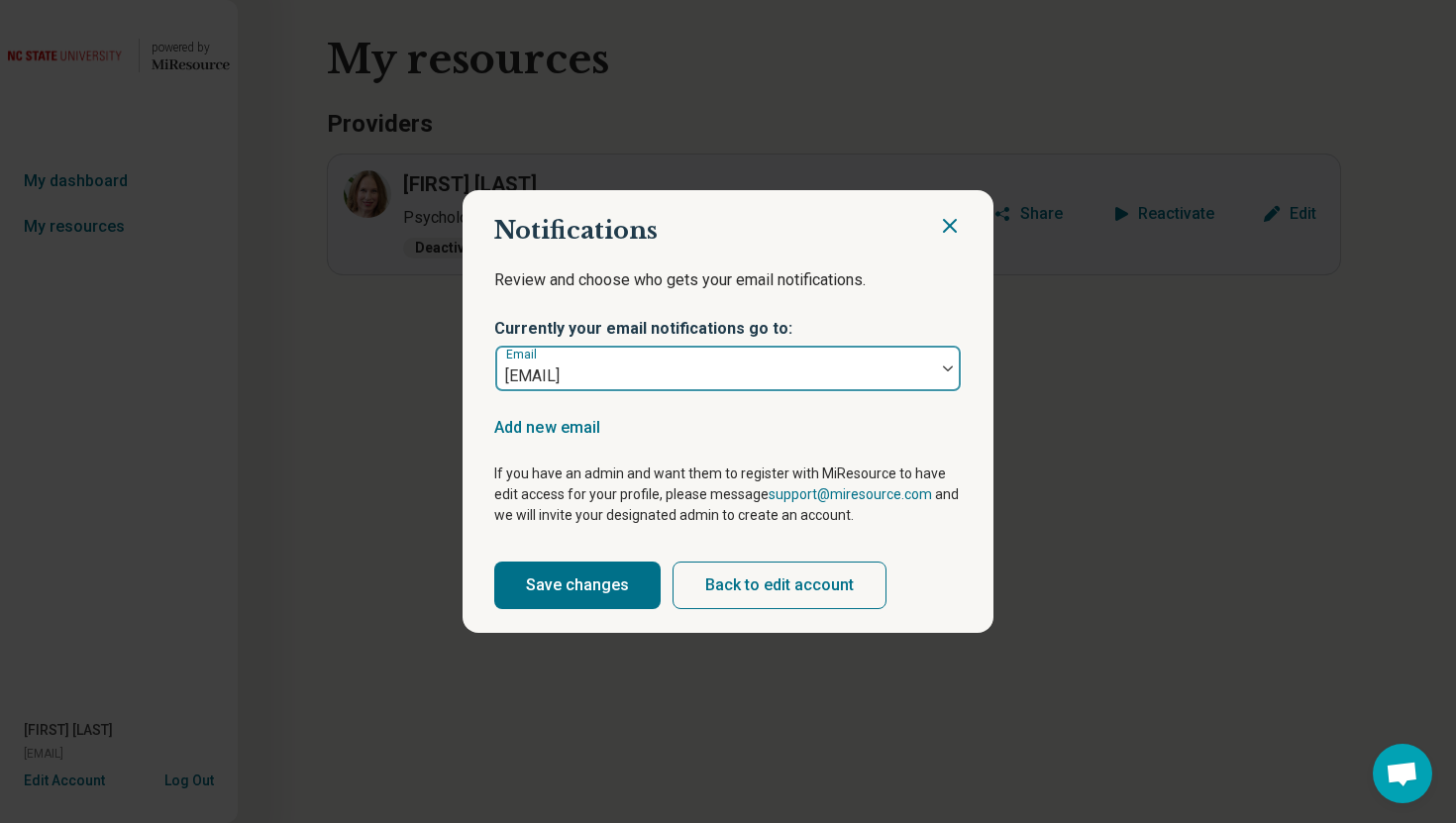click on "maria@sentinelmwc.com" at bounding box center [715, 368] 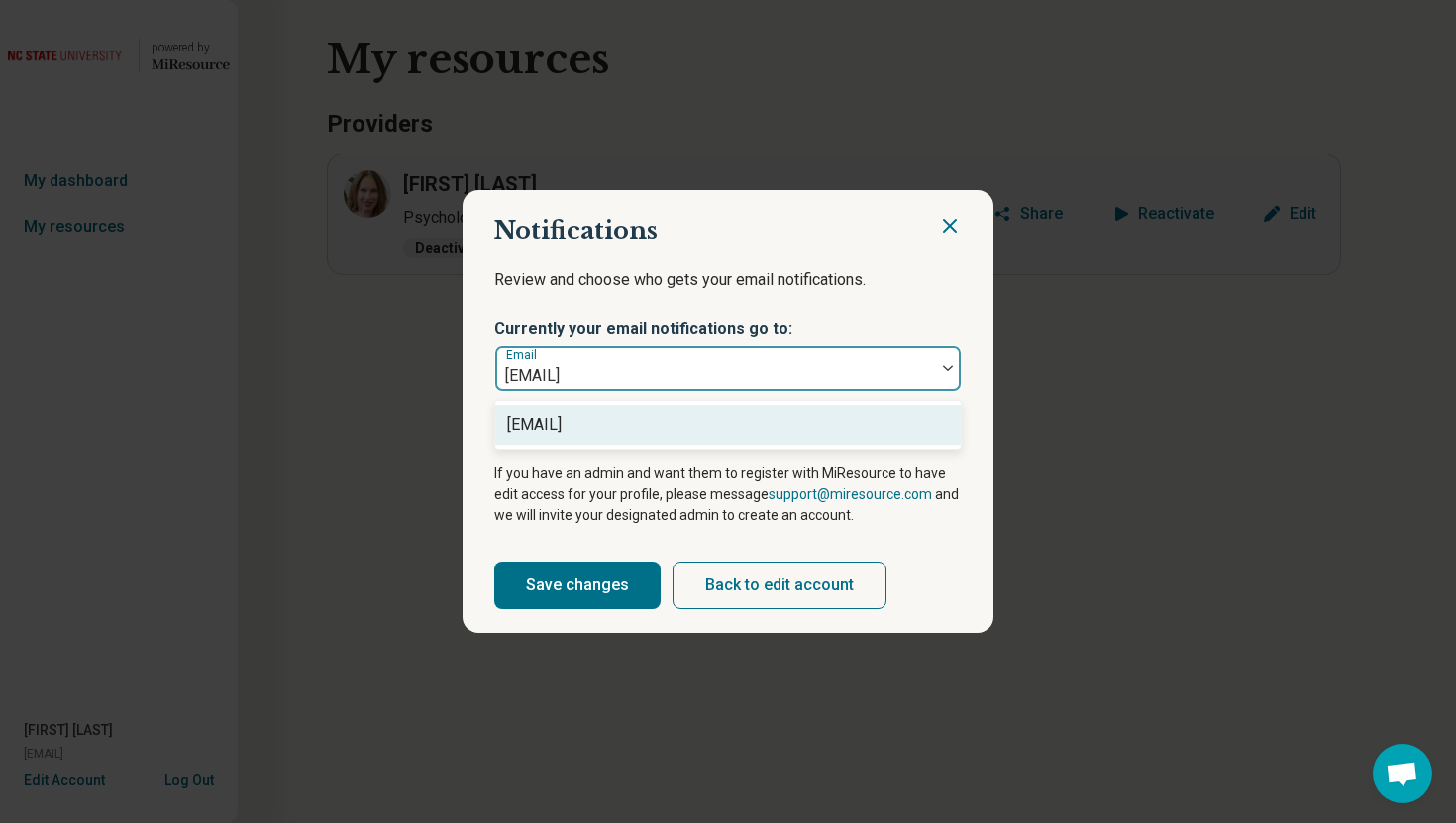 click on "Review and choose who gets your email notifications." at bounding box center (728, 292) 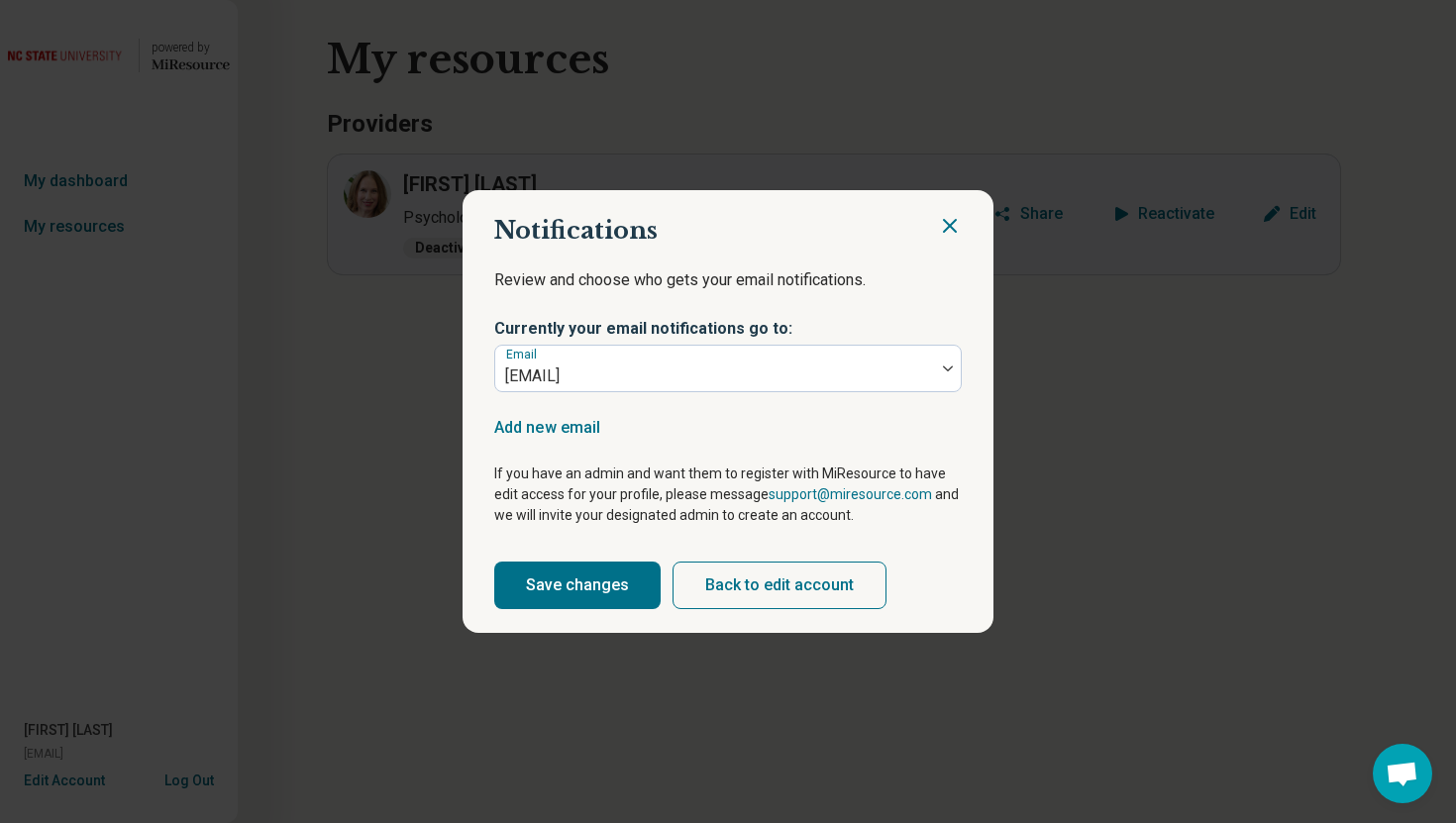 click 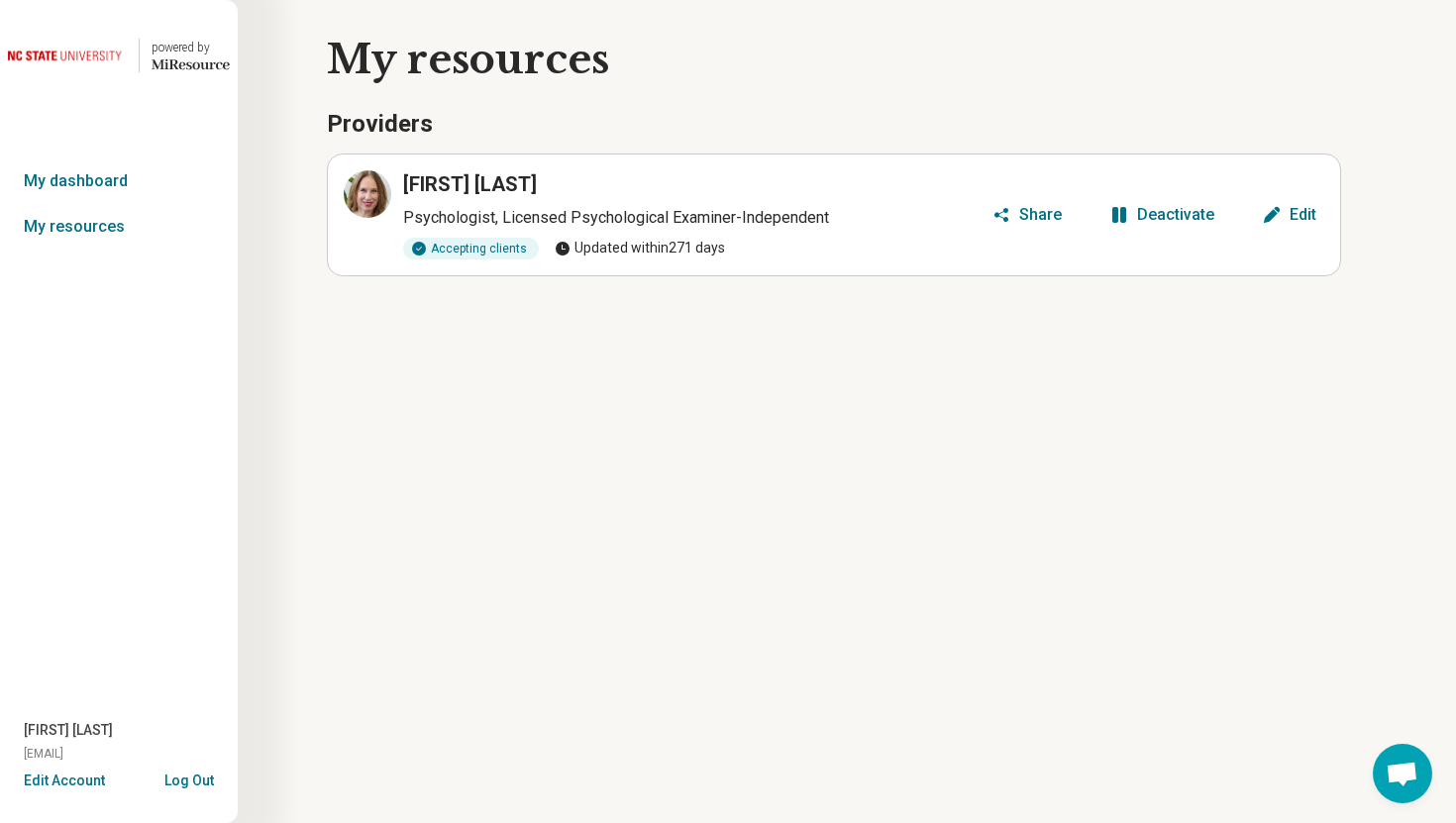 click on "Deactivate" at bounding box center [1176, 215] 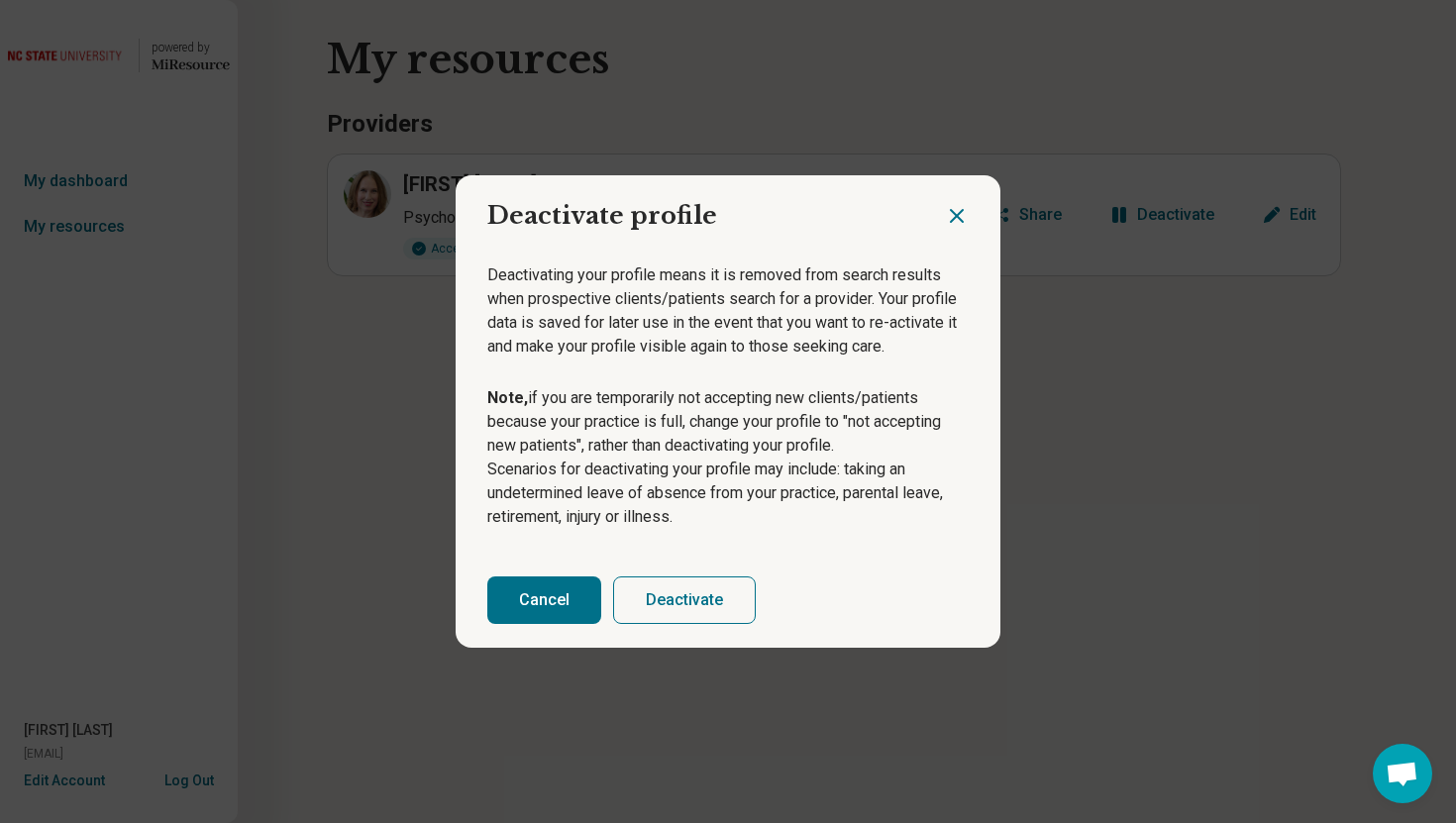 click on "Deactivate" at bounding box center (684, 600) 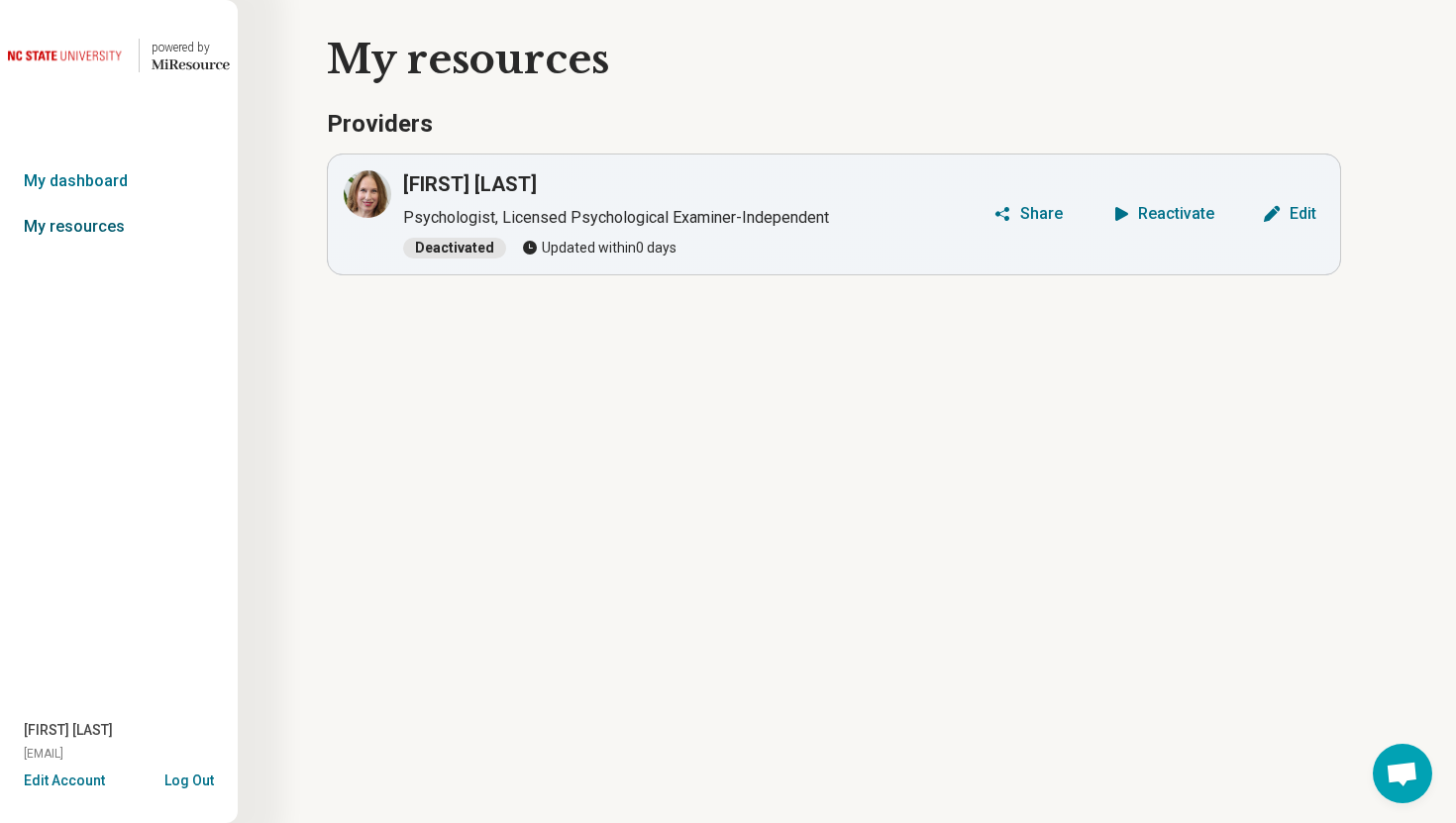 click on "My resources" at bounding box center [119, 227] 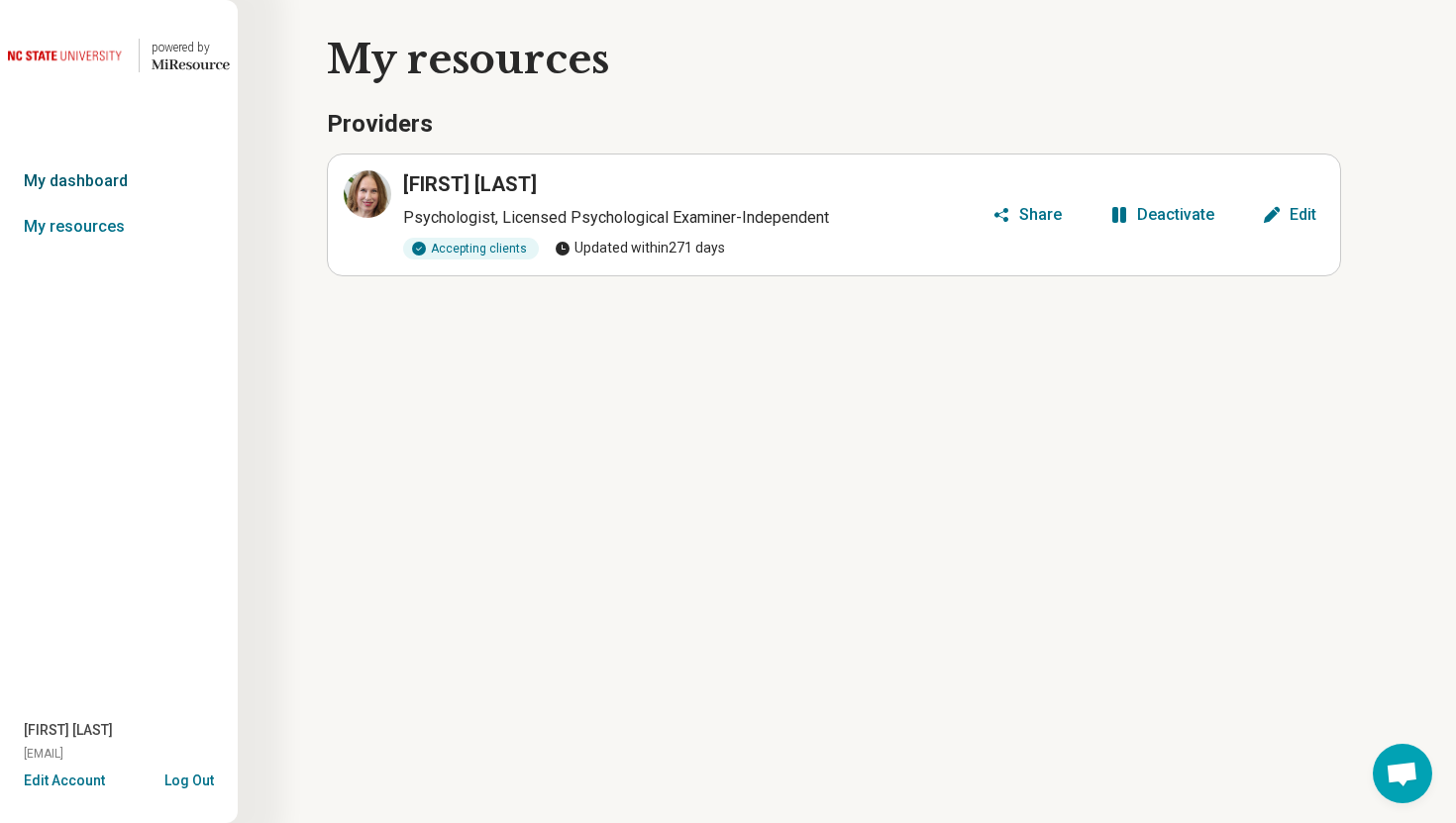 click on "My dashboard" at bounding box center [119, 181] 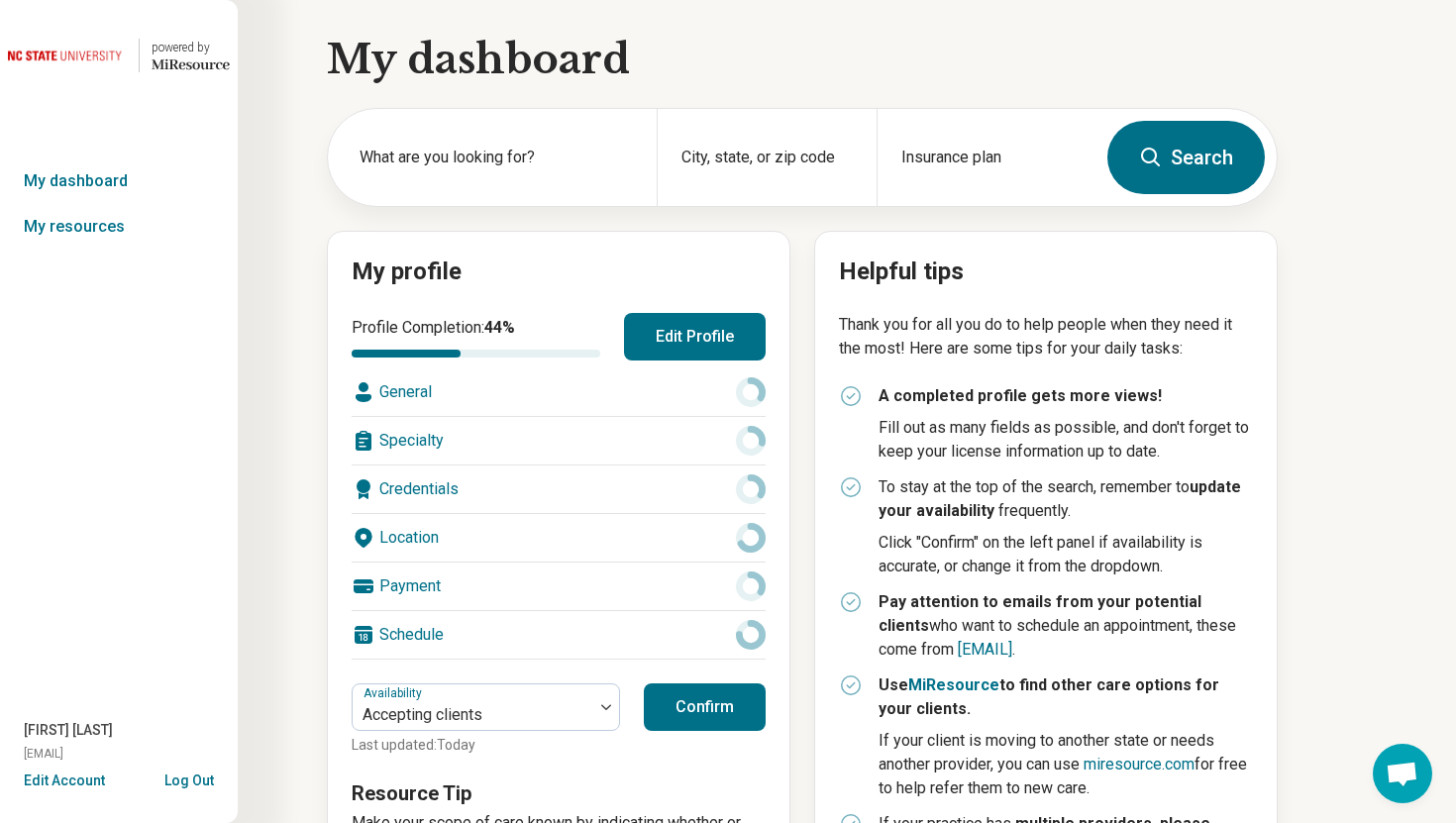 click on "Edit Profile" at bounding box center [694, 337] 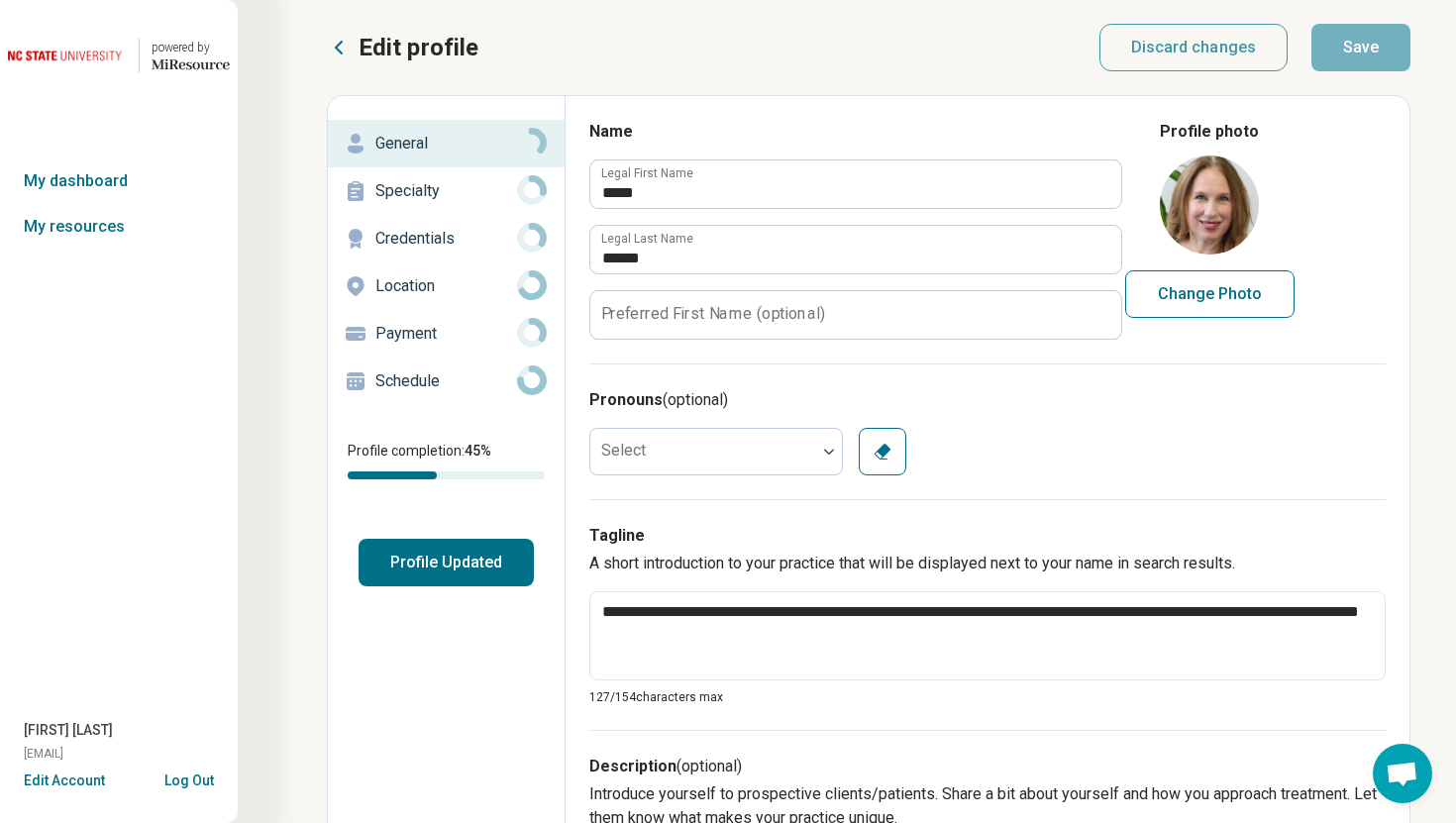 click on "Schedule" at bounding box center [446, 381] 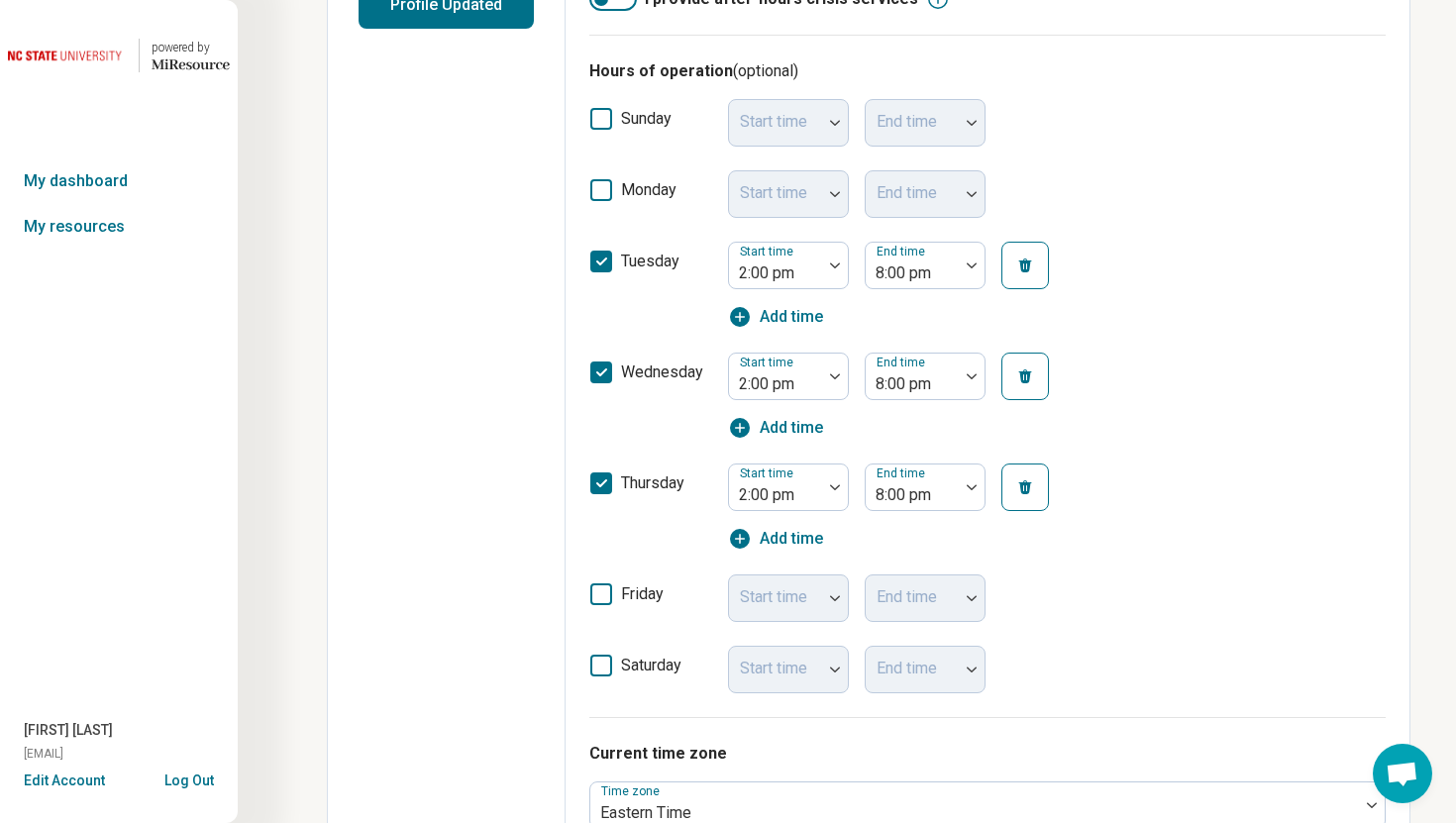 scroll, scrollTop: 0, scrollLeft: 0, axis: both 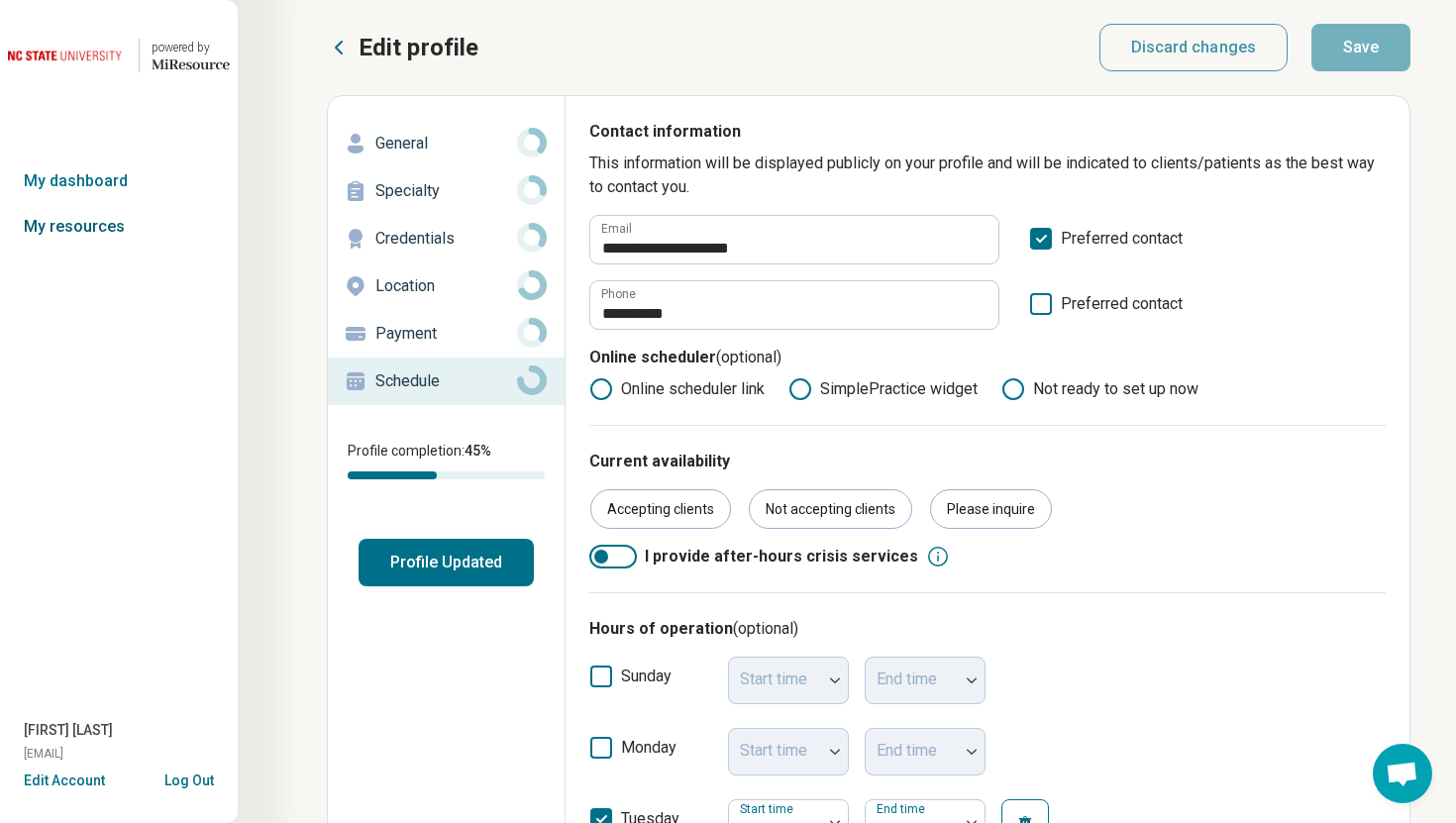 click on "My resources" at bounding box center (119, 227) 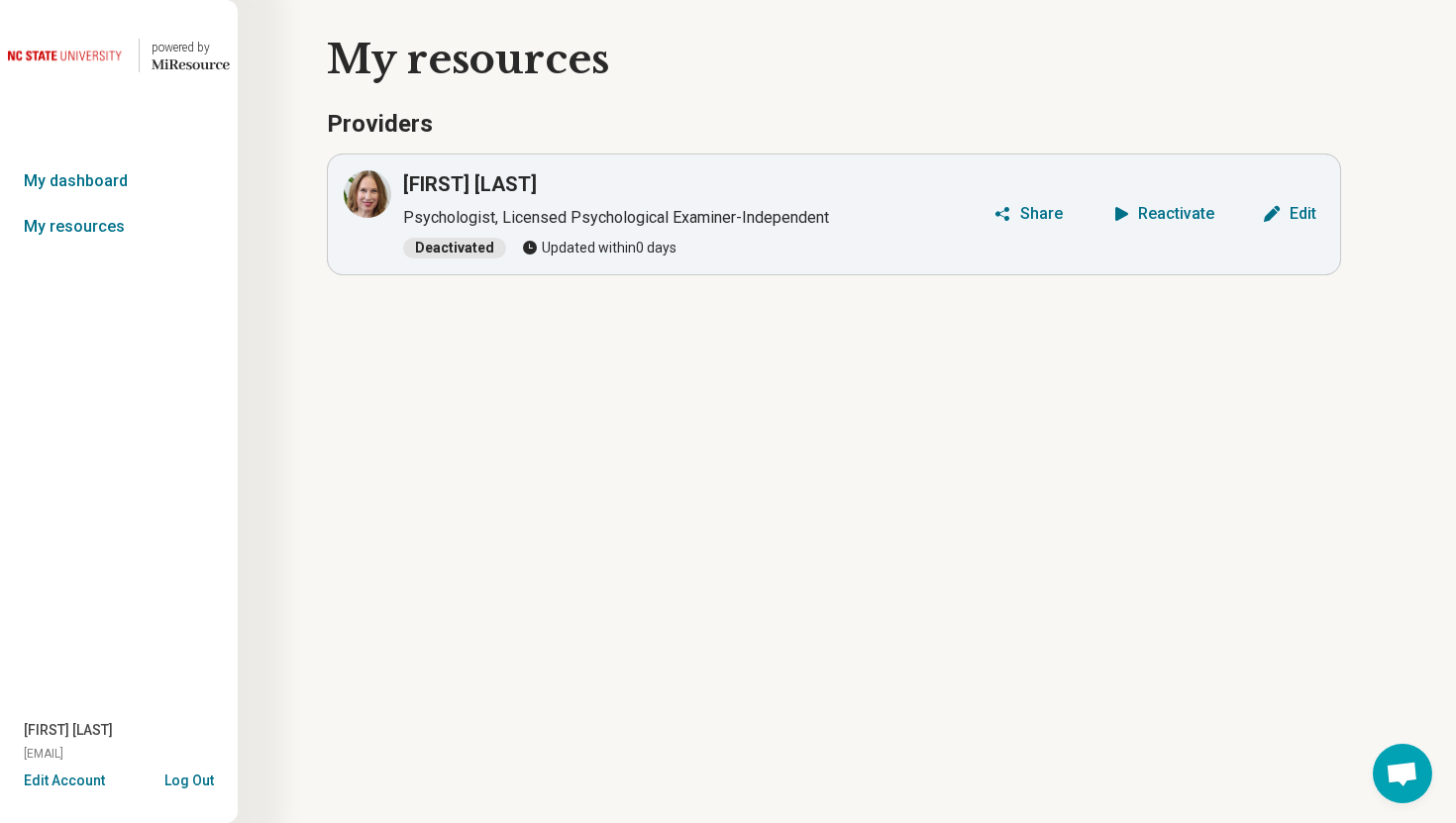 click on "Log Out" at bounding box center (189, 778) 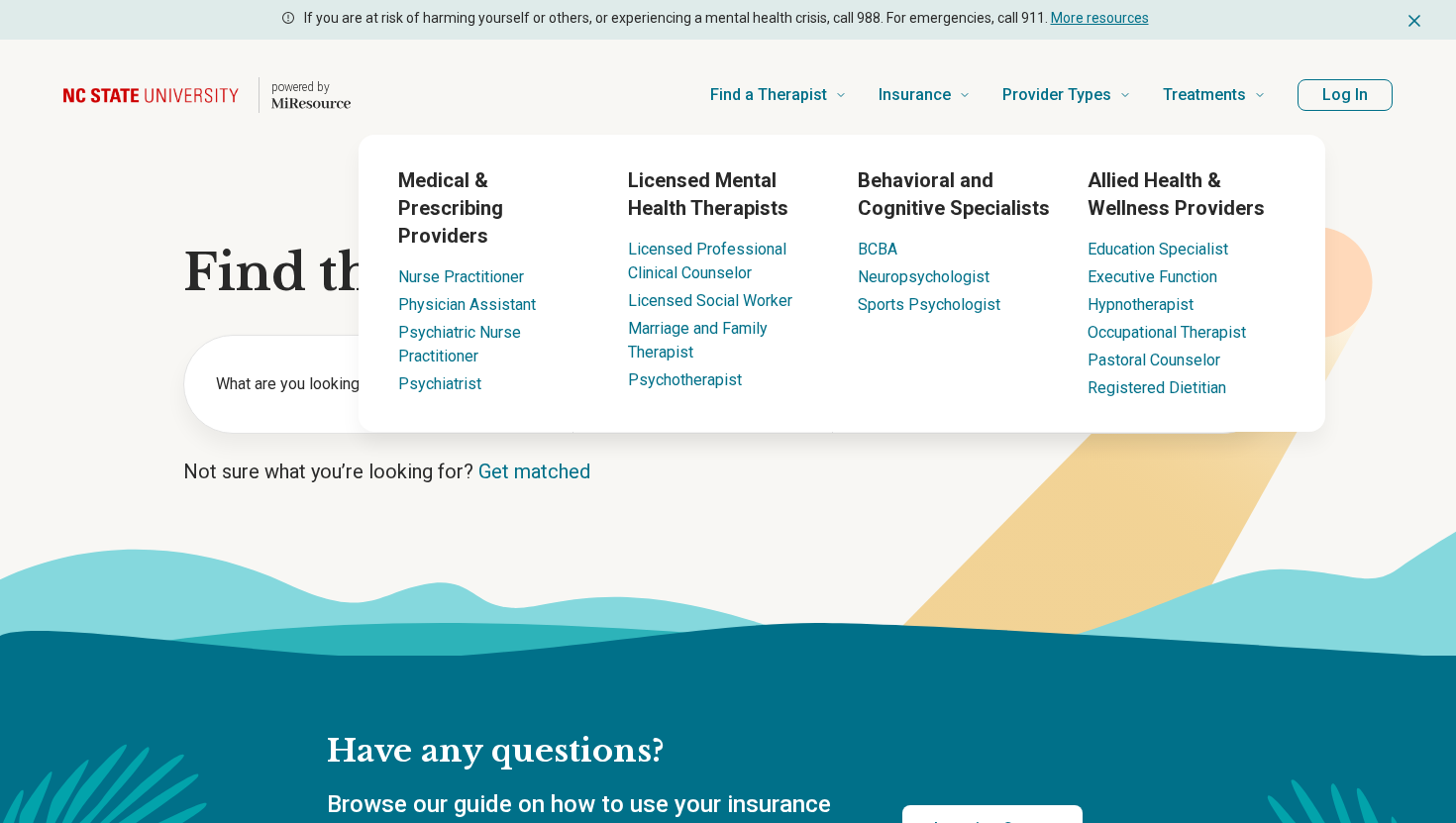 scroll, scrollTop: 0, scrollLeft: 0, axis: both 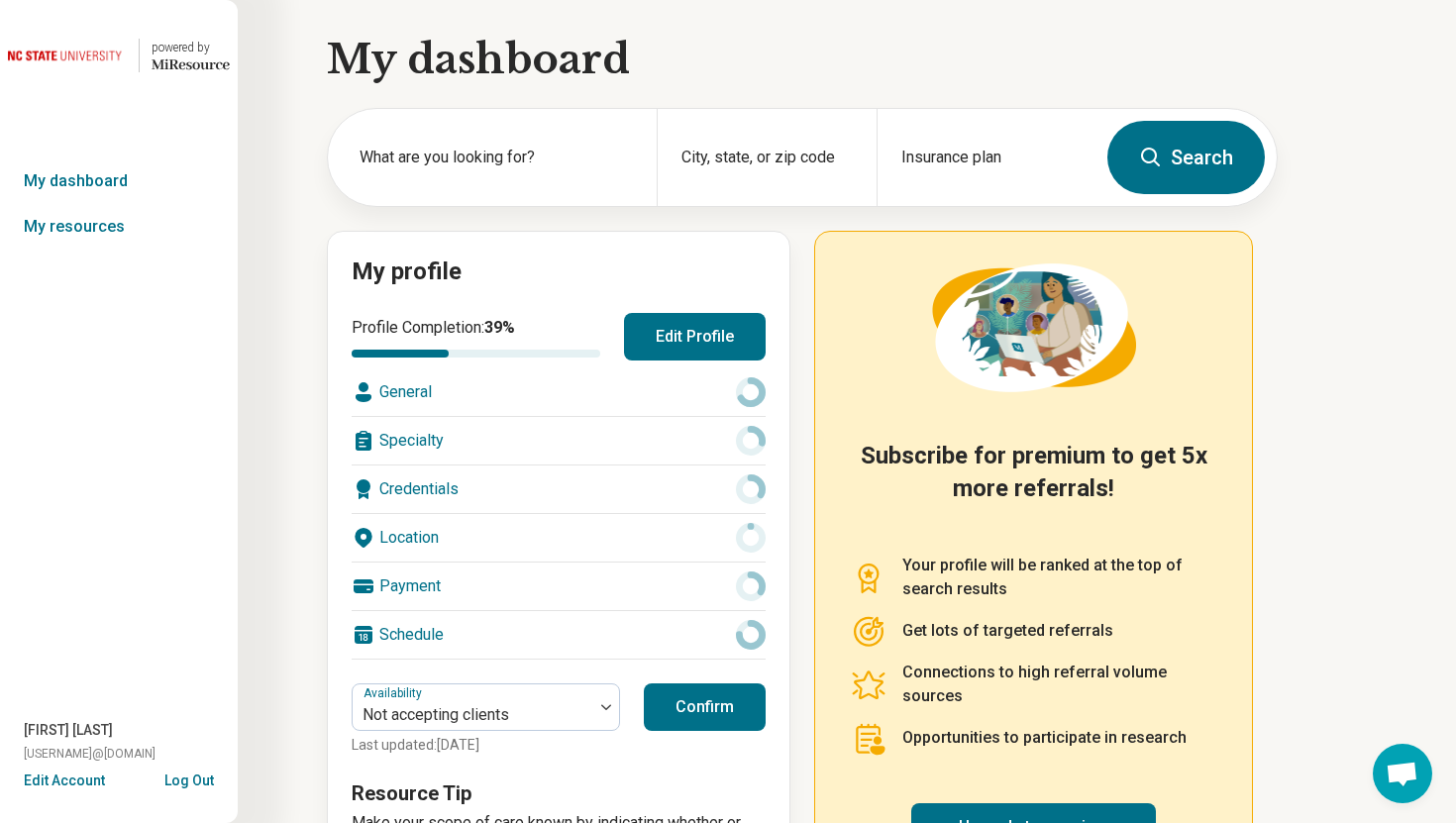 click on "Edit Account" at bounding box center (64, 780) 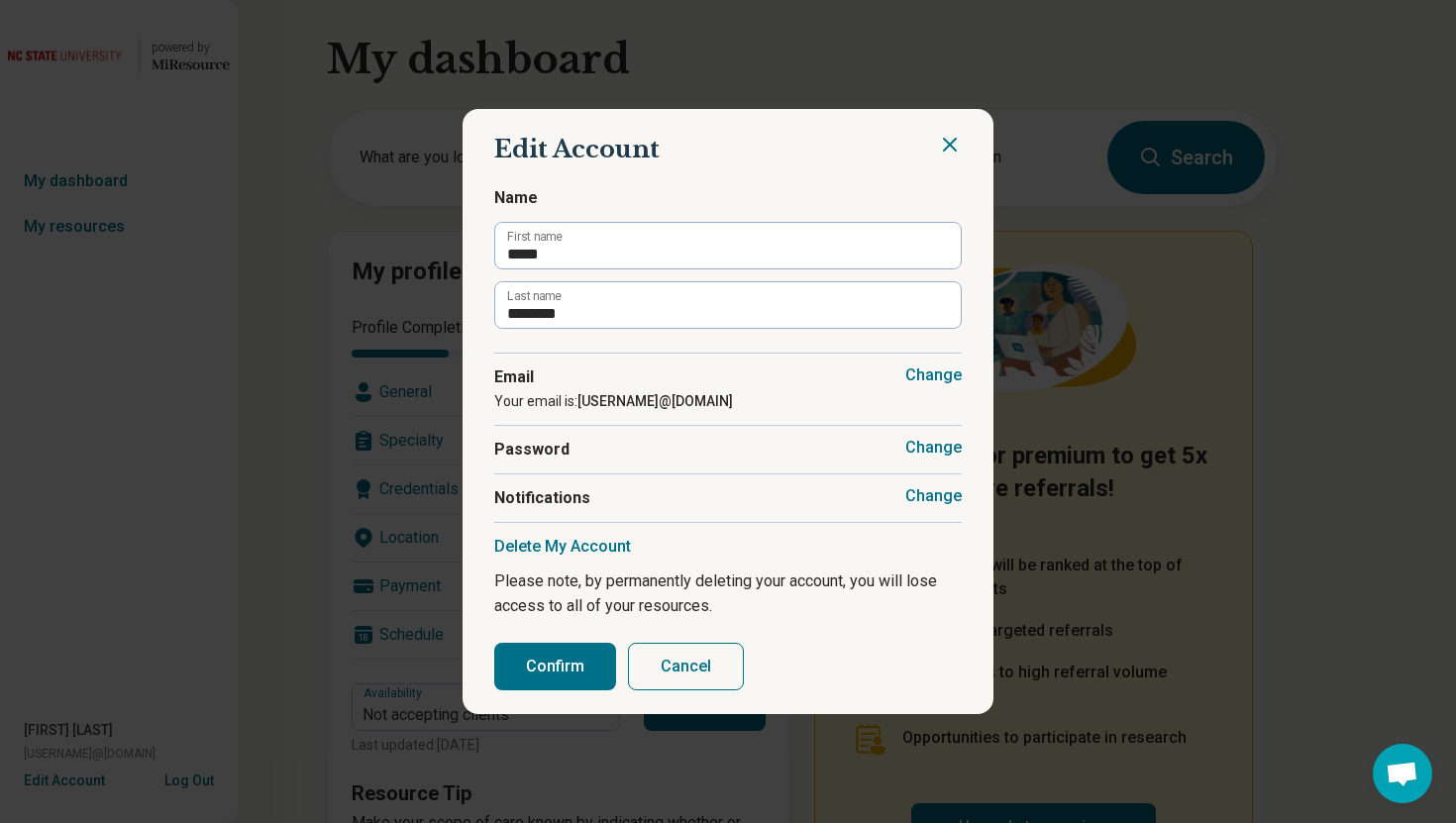 click on "Change" at bounding box center (933, 496) 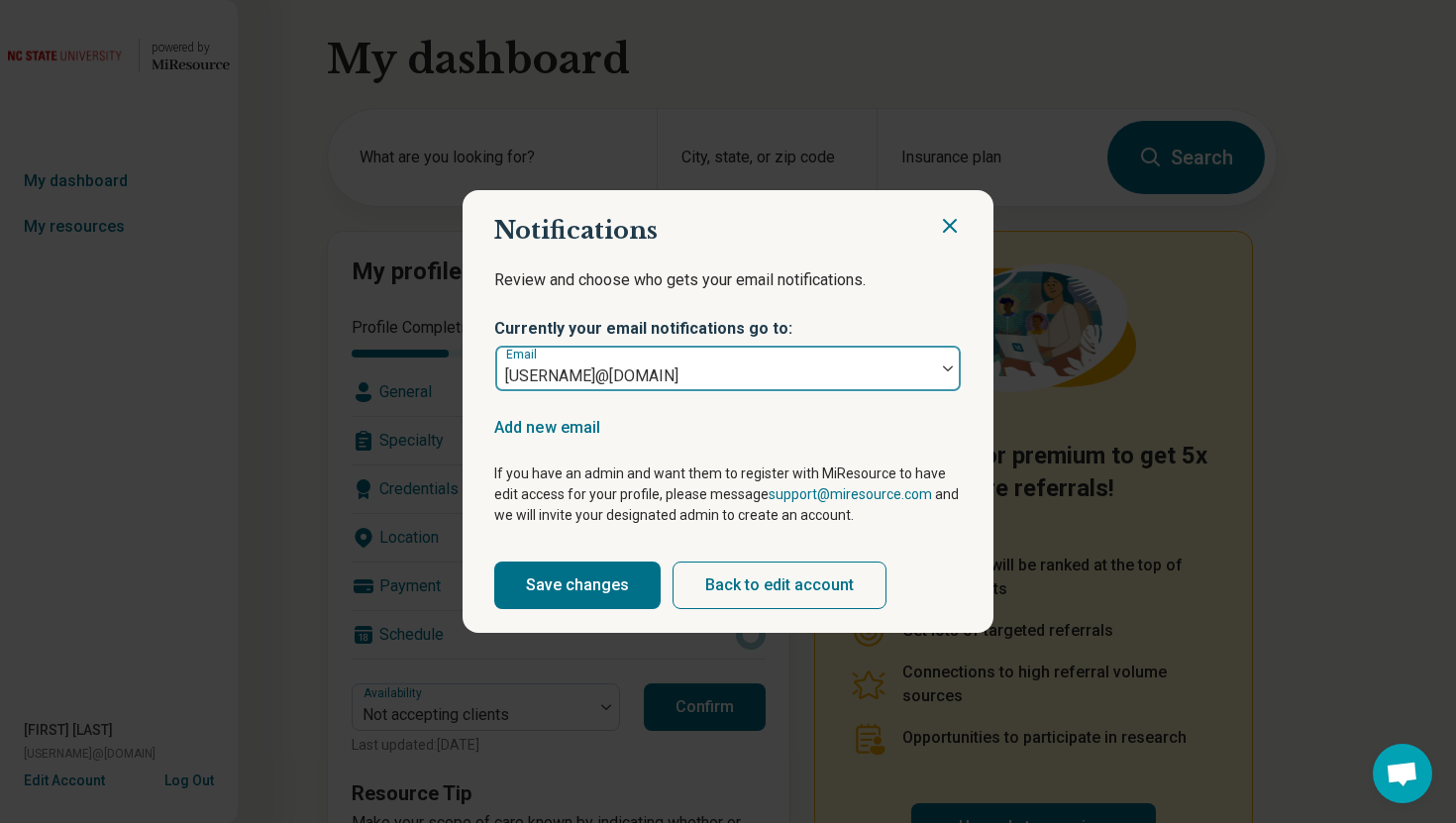 click on "mstauffer.therapy@gmail.com" at bounding box center (715, 368) 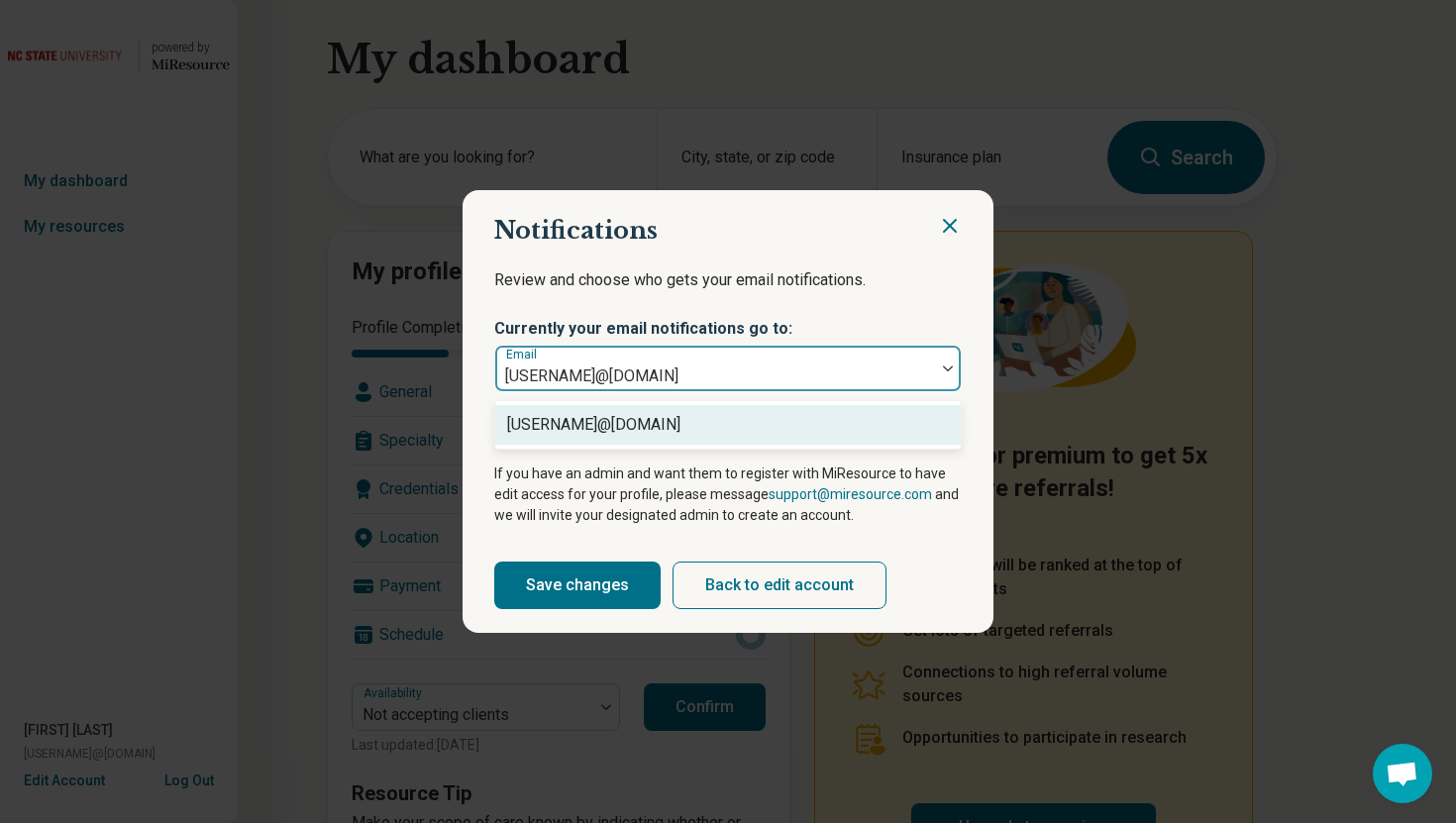 click on "Review and choose who gets your email notifications." at bounding box center (728, 292) 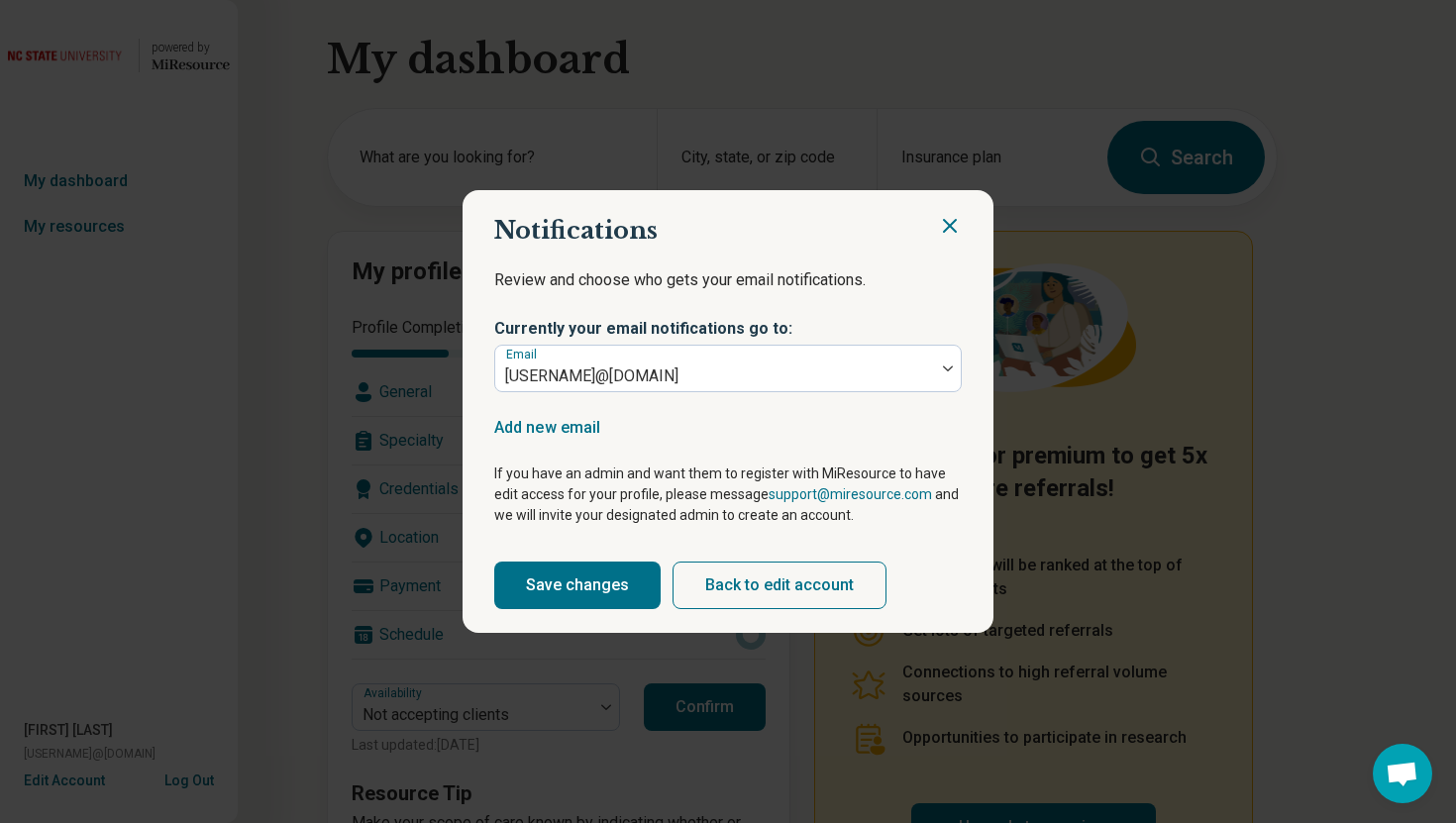 click 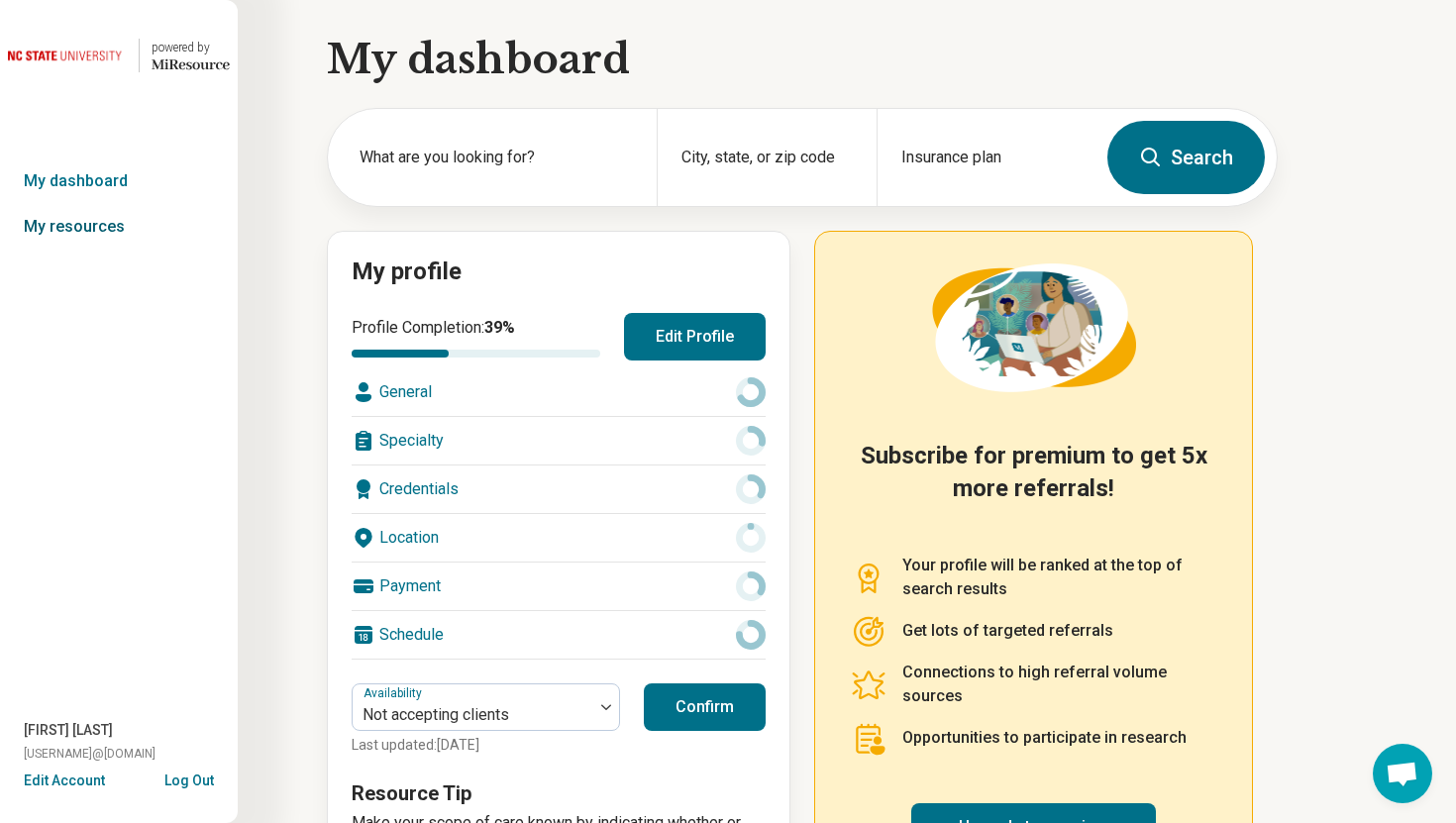 click on "My resources" at bounding box center (119, 227) 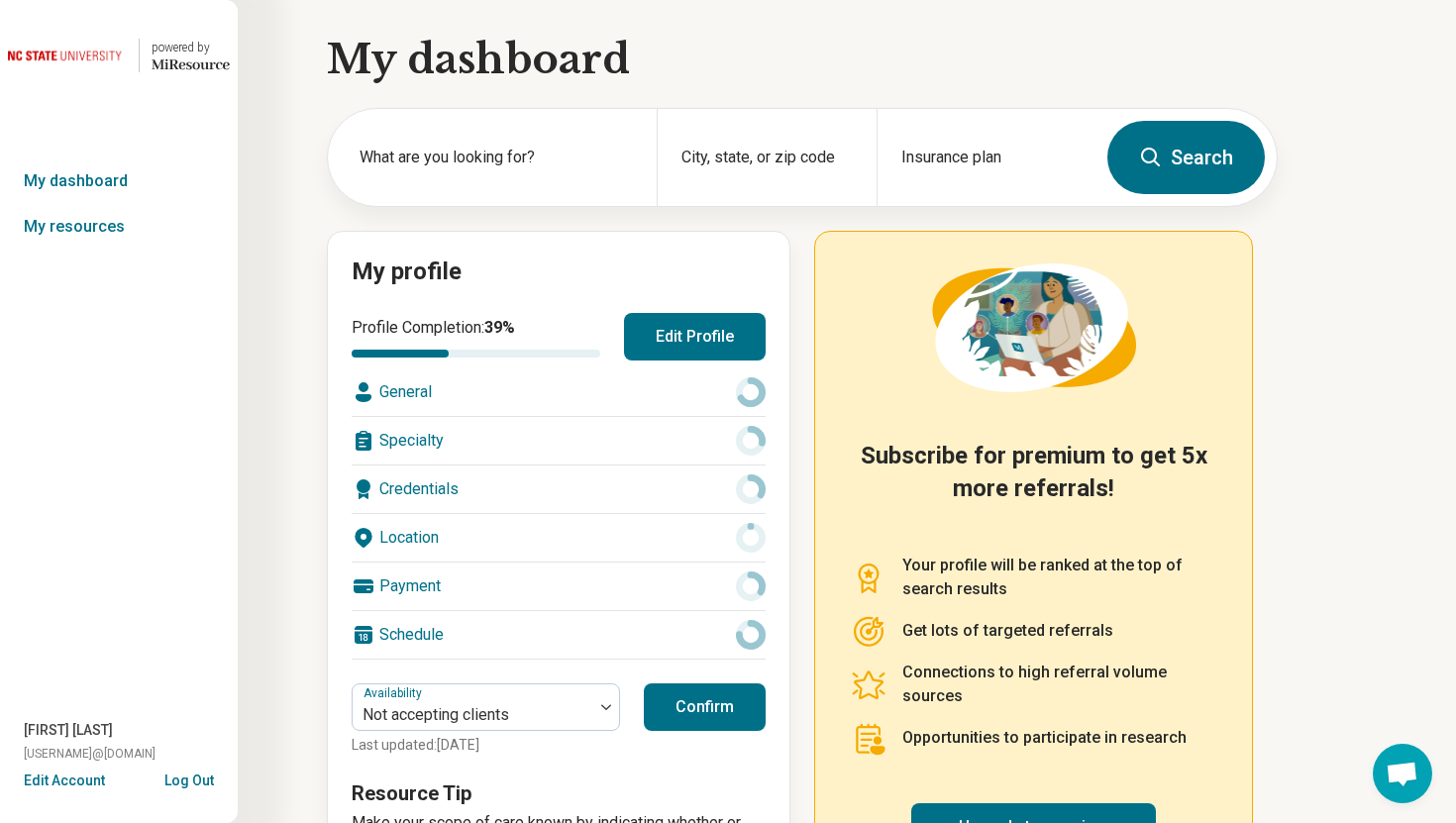 click on "powered by Miresource logo My dashboard My resources Megan Stauffer mstauffer.therapy@gmail.com Edit Account Log Out powered by Miresource logo My dashboard What are you looking for? City, state, or zip code Insurance plan Search My profile Profile Completion:  39 % Edit Profile General Specialty Credentials Location Payment Schedule Availability Not accepting clients Last updated:  Dec 1, 2024 Confirm Resource Tip Make your scope of care known by indicating whether or not you accept people with Suicidal Ideation and if you offer After-Hours Crisis Services. Subscribe for premium to get 5x more referrals! Your profile will be ranked at the top of search results Get lots of targeted referrals  Connections to high referral volume sources Opportunities to participate in research Upgrade to premium" at bounding box center [728, 467] 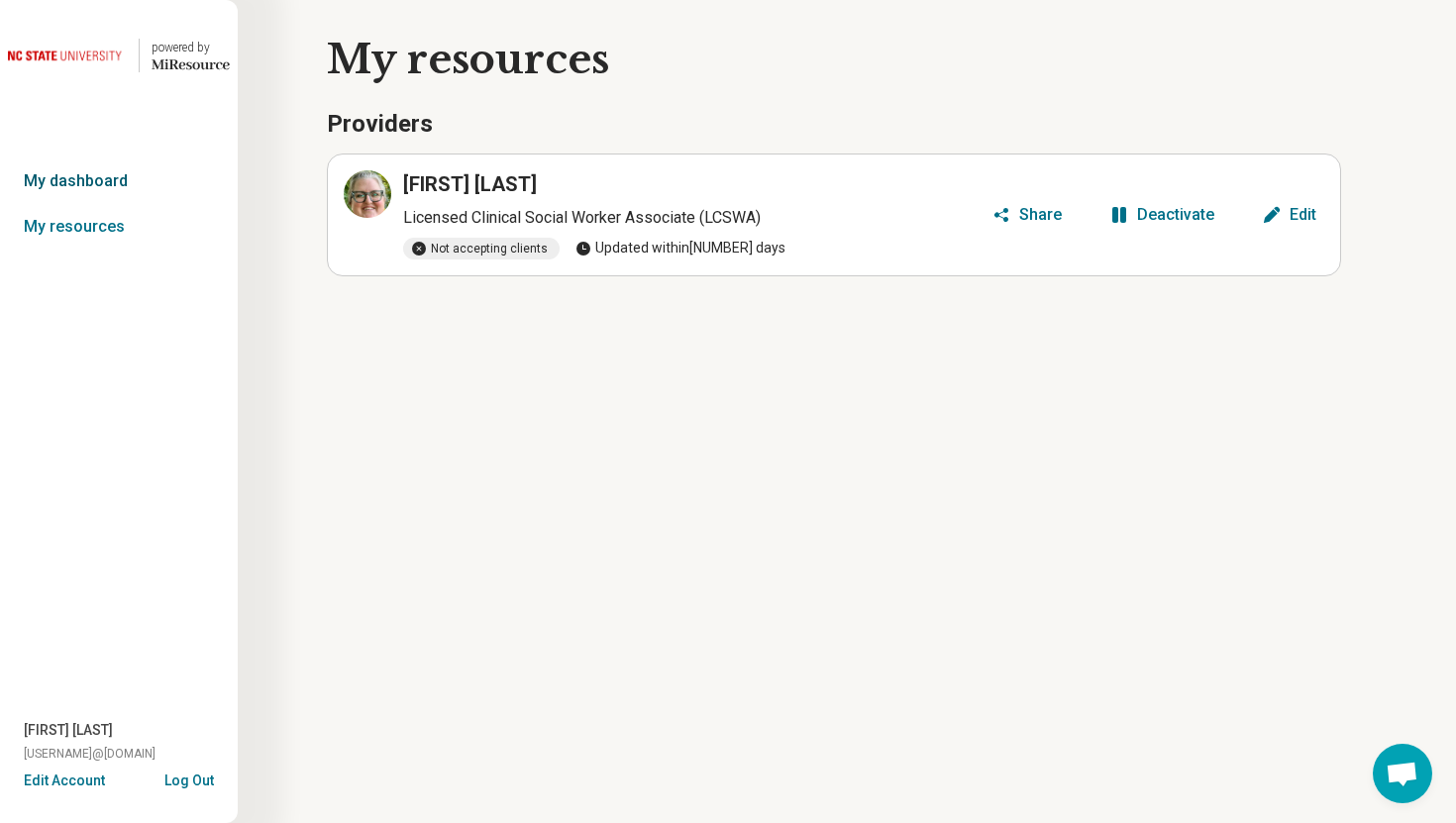 click on "My dashboard" at bounding box center (119, 181) 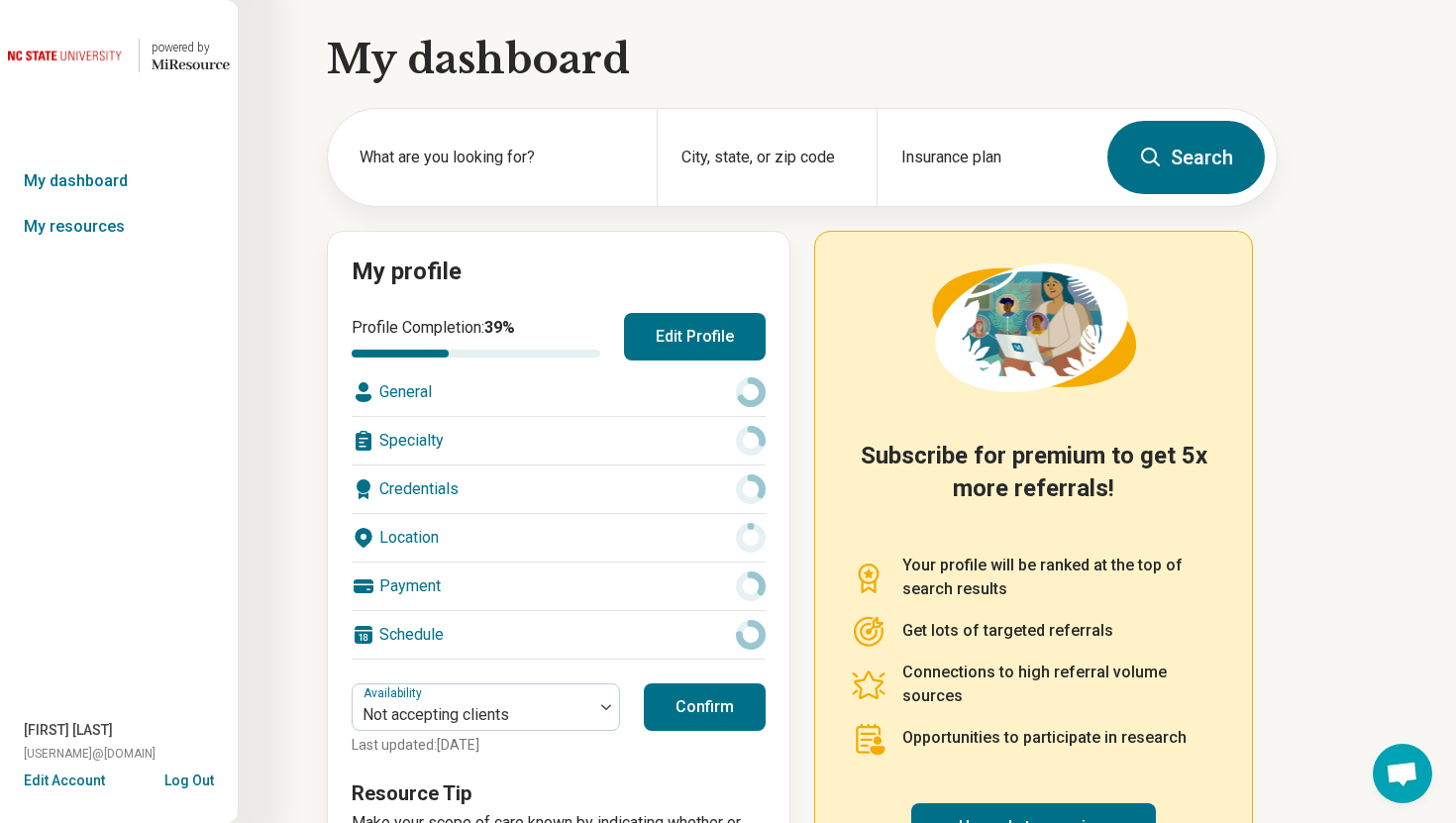 click on "Edit Profile" at bounding box center [694, 337] 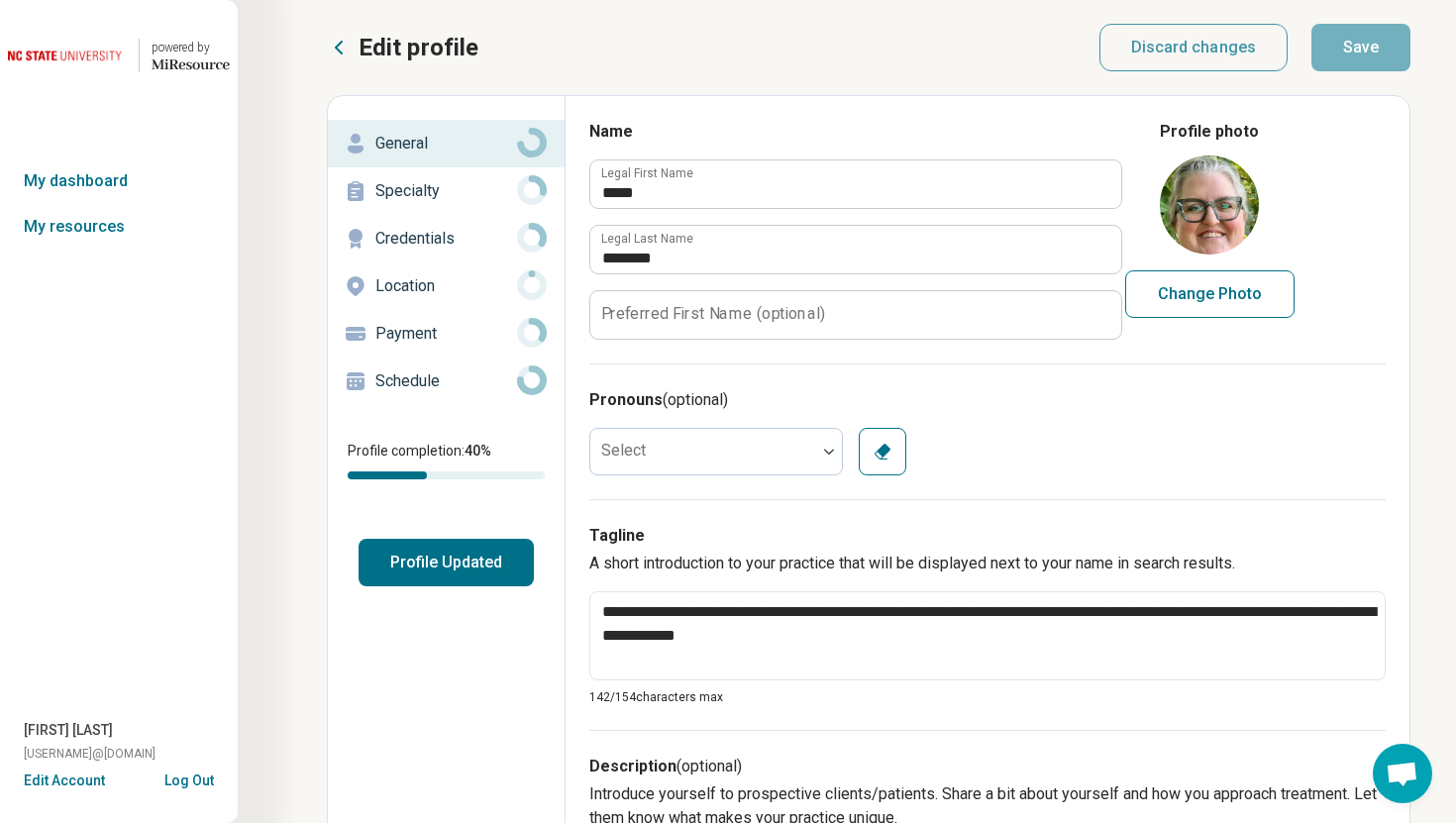 click on "Schedule" at bounding box center (446, 381) 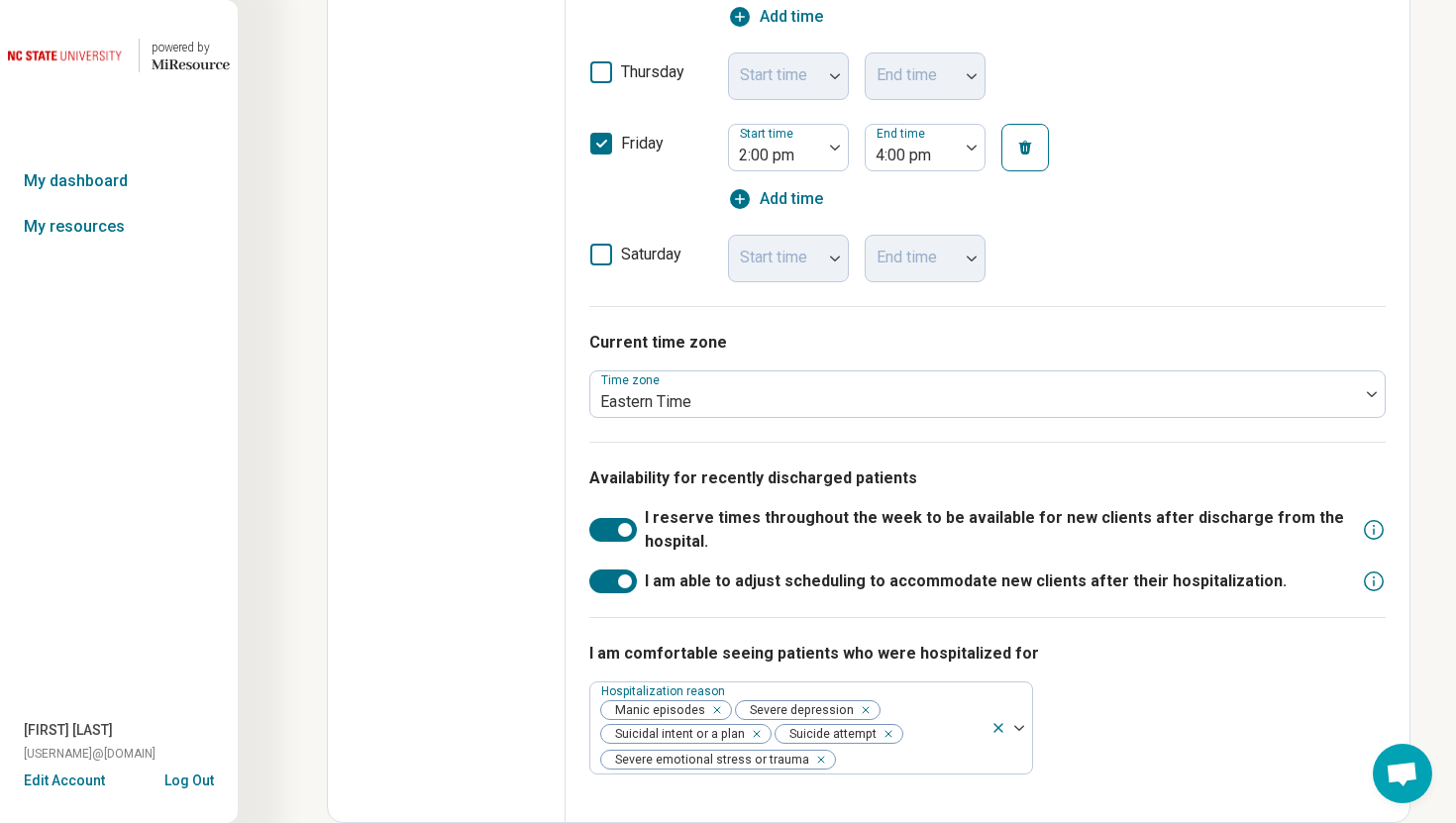 scroll, scrollTop: 0, scrollLeft: 0, axis: both 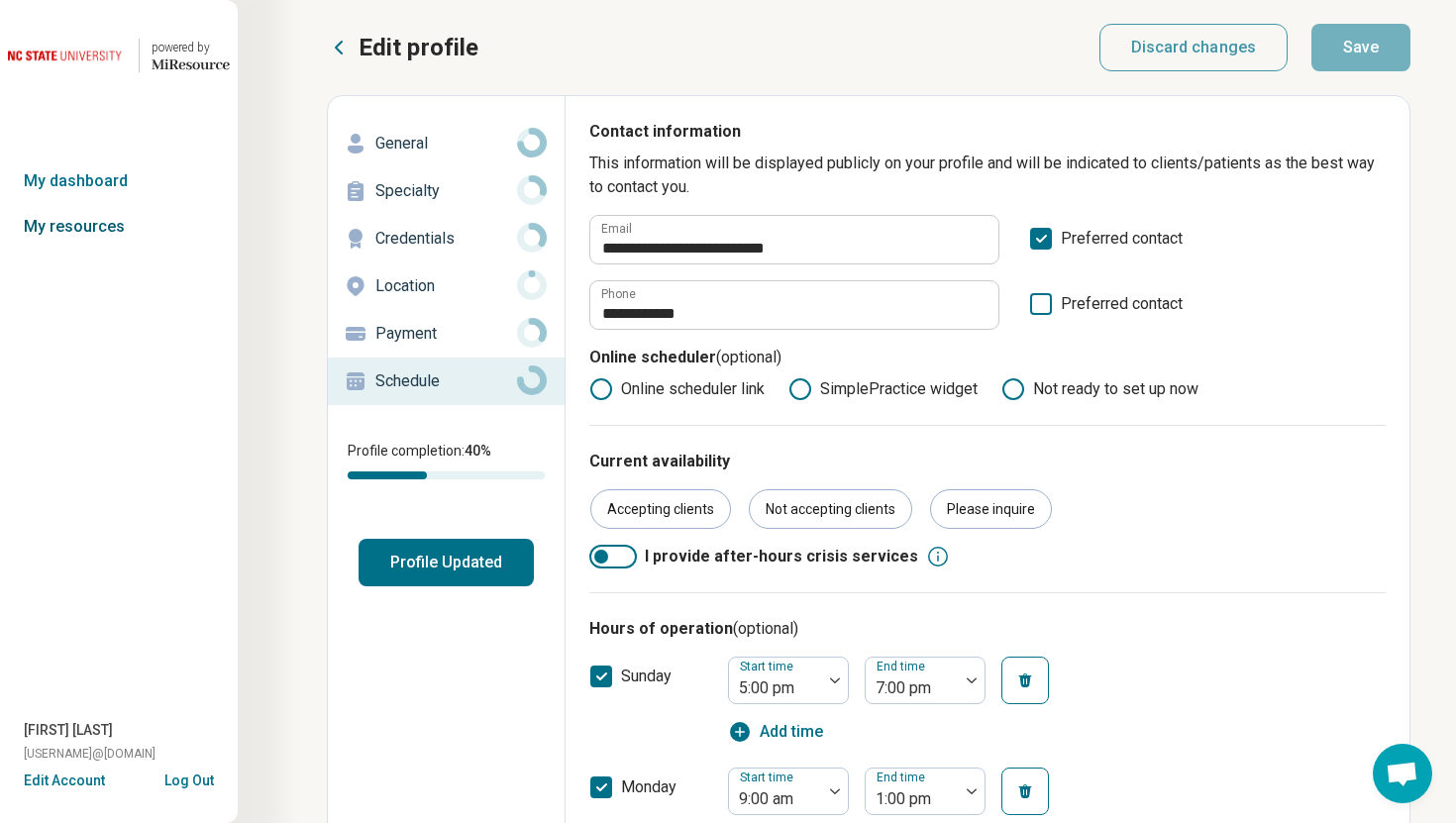 click on "My resources" at bounding box center (119, 227) 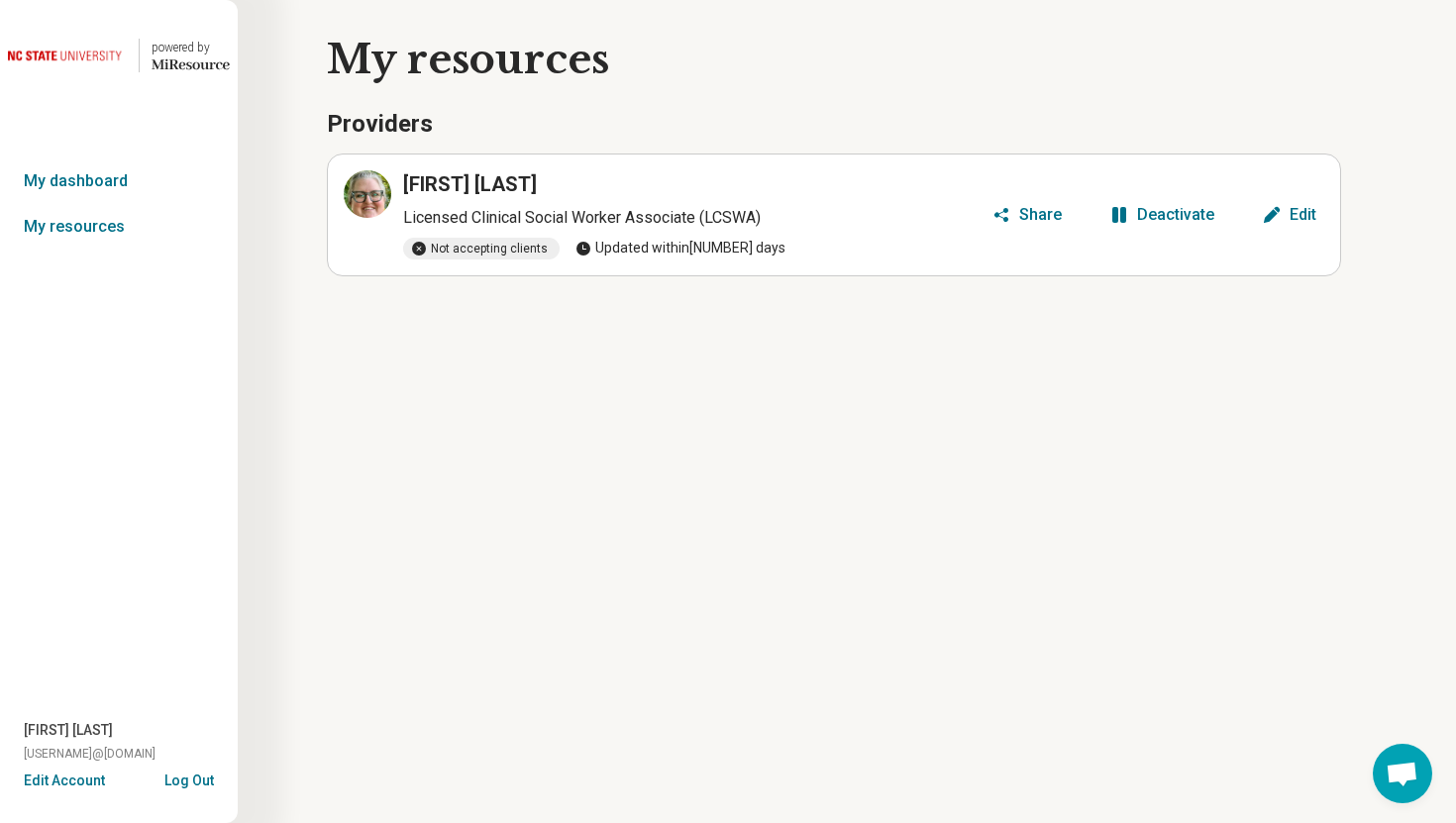 click on "Deactivate" at bounding box center (1176, 215) 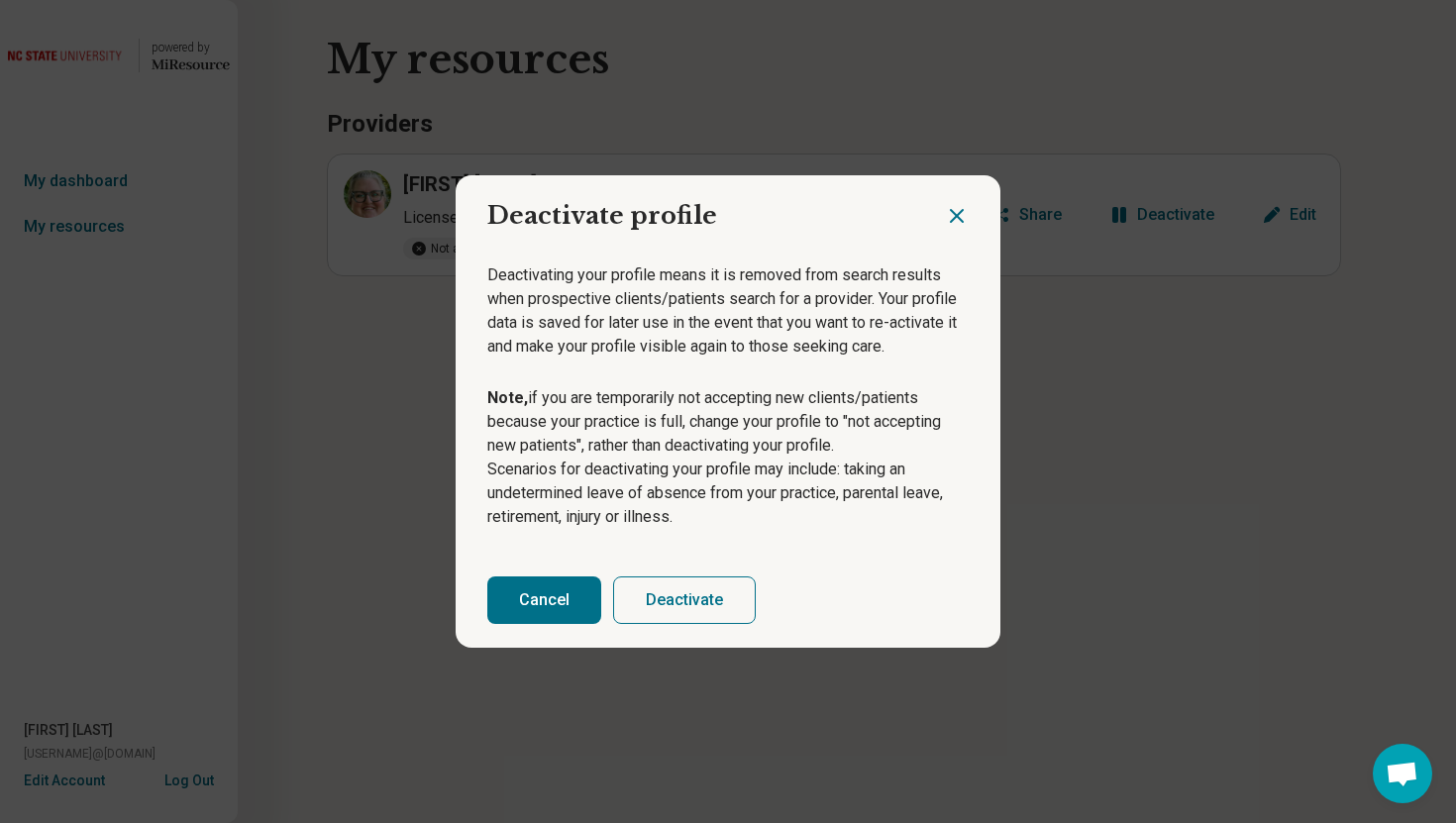 click on "Deactivate" at bounding box center (684, 600) 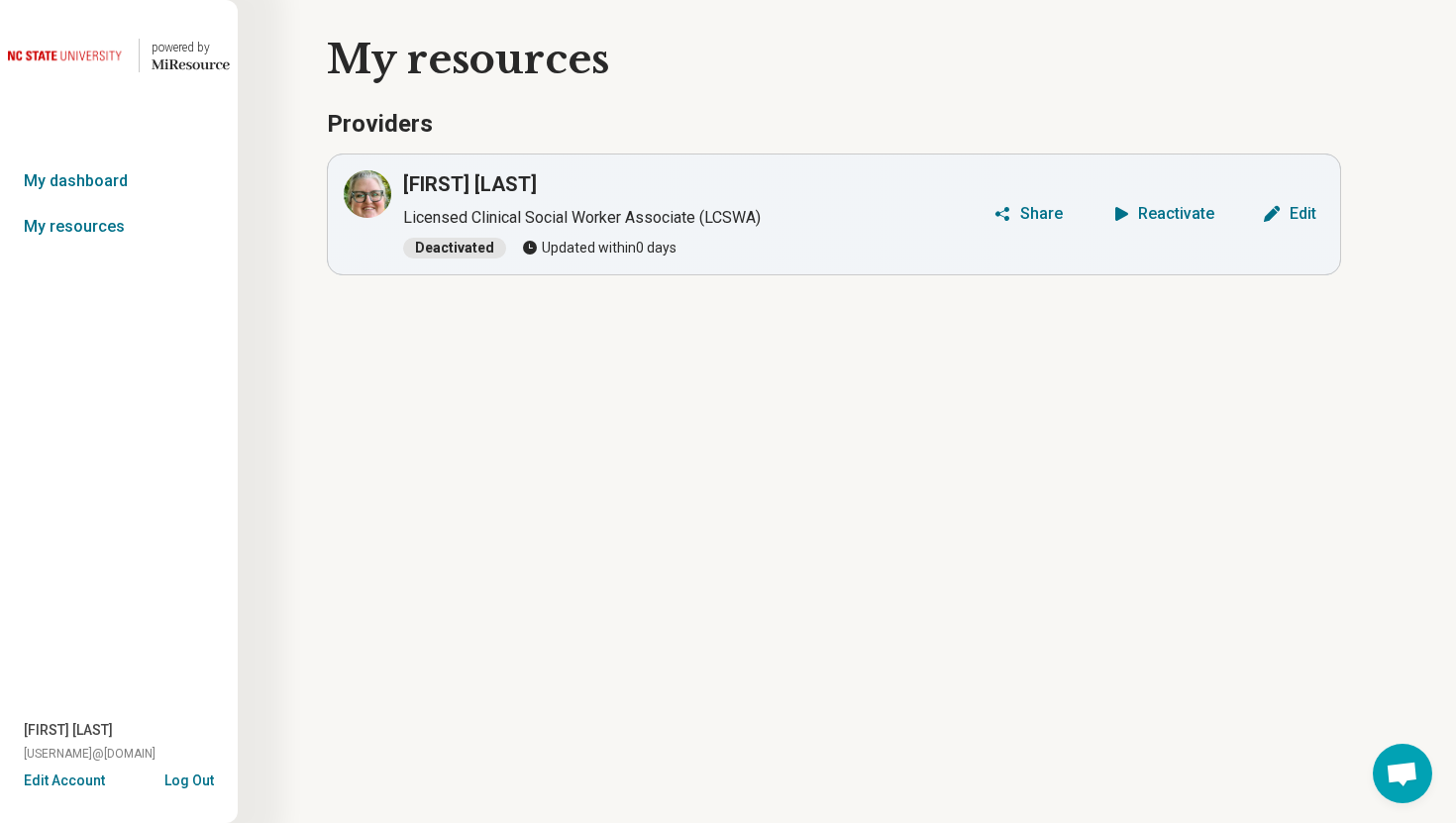 click on "Log Out" at bounding box center [189, 778] 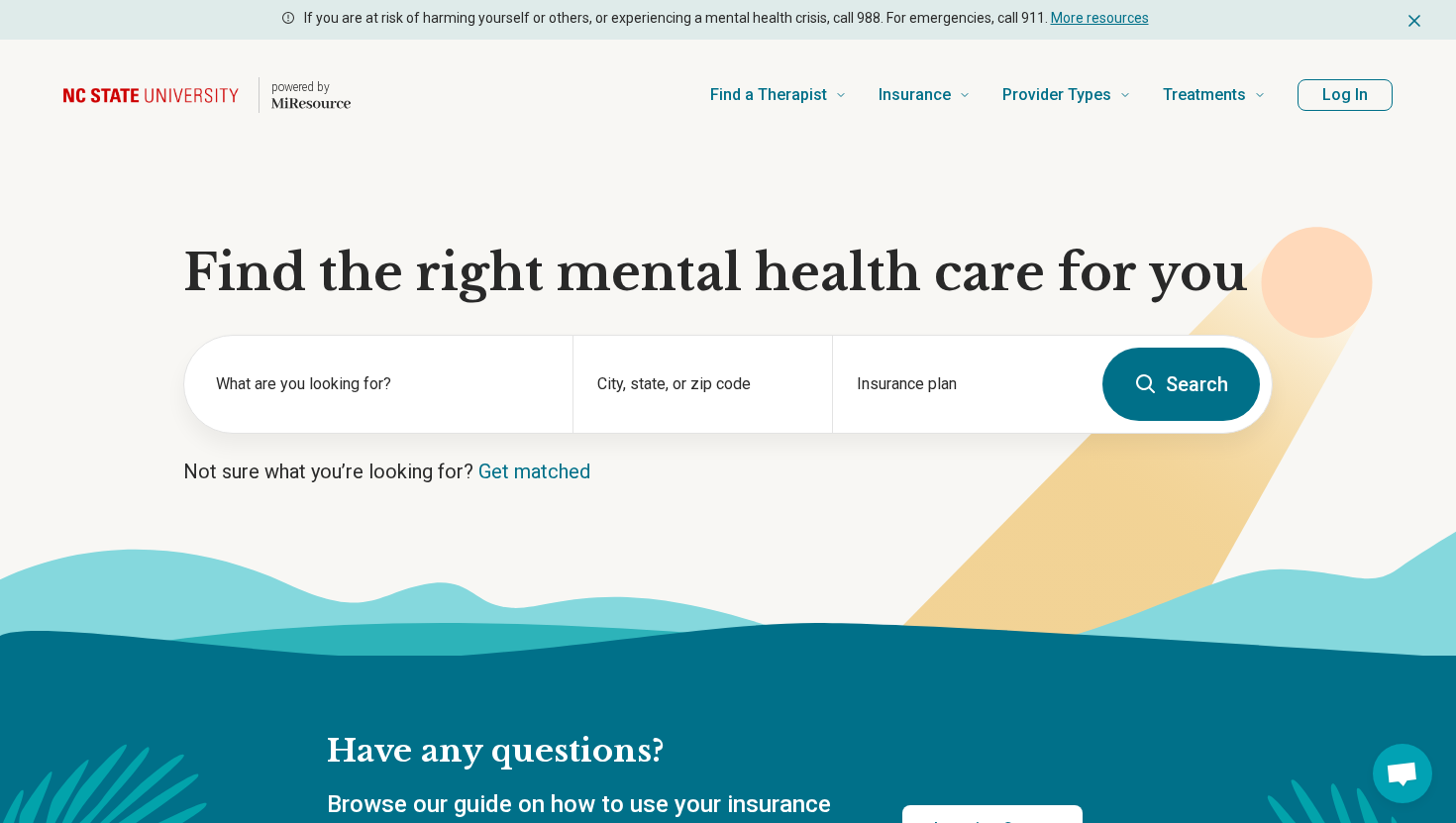 scroll, scrollTop: 0, scrollLeft: 0, axis: both 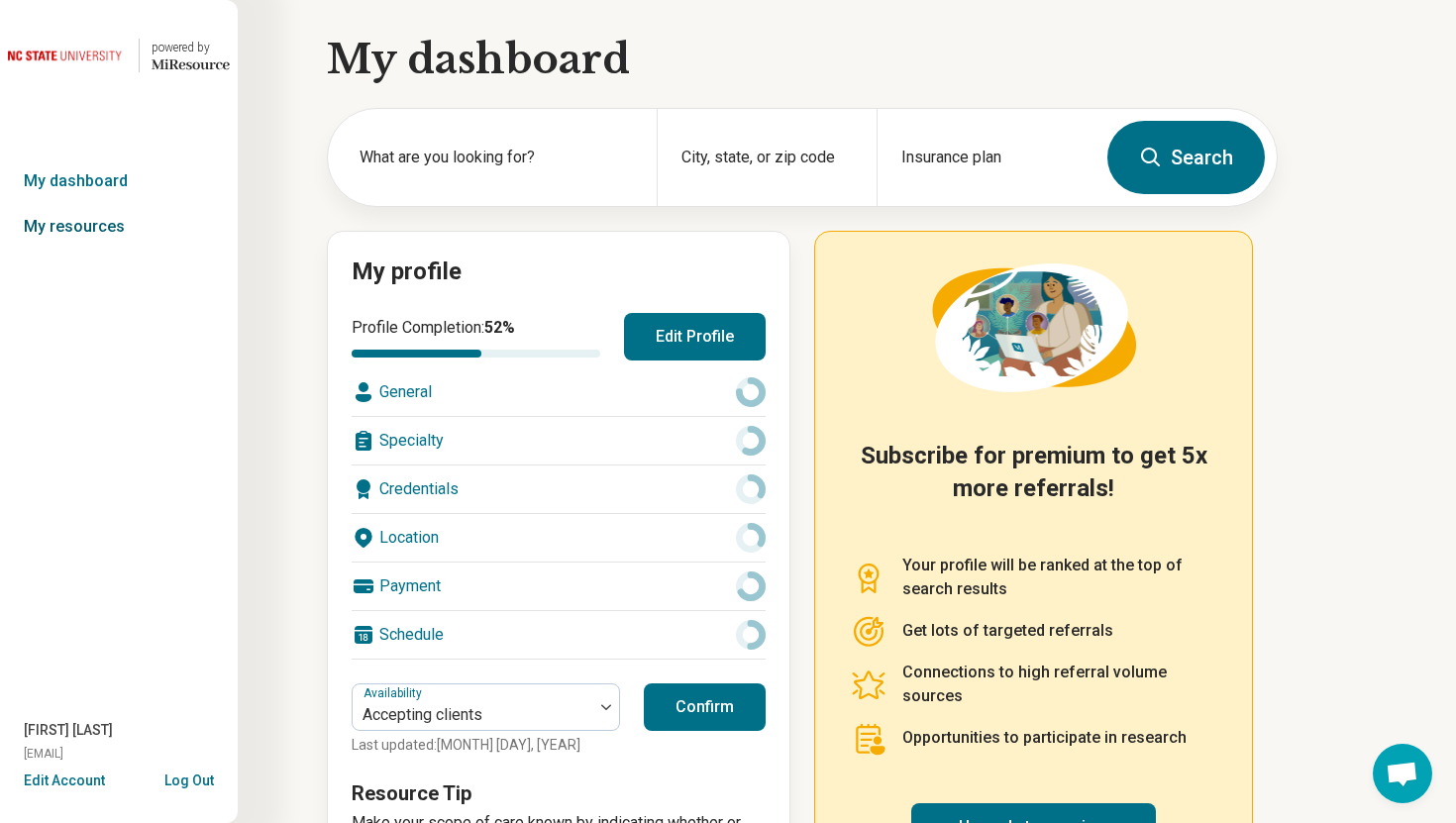 click on "My resources" at bounding box center (119, 227) 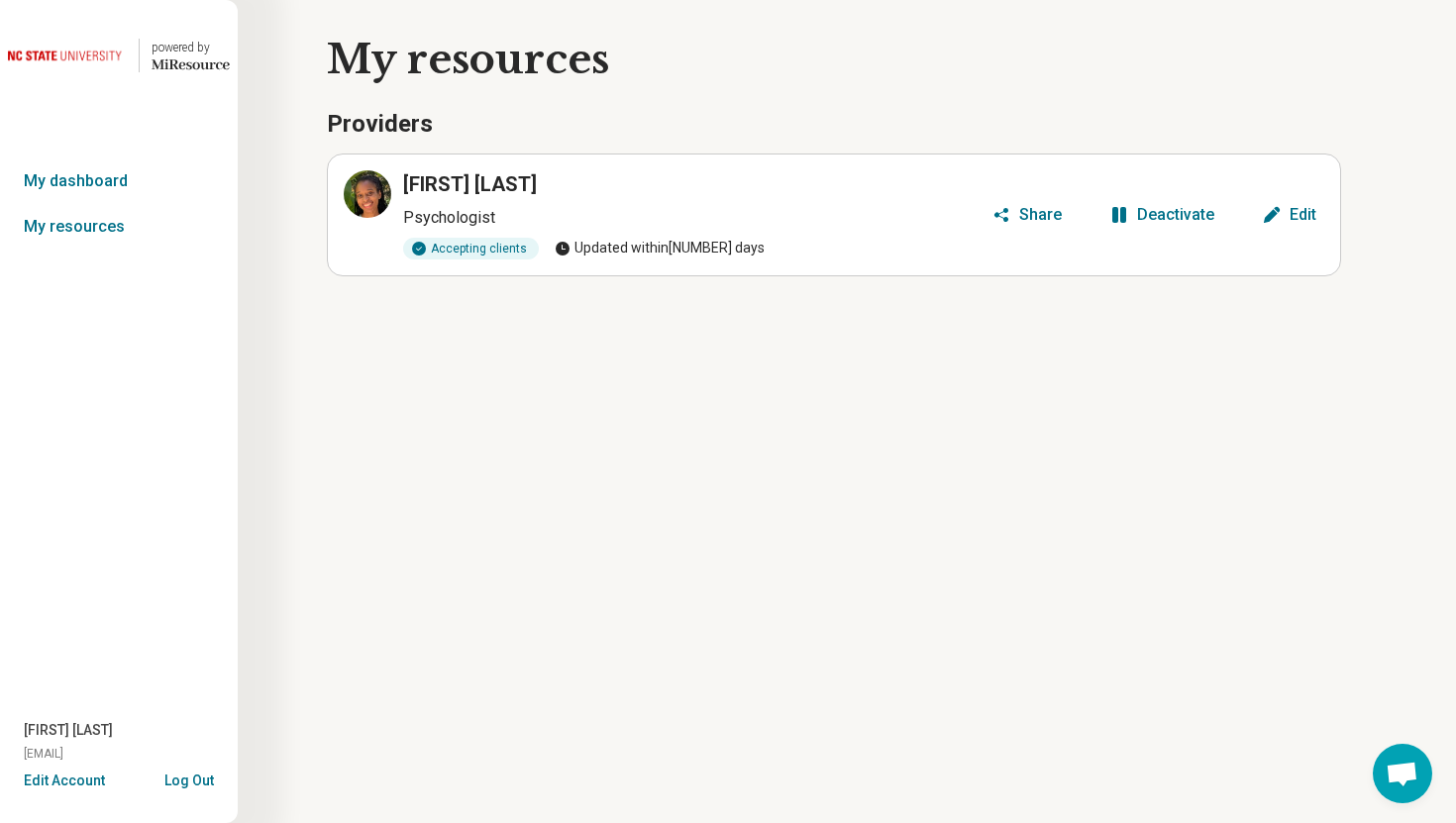 click on "Edit Account" at bounding box center [64, 780] 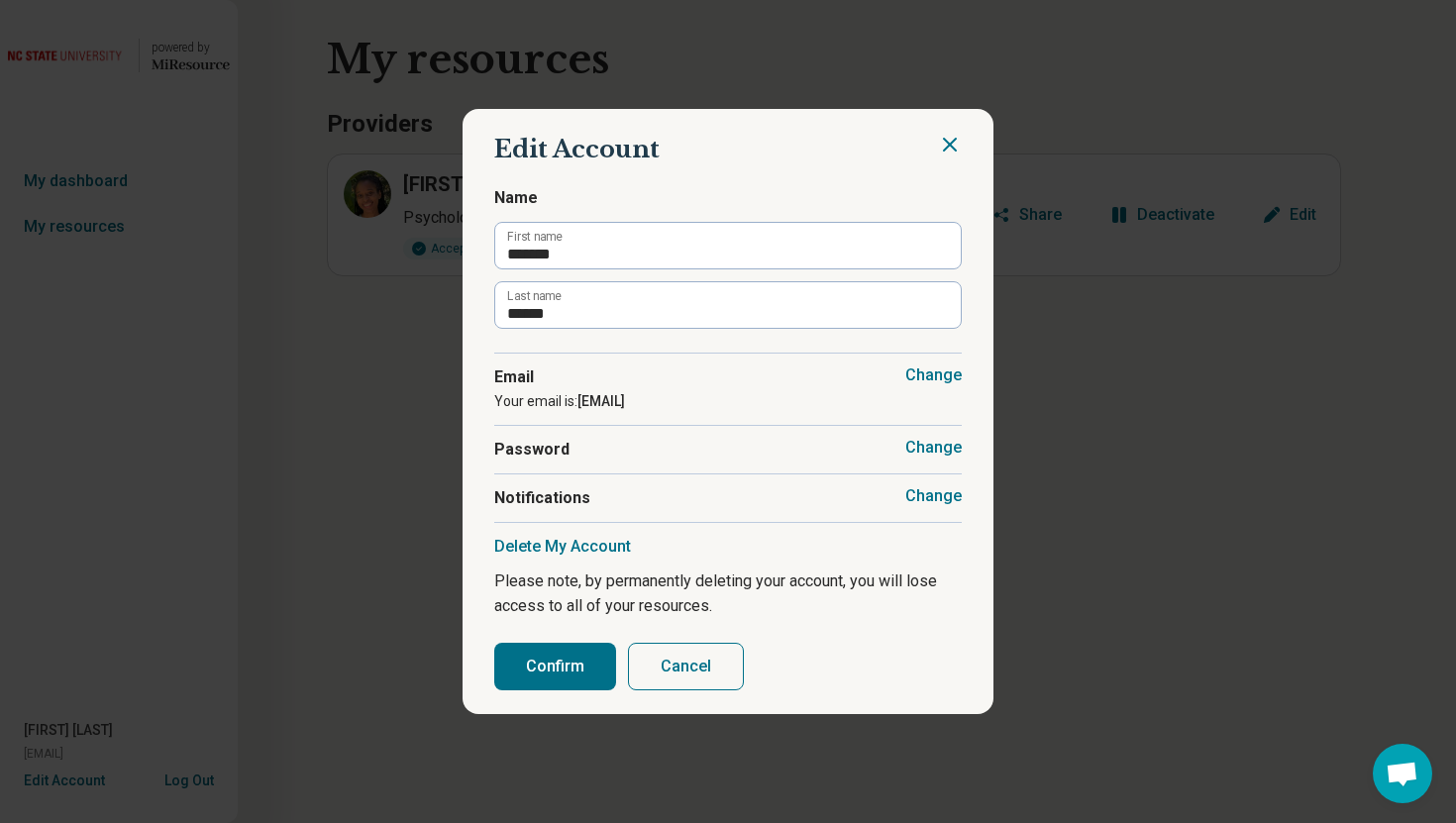 click on "Change" at bounding box center (933, 496) 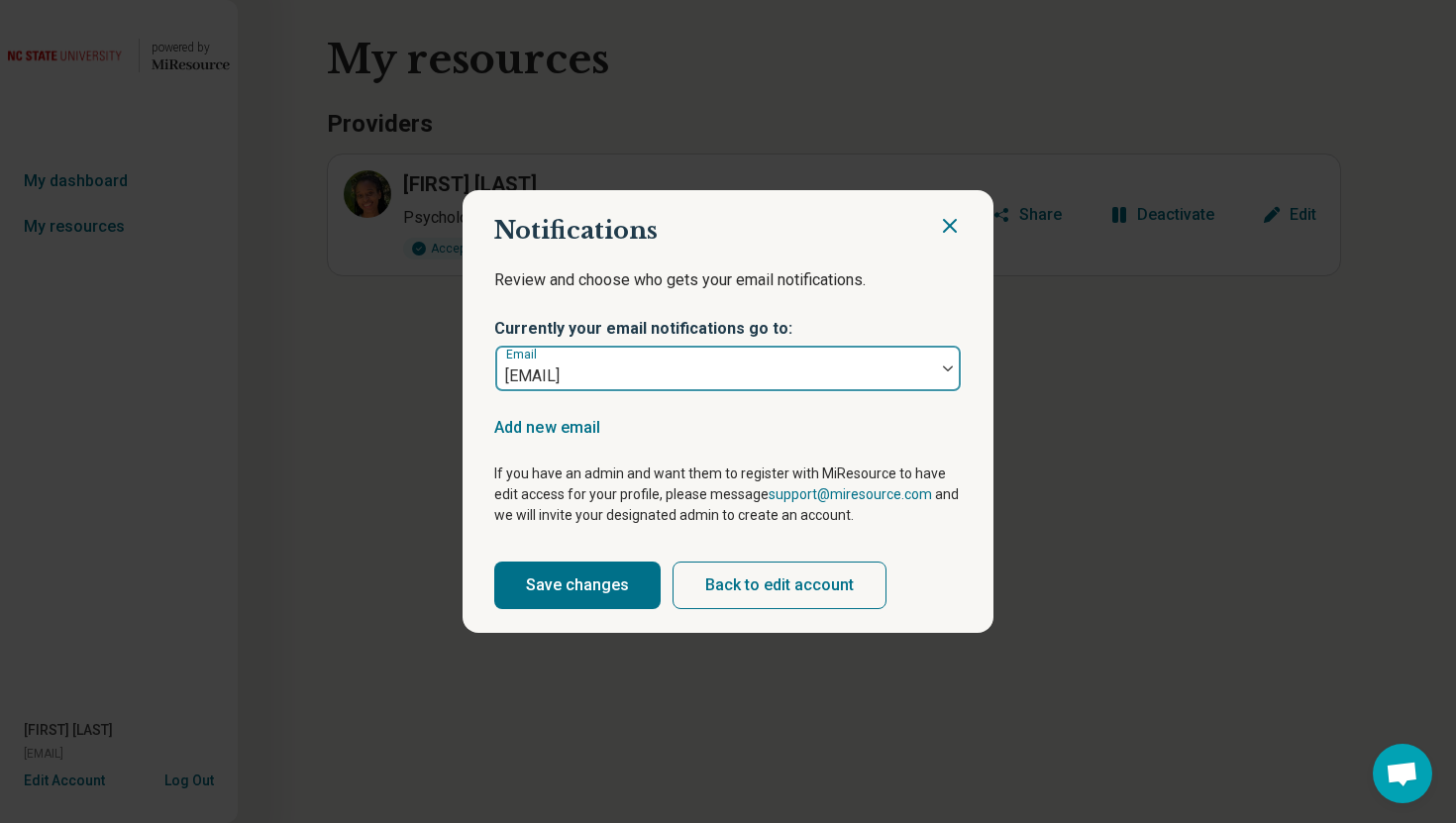 click at bounding box center (948, 368) 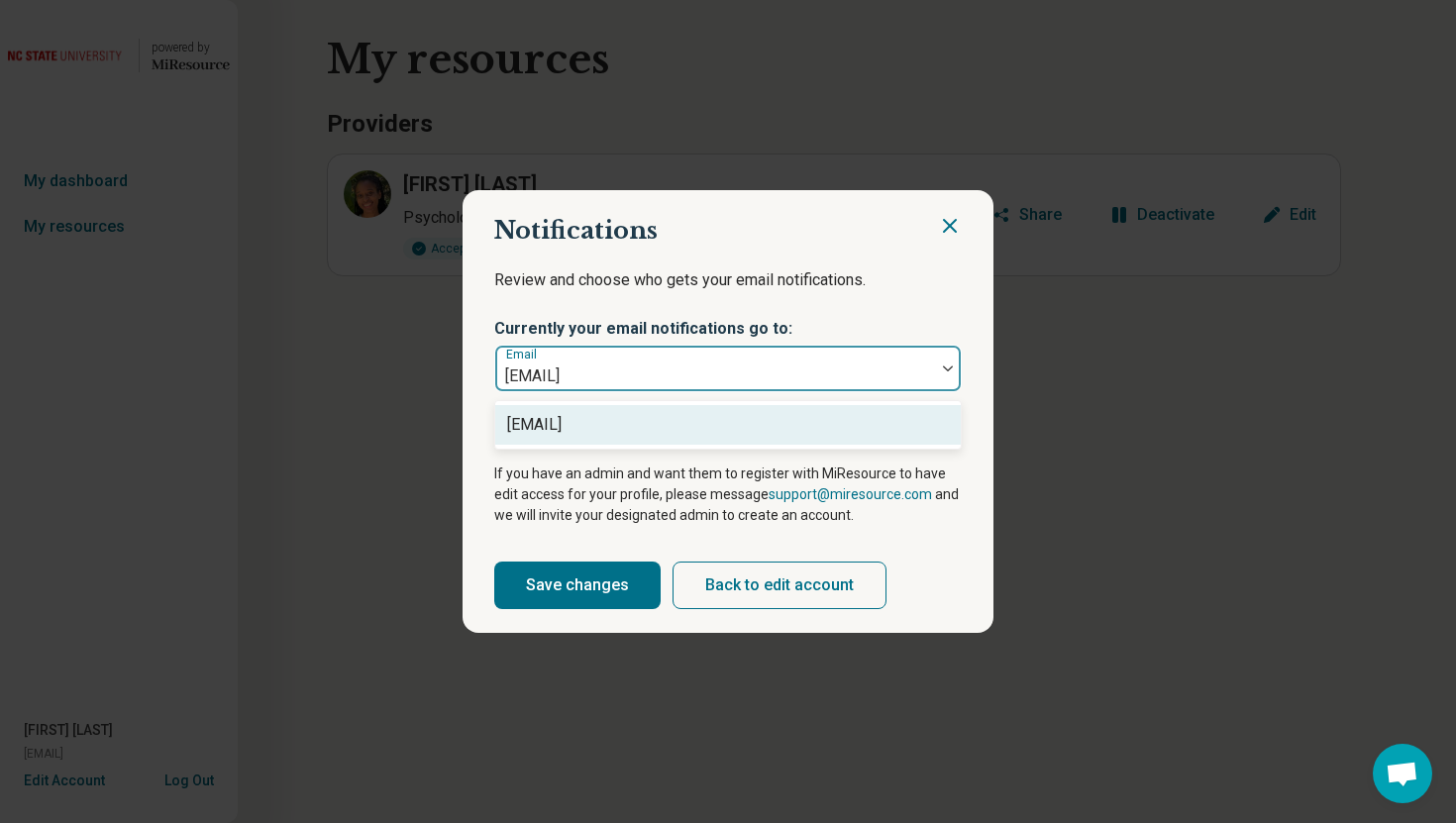 click on "Review and choose who gets your email notifications." at bounding box center (728, 292) 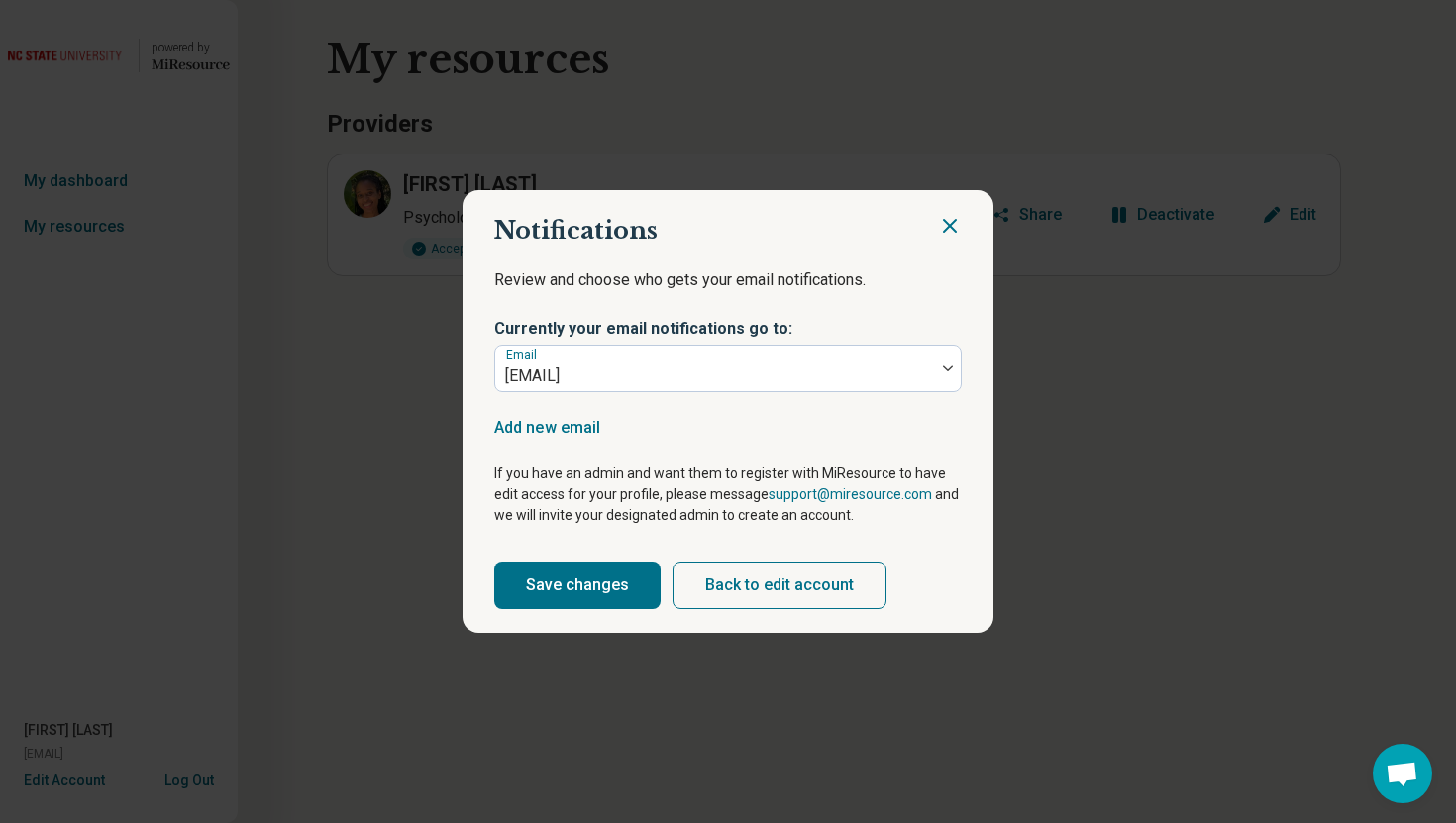 click on "Notifications" at bounding box center (728, 231) 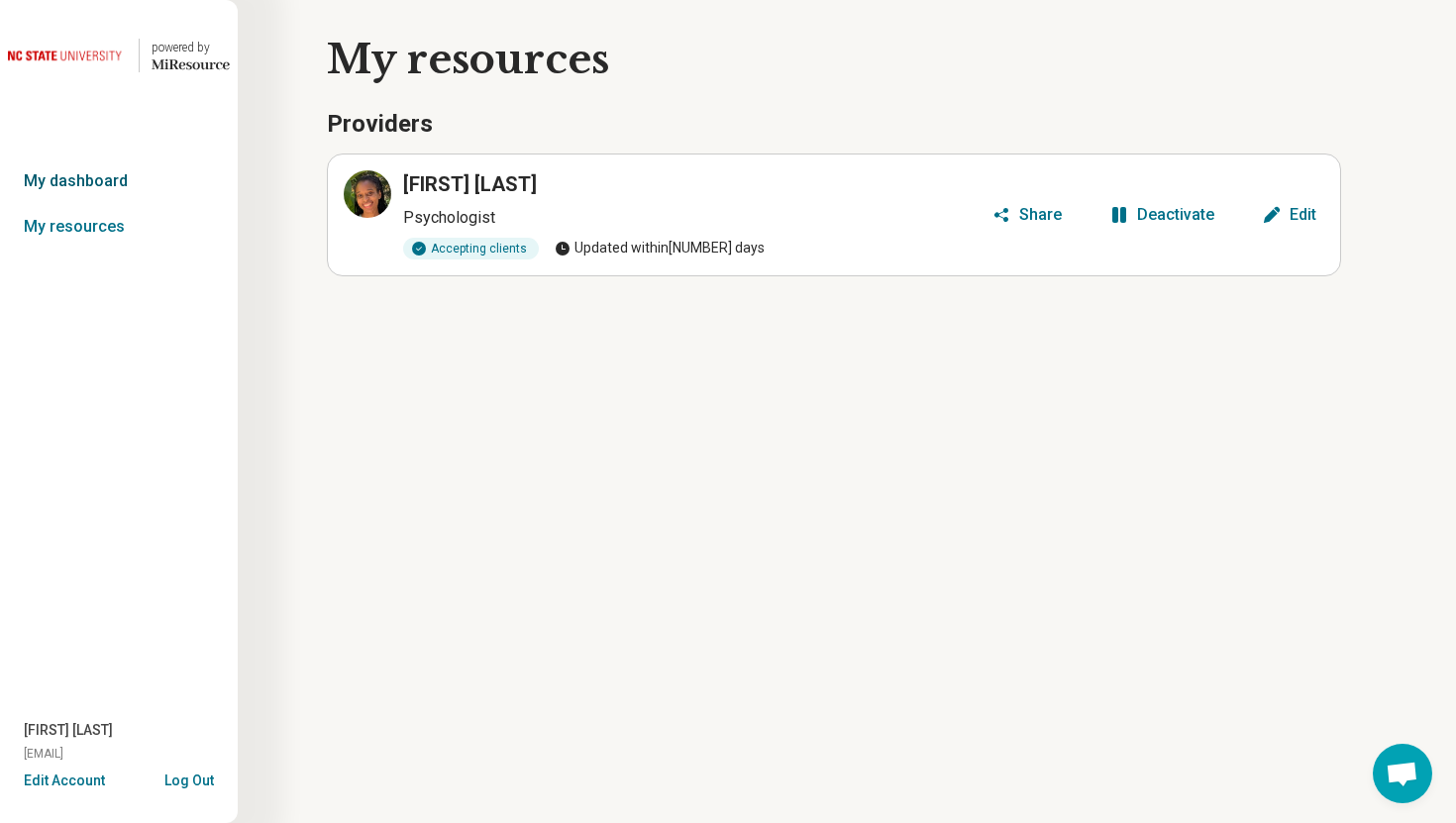 click on "My dashboard" at bounding box center [119, 181] 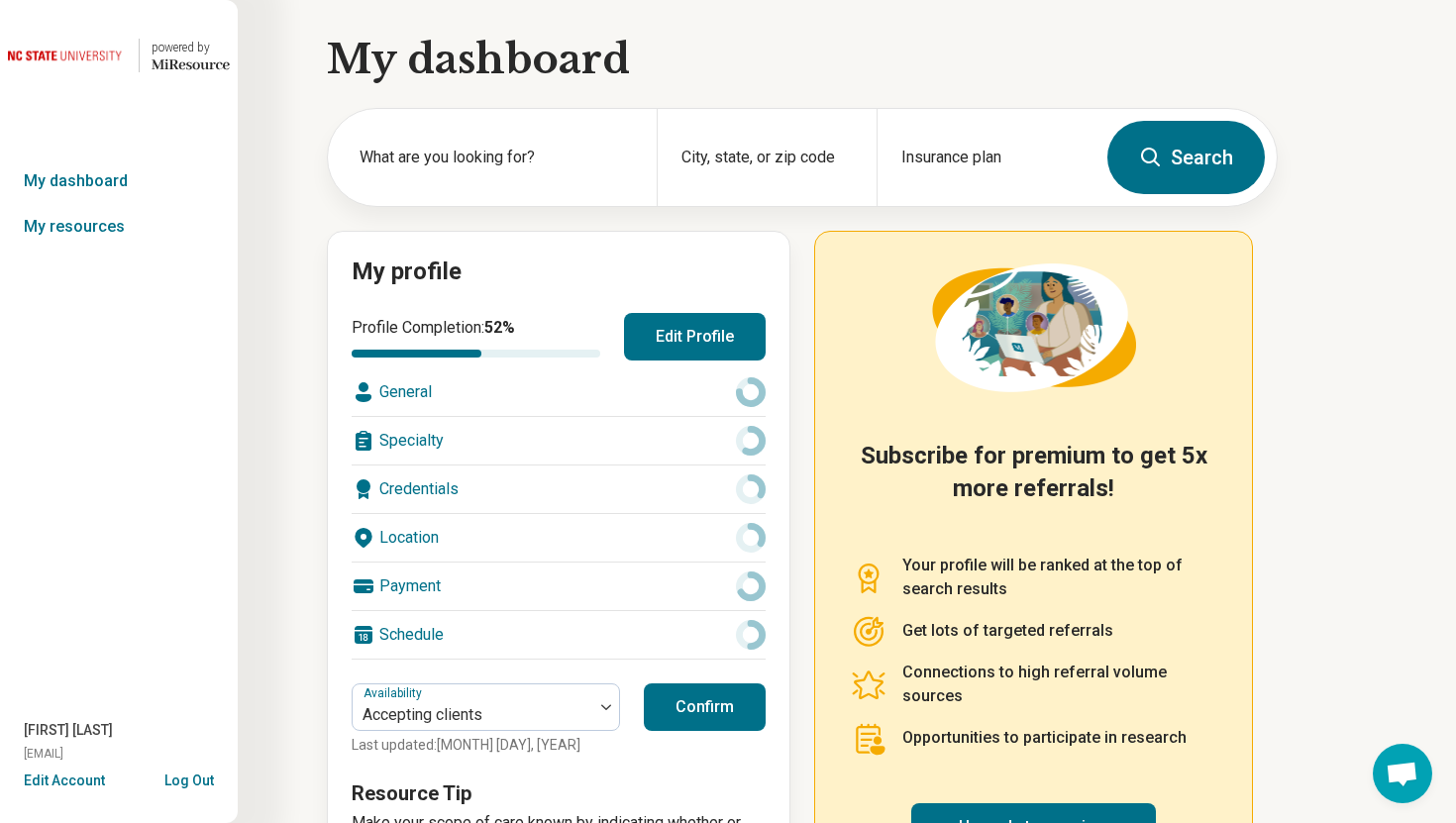 click on "Edit Profile" at bounding box center (694, 337) 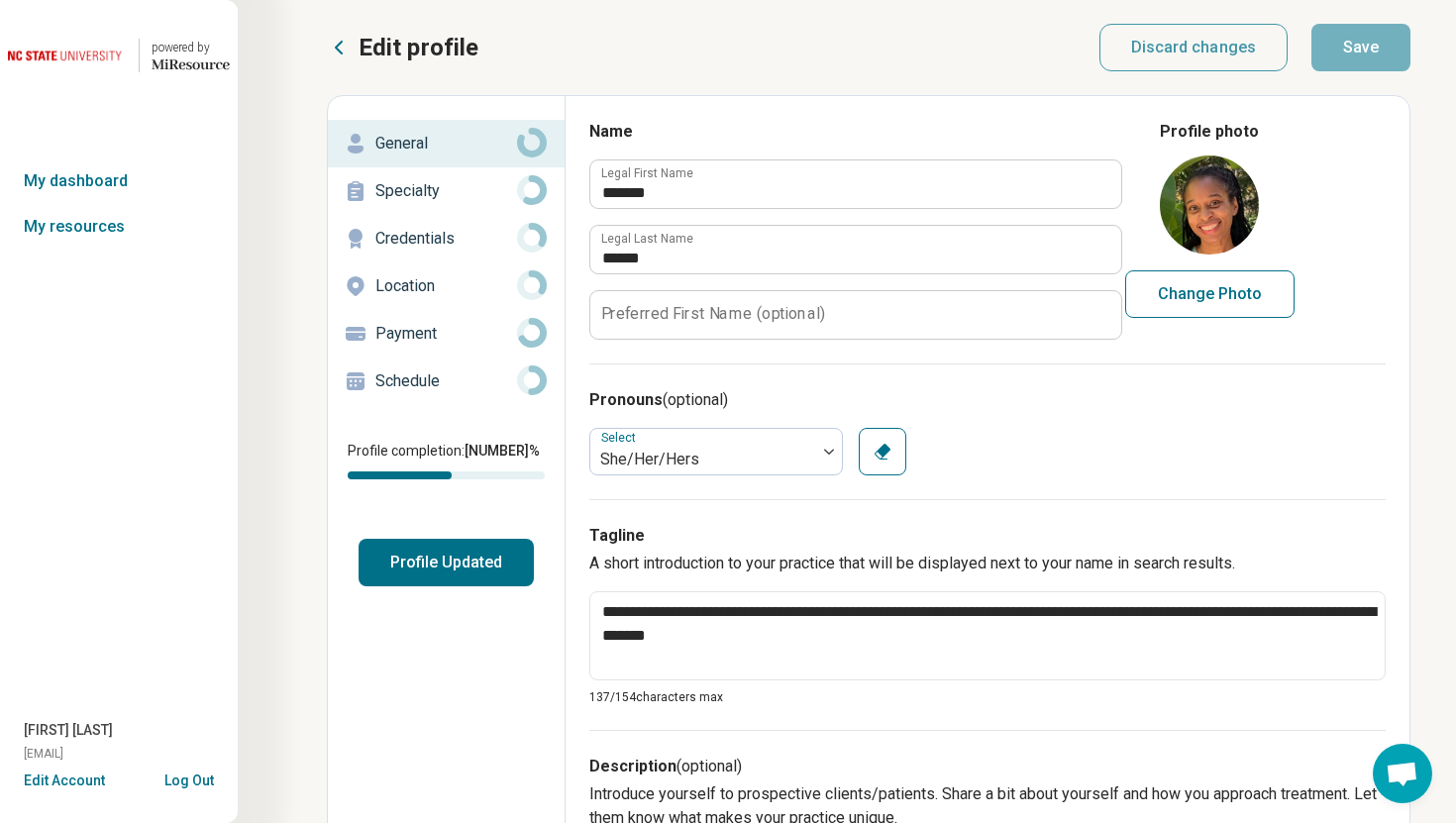 click on "Schedule" at bounding box center [446, 381] 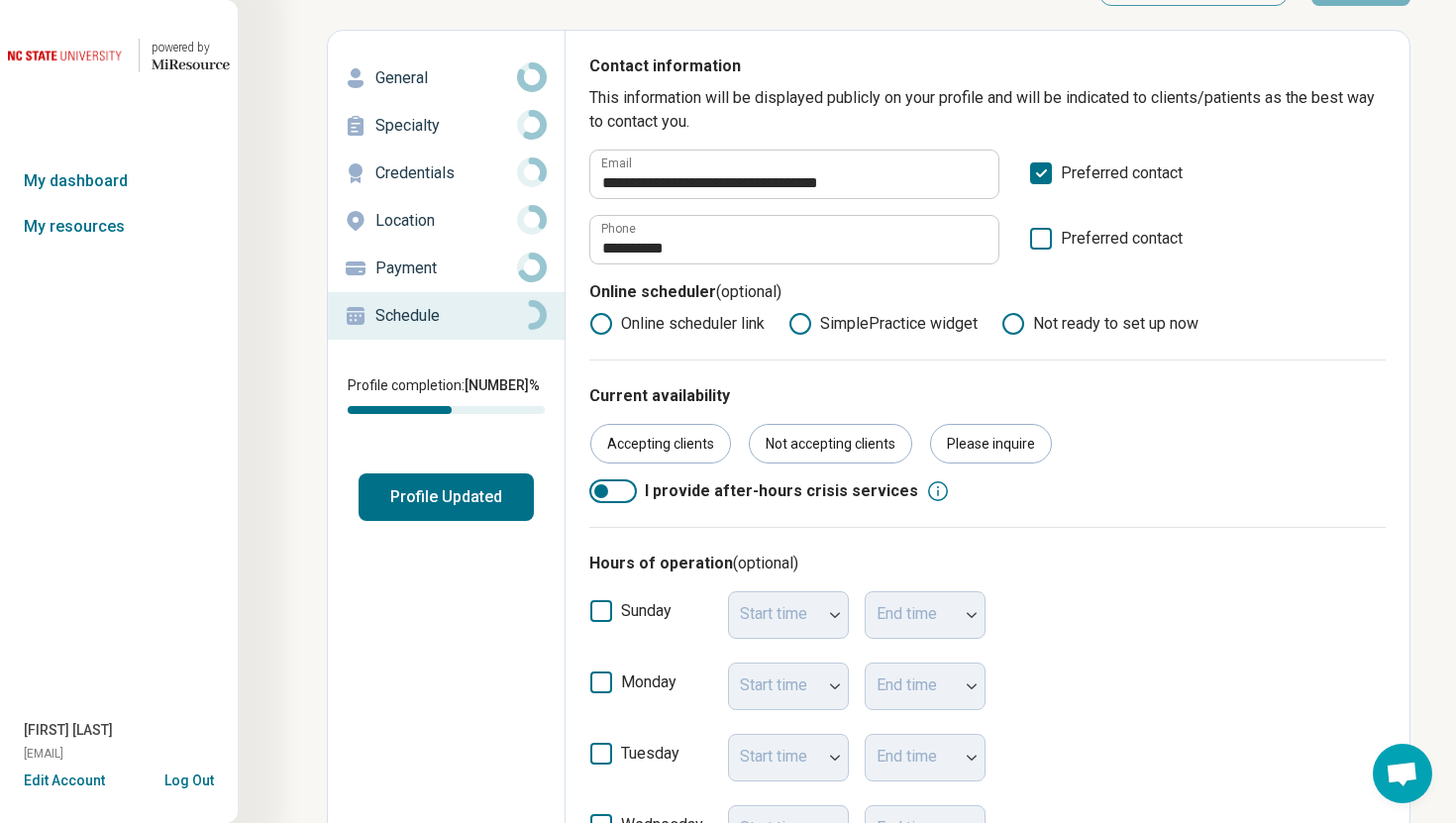 scroll, scrollTop: 0, scrollLeft: 0, axis: both 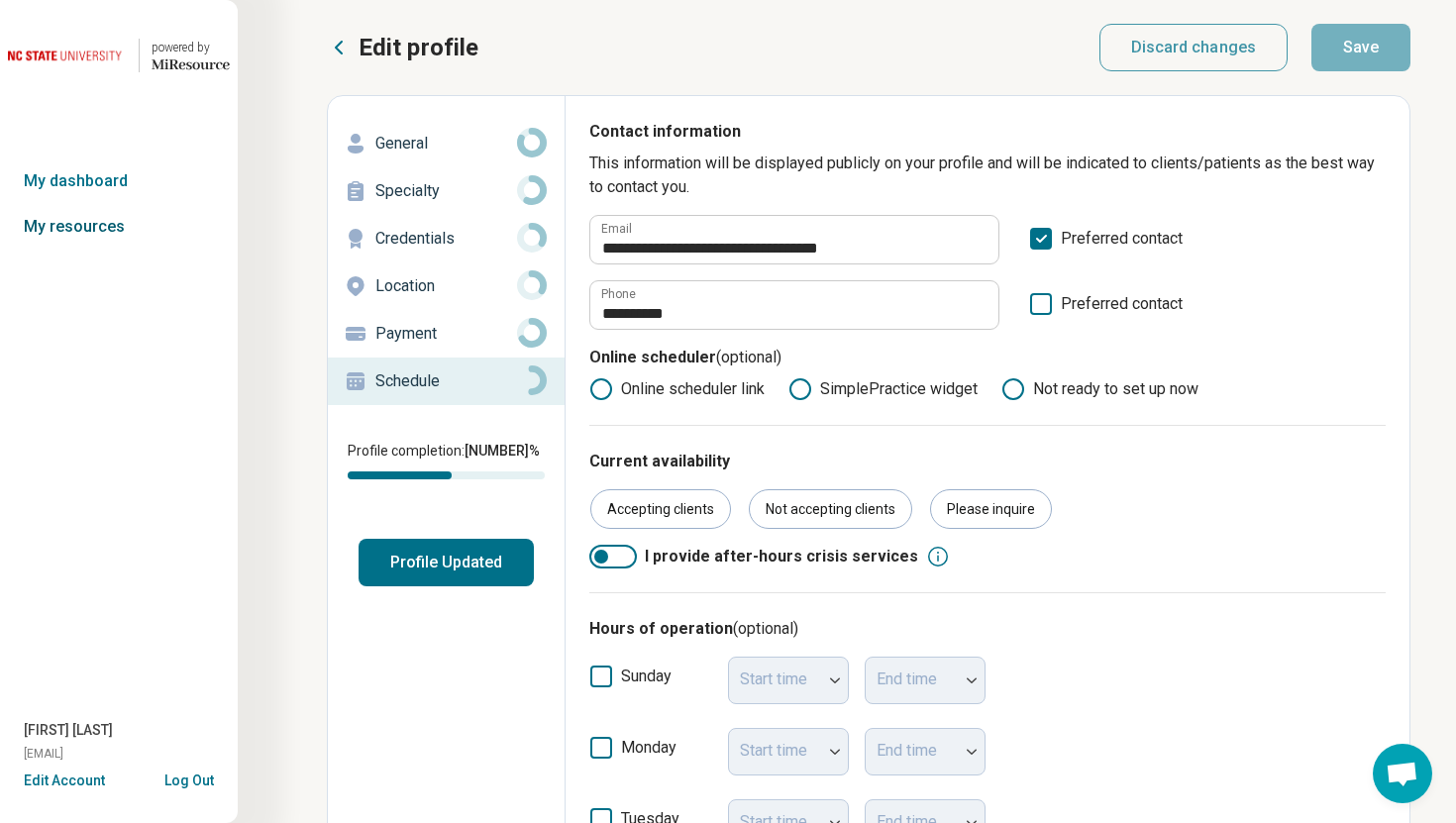click on "My resources" at bounding box center (119, 227) 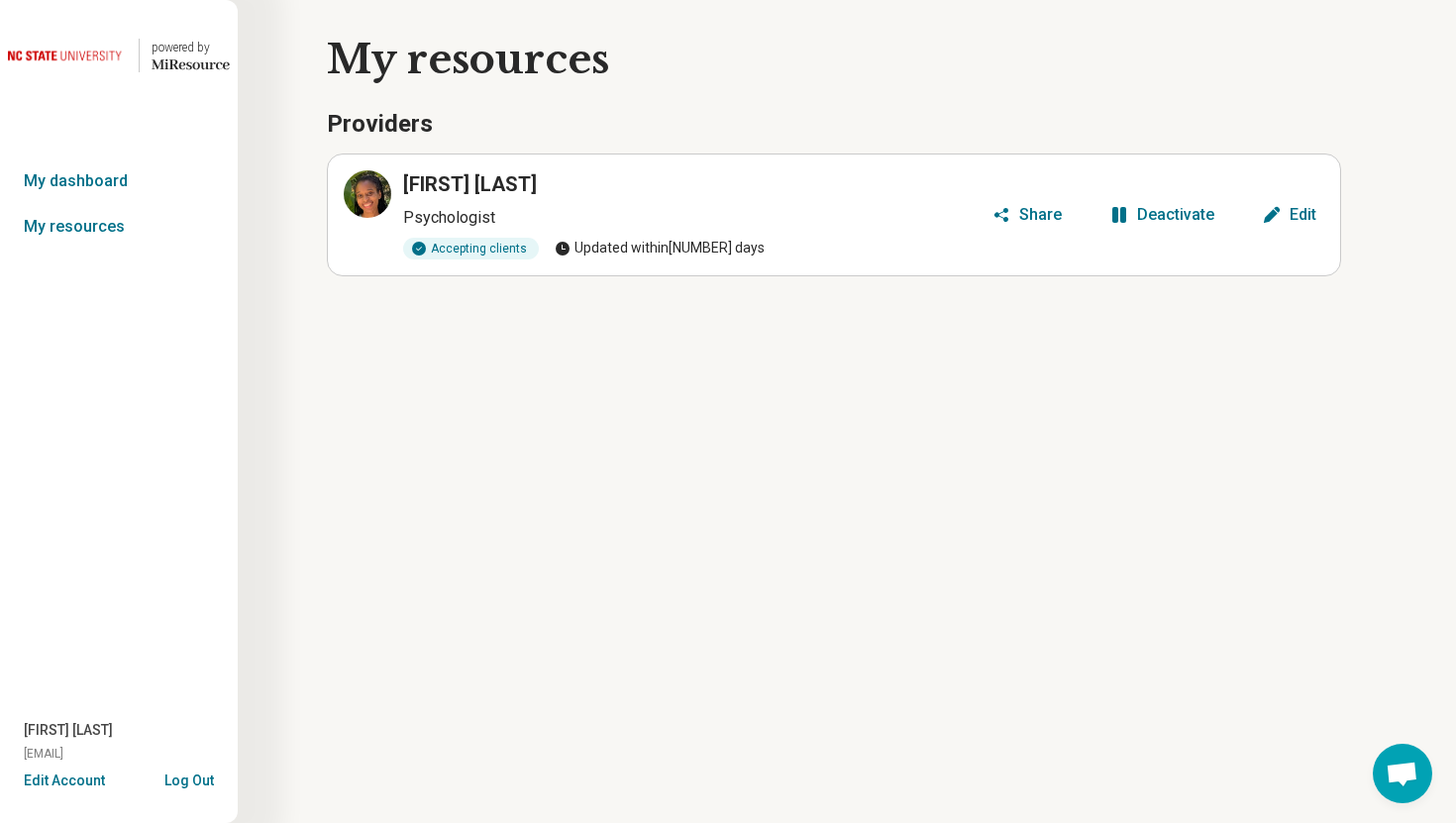 click on "Deactivate" at bounding box center (1176, 215) 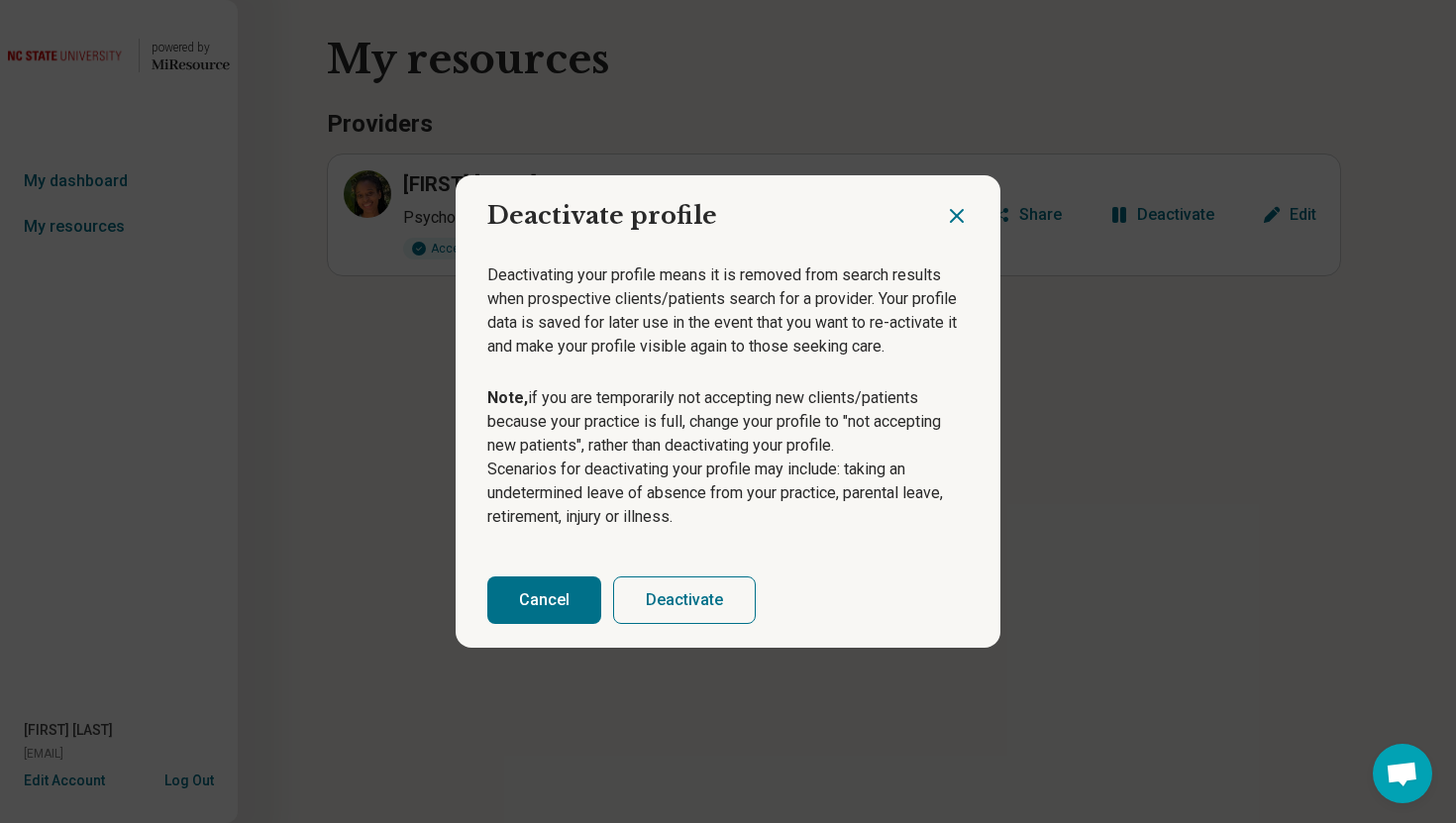 click on "Deactivate" at bounding box center [684, 600] 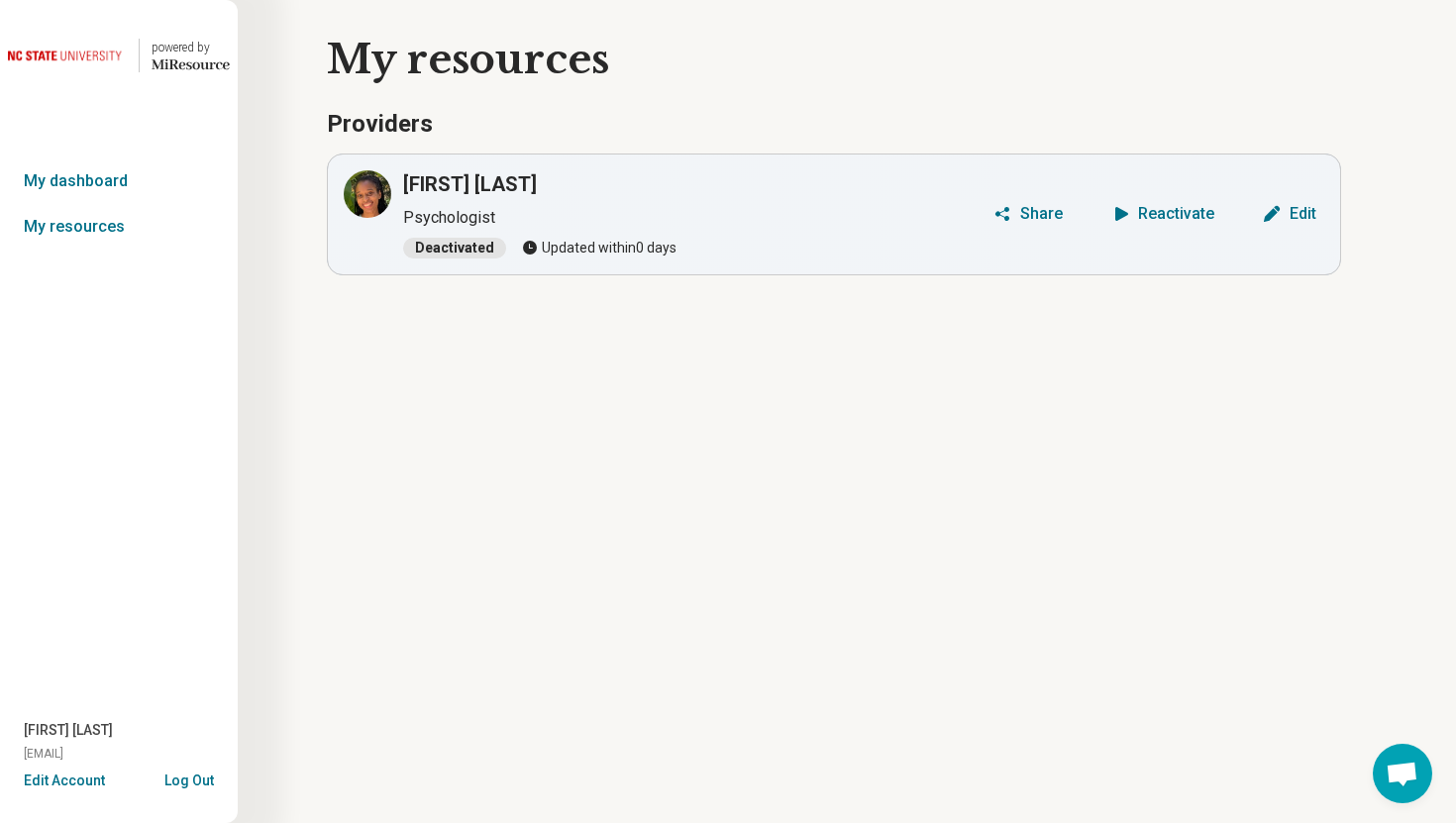 click on "Log Out" at bounding box center [189, 778] 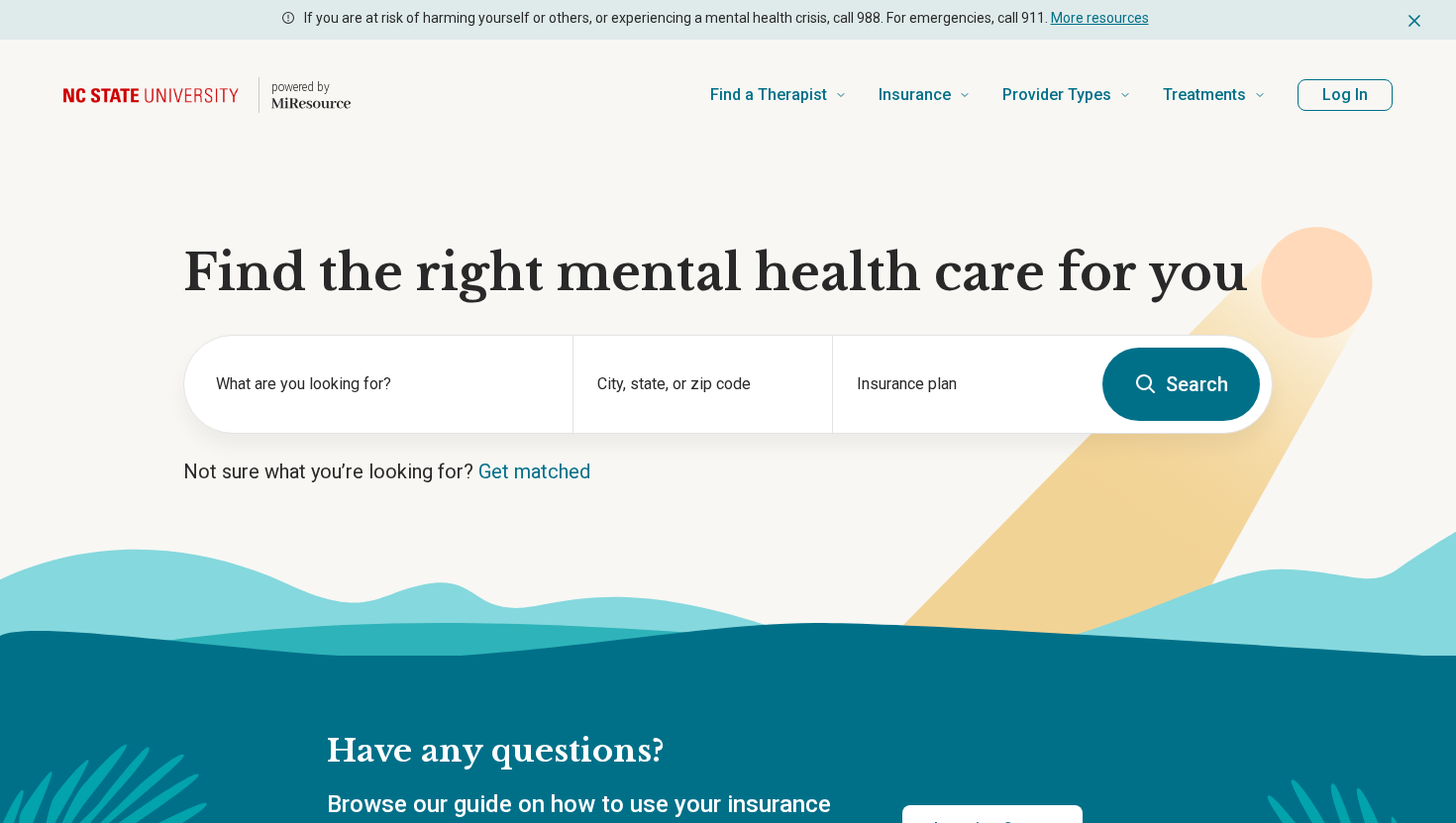 scroll, scrollTop: 0, scrollLeft: 0, axis: both 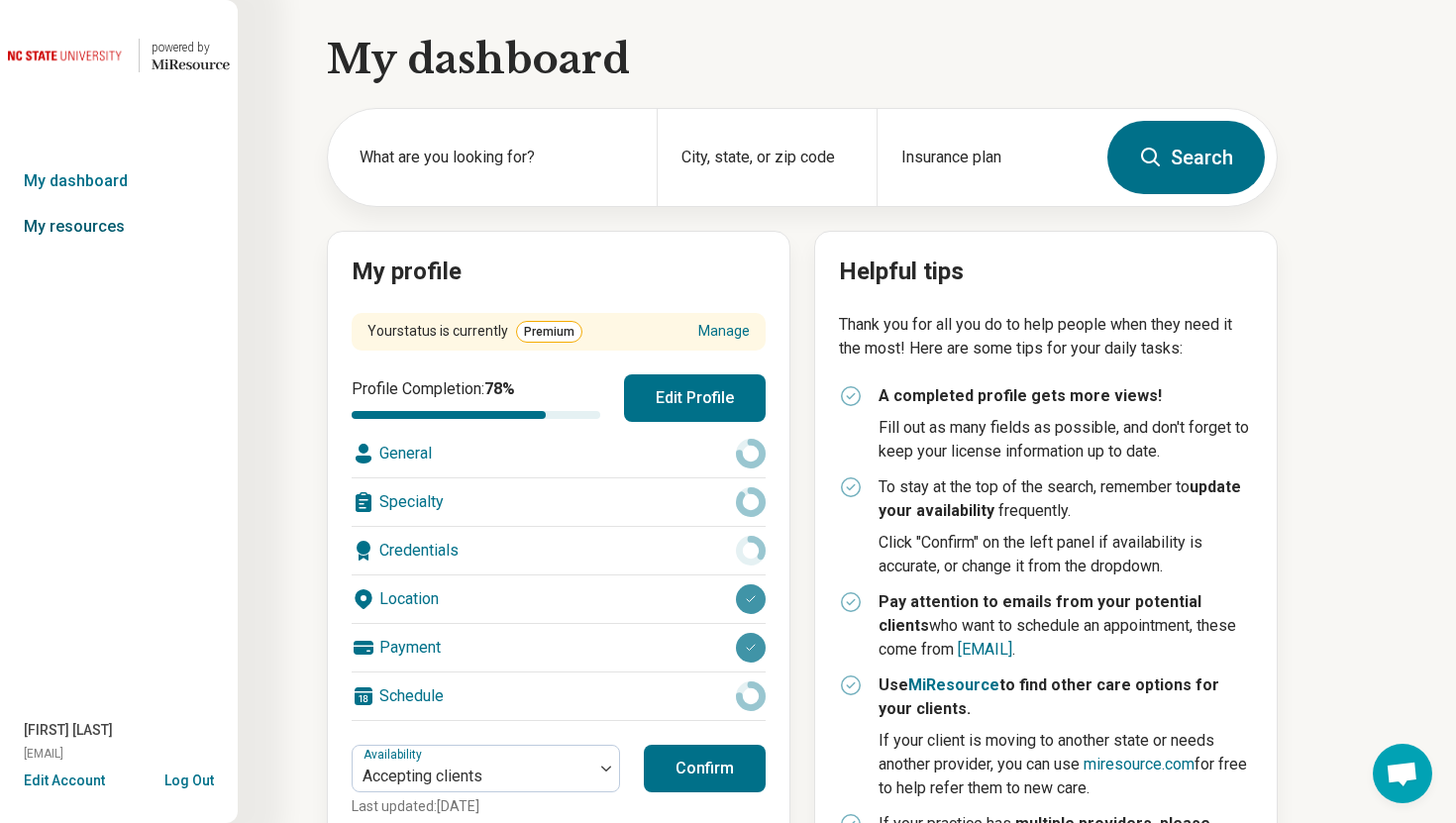 click on "My resources" at bounding box center [119, 227] 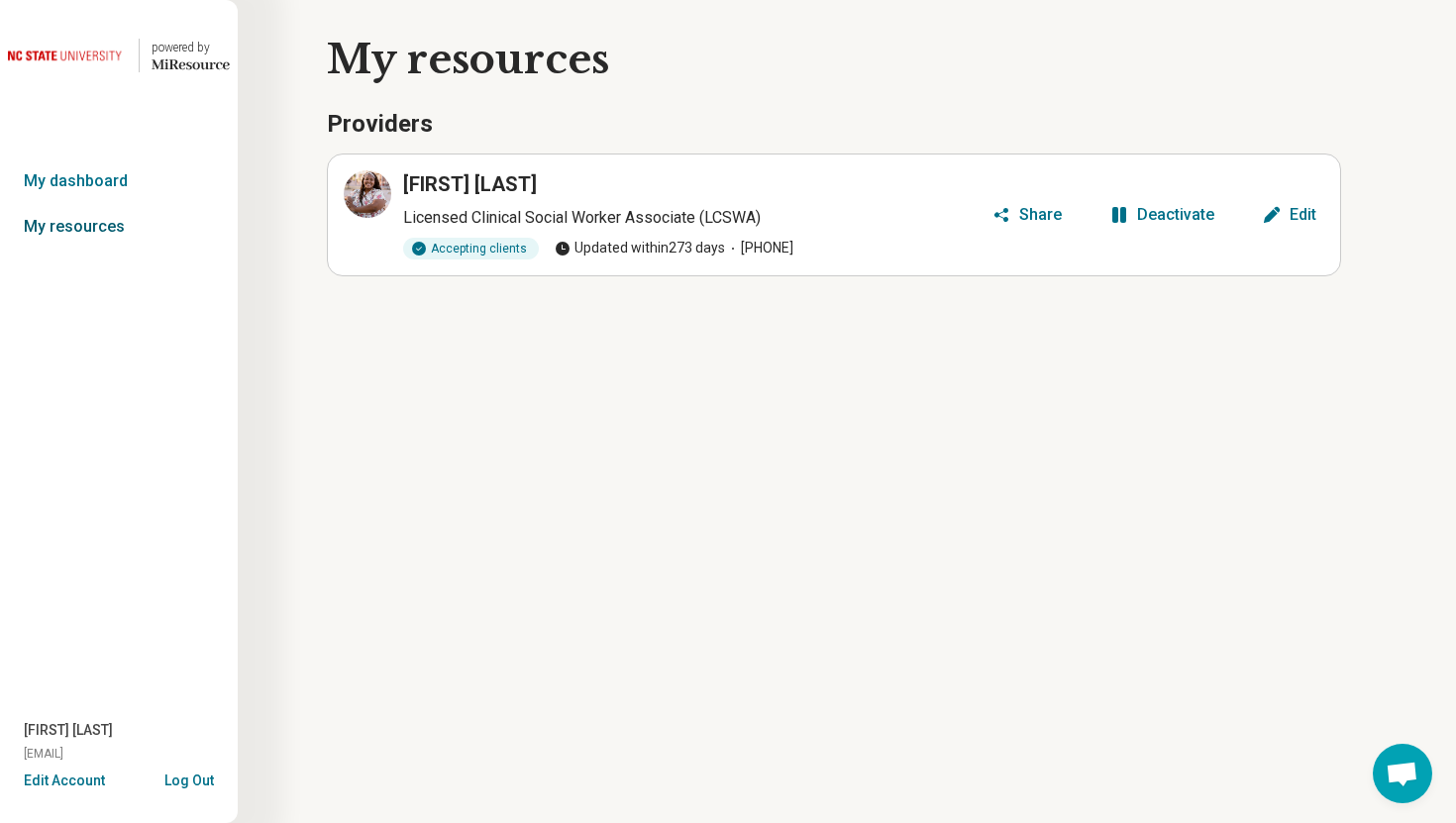 click on "My resources" at bounding box center [119, 227] 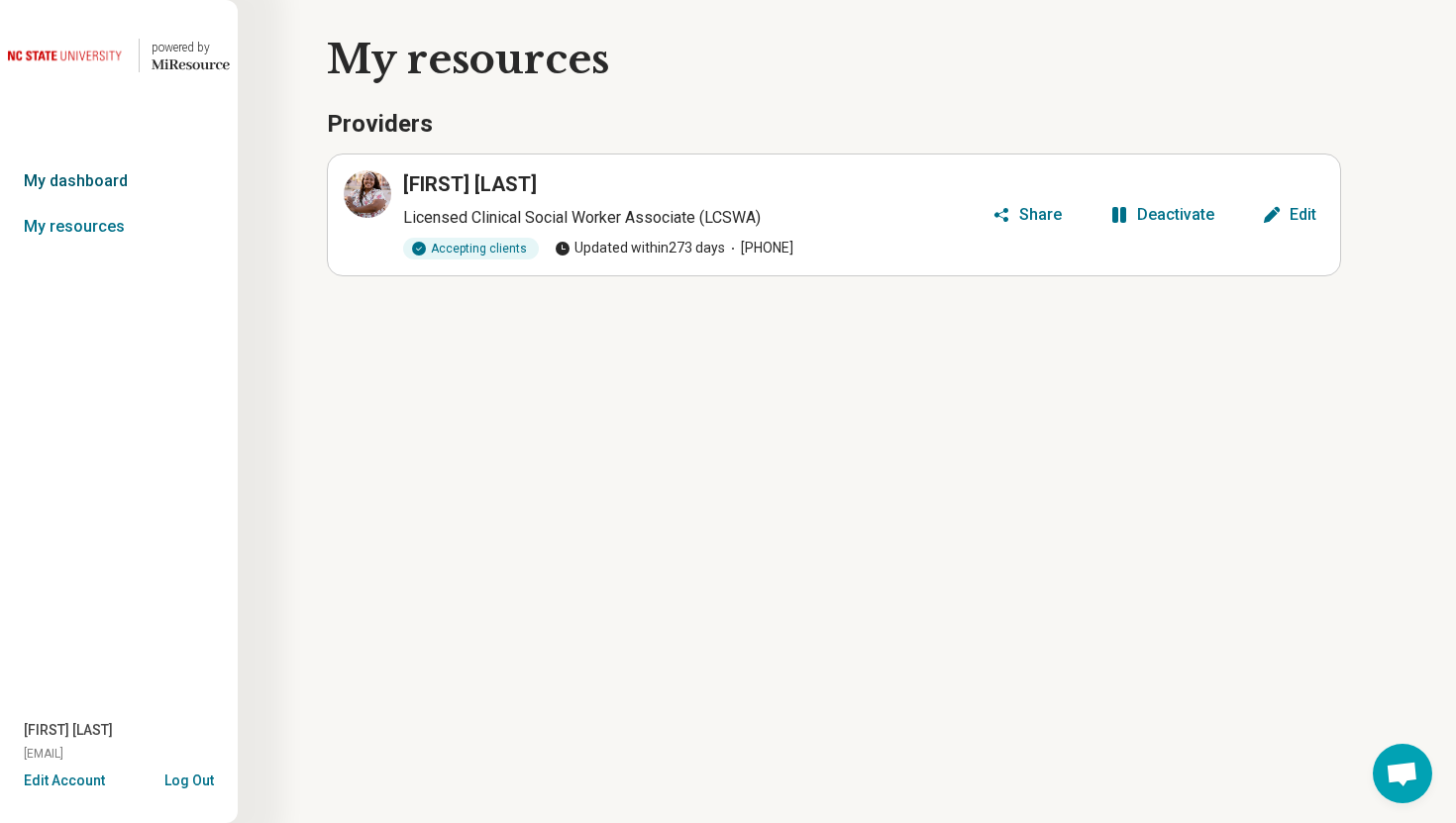 click on "My dashboard" at bounding box center (119, 181) 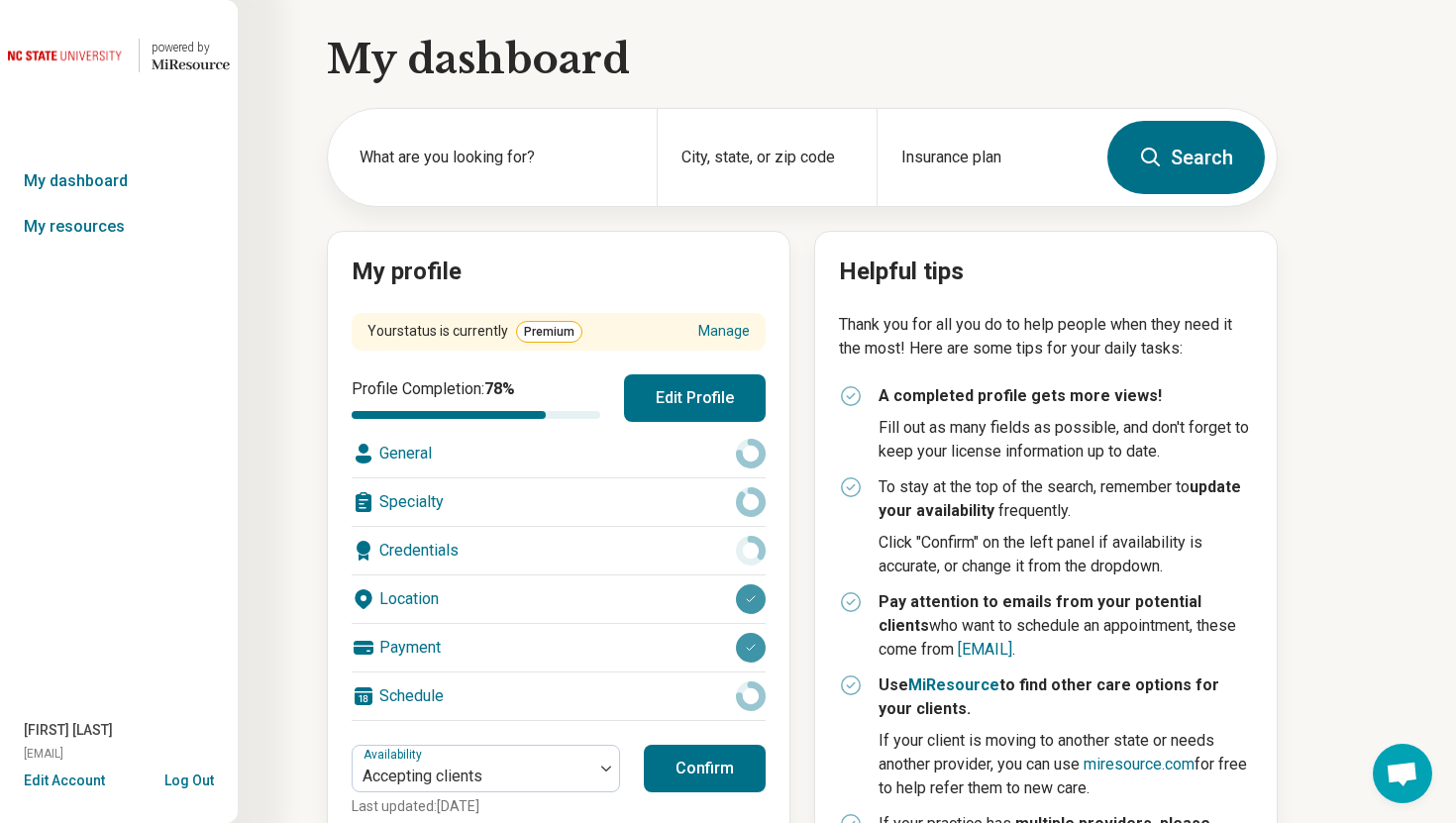 click on "Edit Profile" at bounding box center [694, 398] 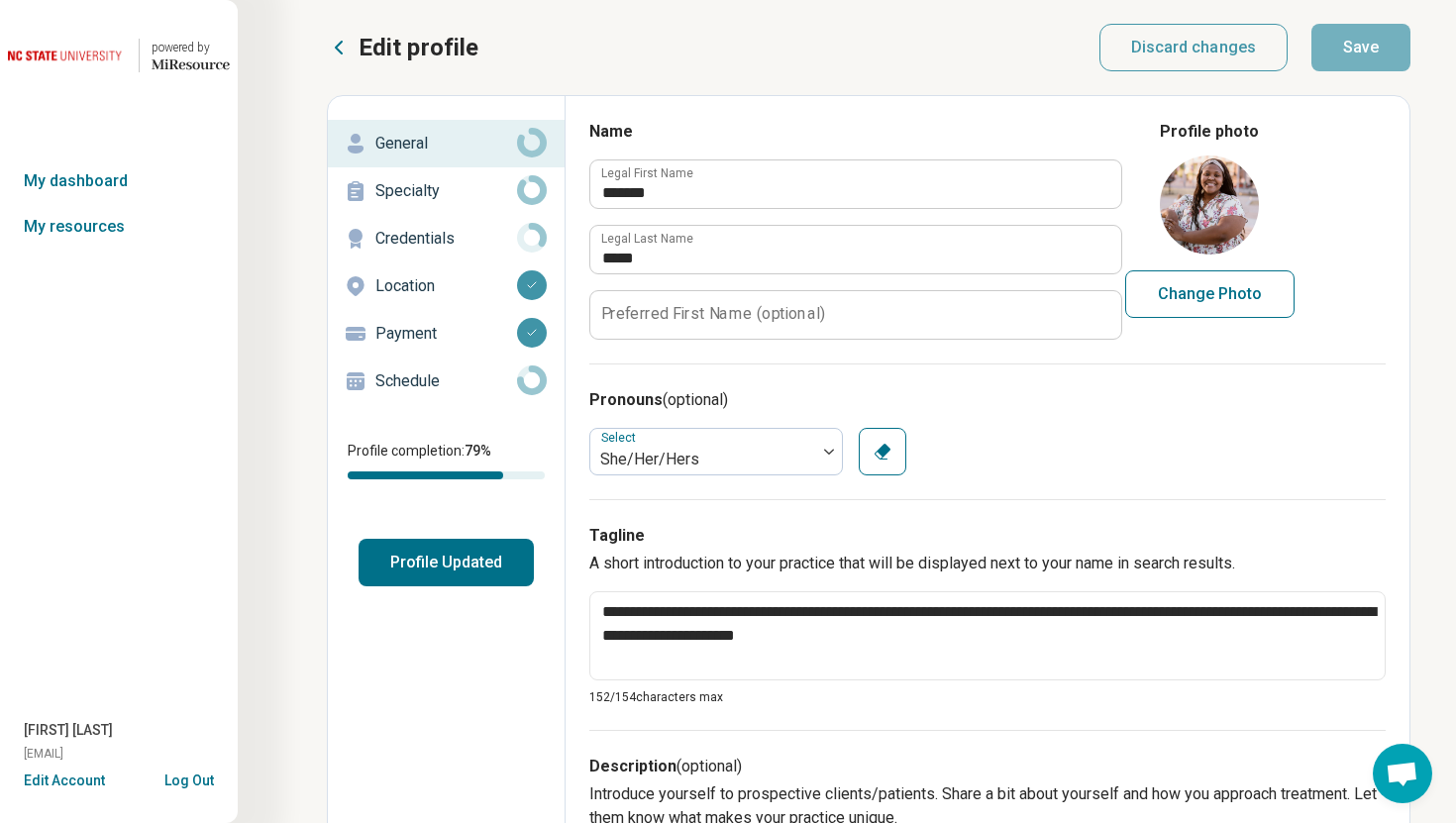click on "Schedule" at bounding box center (446, 381) 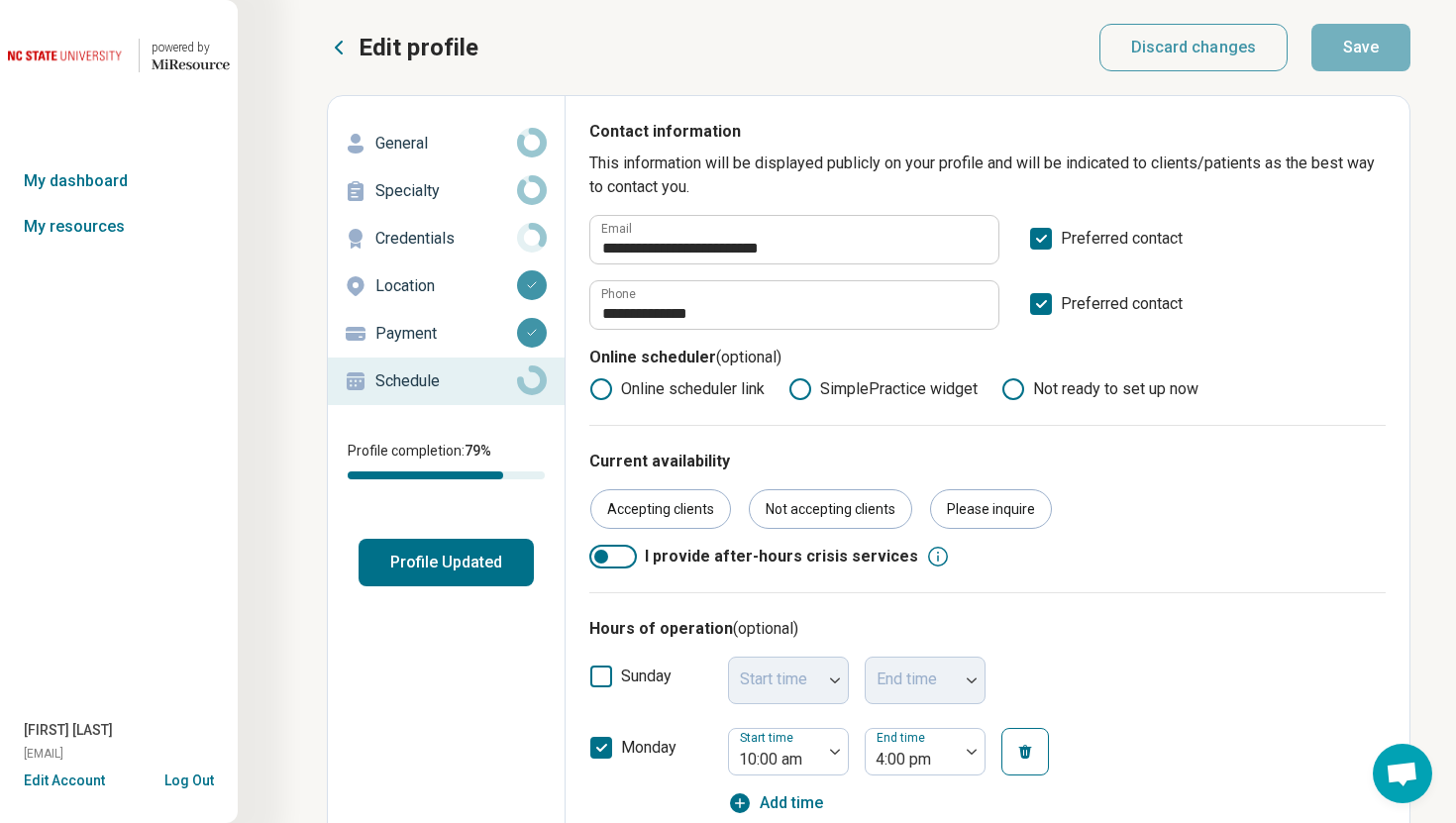 click on "Log Out" at bounding box center [189, 778] 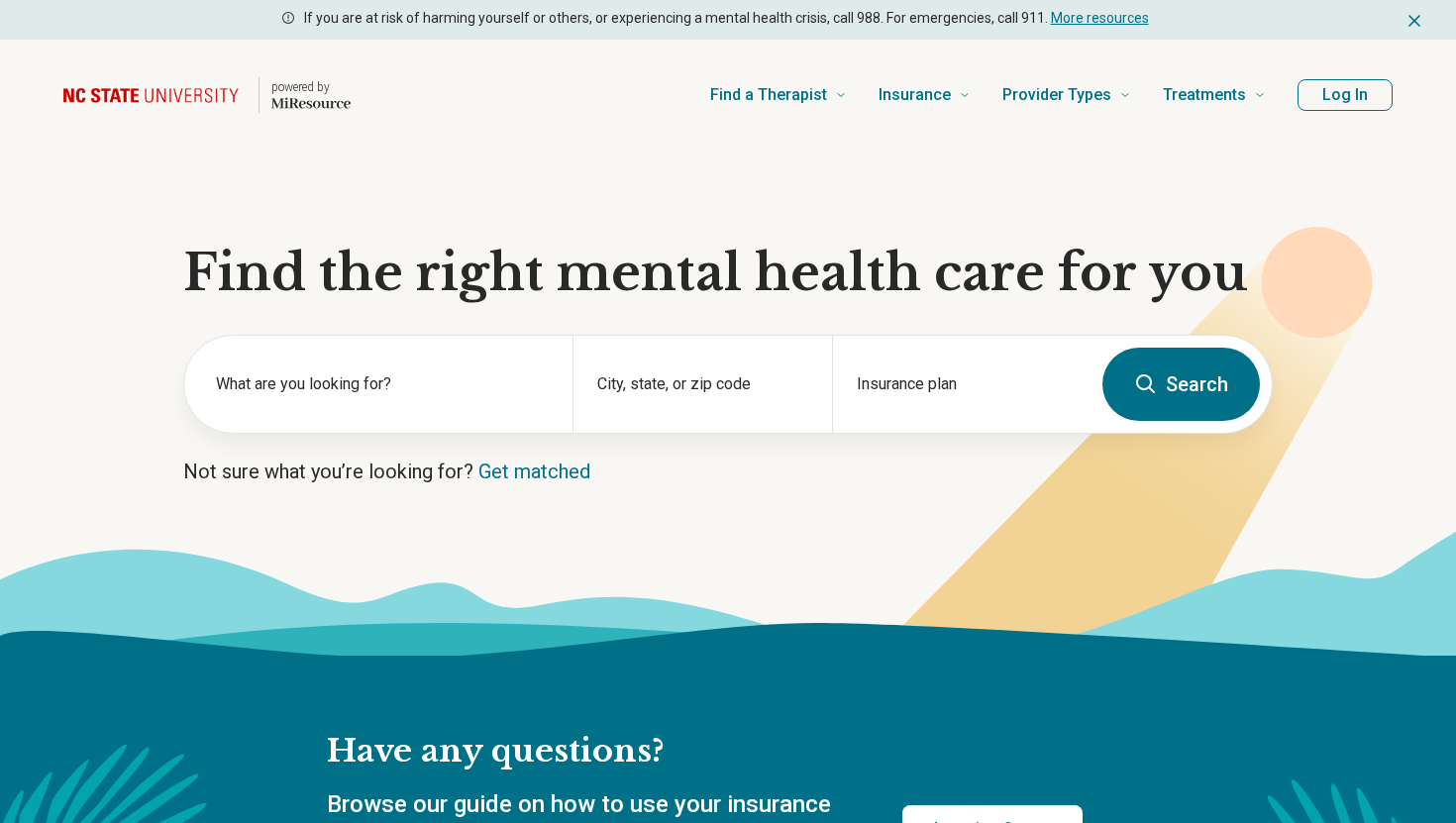 scroll, scrollTop: 0, scrollLeft: 0, axis: both 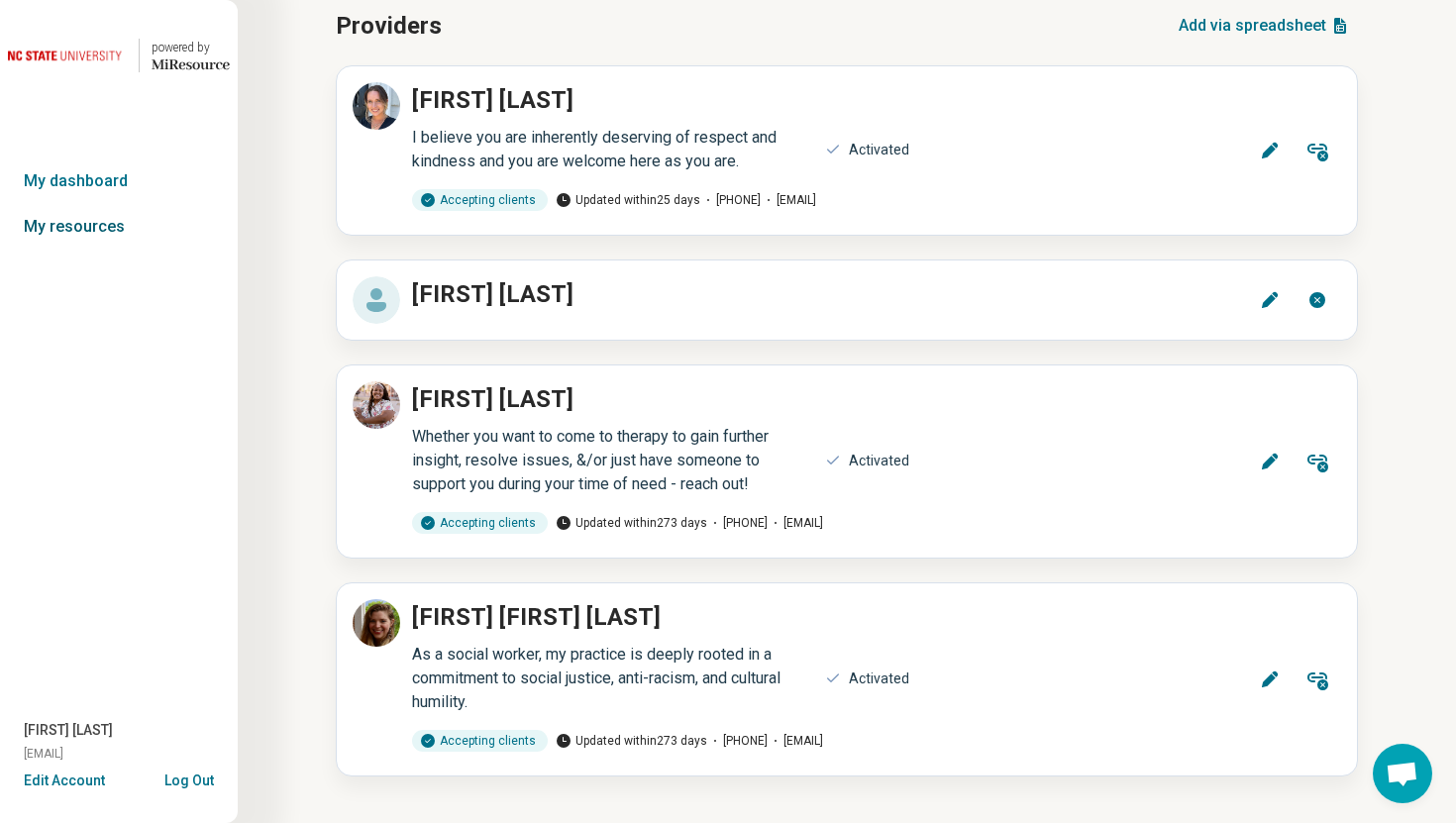 click on "My resources" at bounding box center (119, 227) 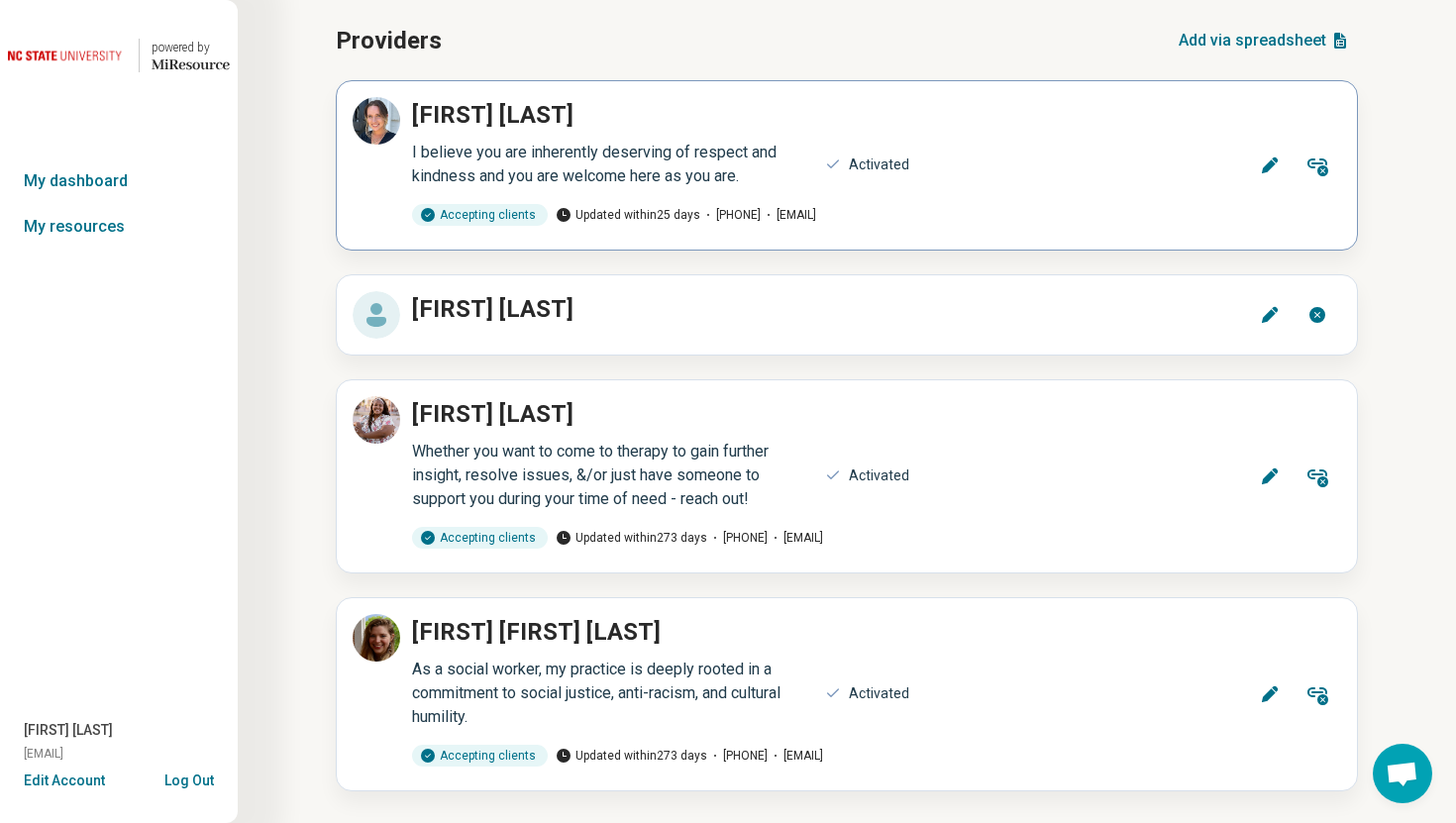 scroll, scrollTop: 92, scrollLeft: 0, axis: vertical 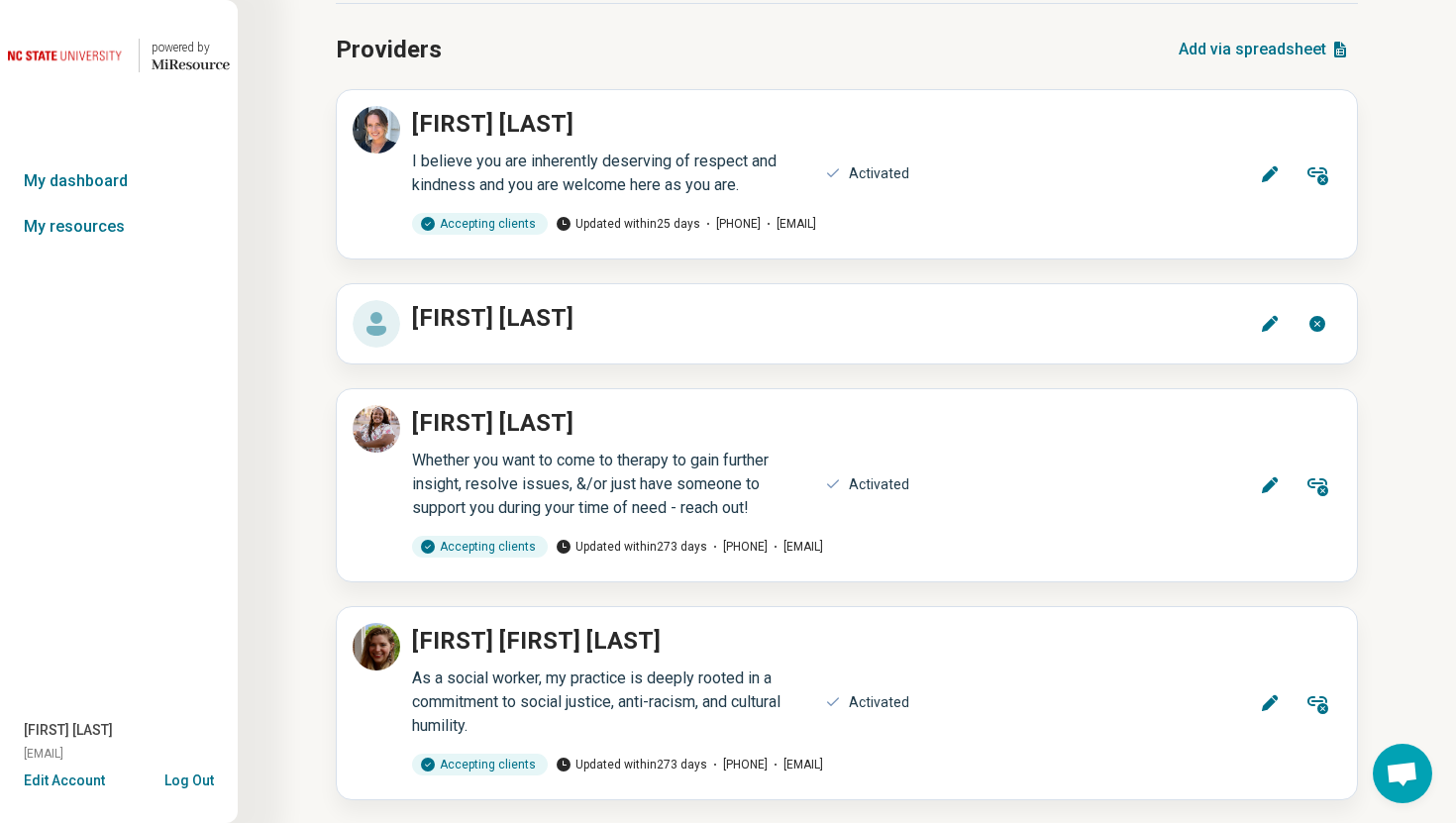 click on "Log Out" at bounding box center [189, 778] 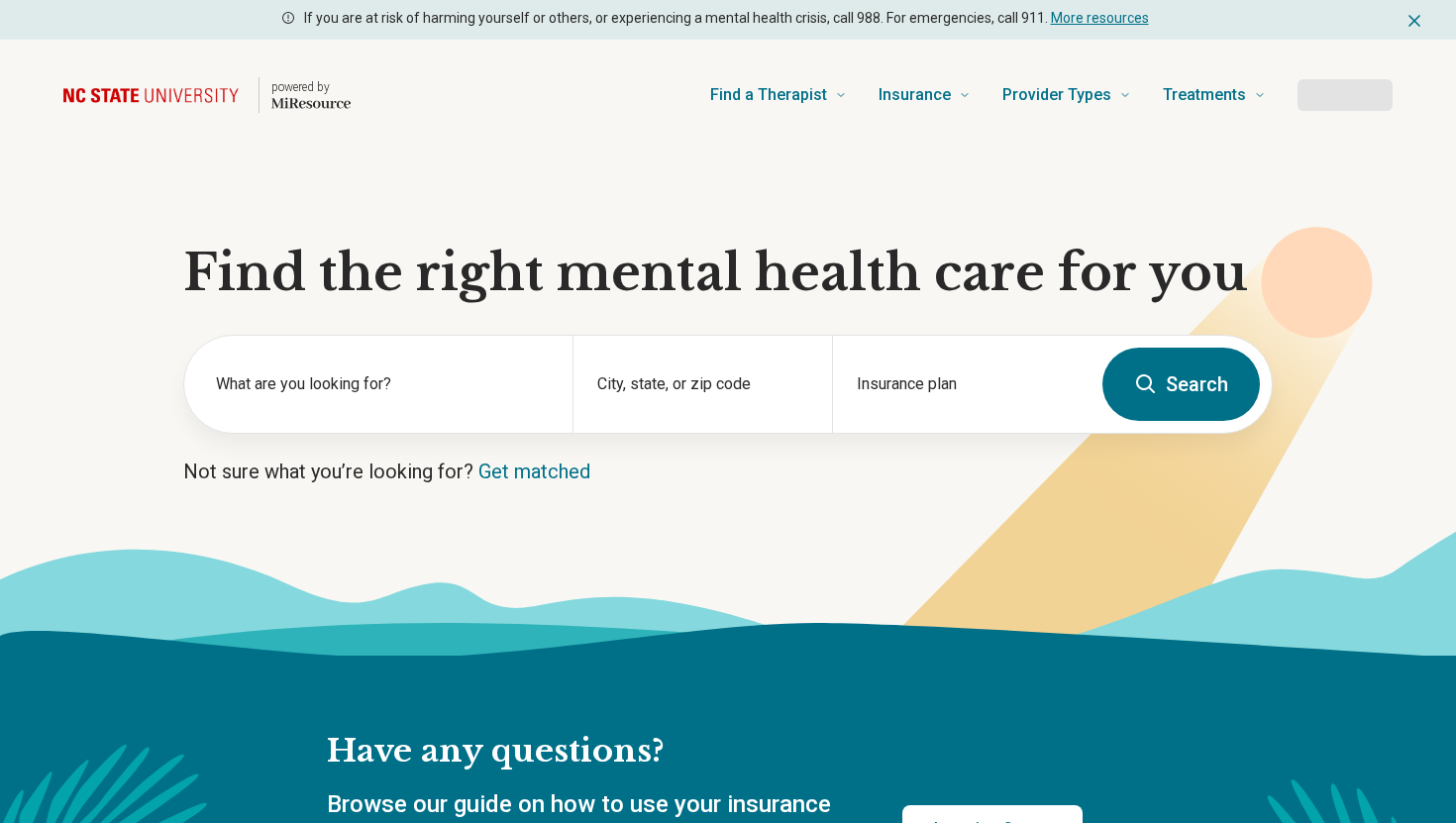 scroll, scrollTop: 0, scrollLeft: 0, axis: both 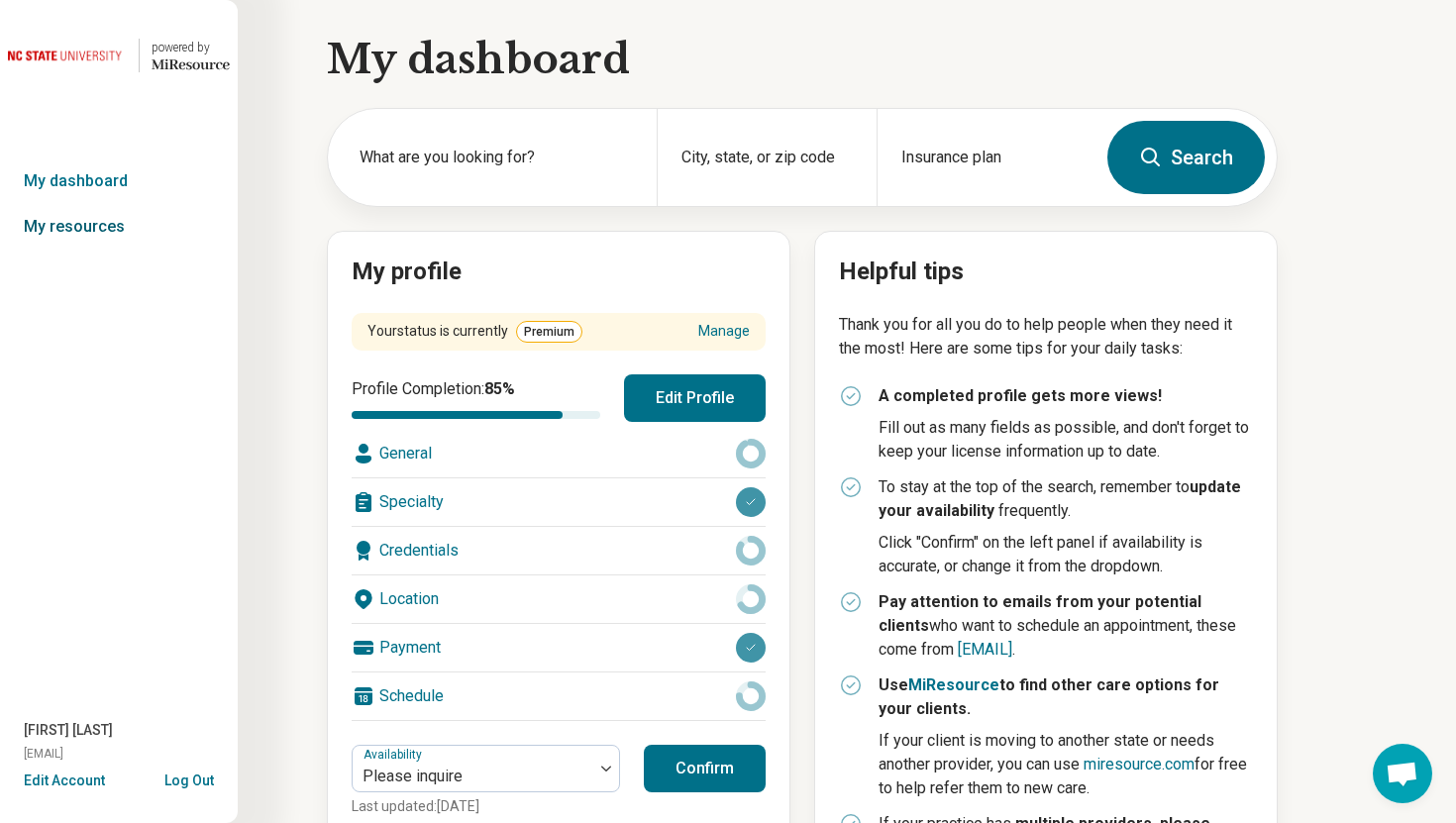 click on "My resources" at bounding box center (119, 227) 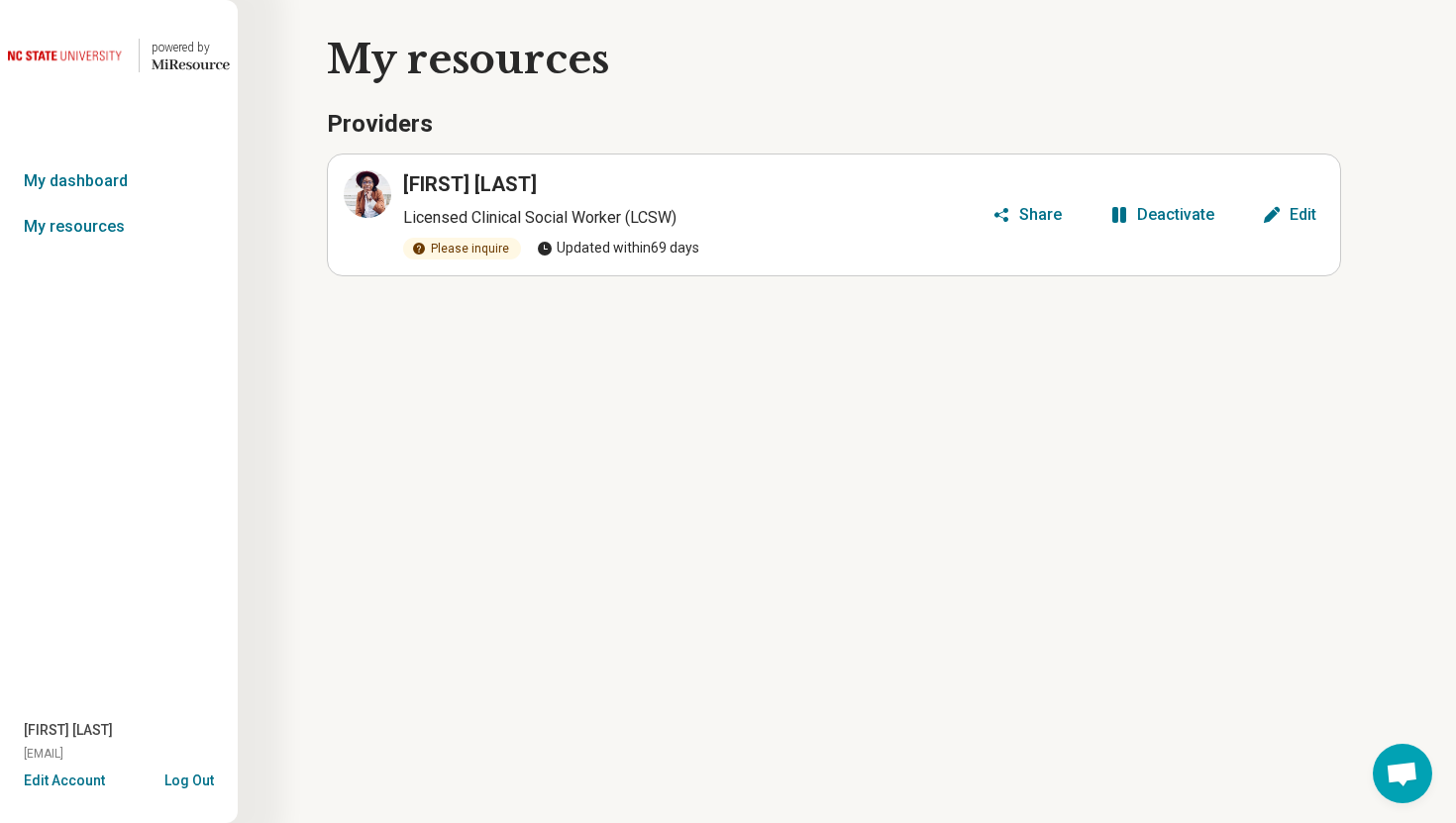 click on "Log Out" at bounding box center [189, 778] 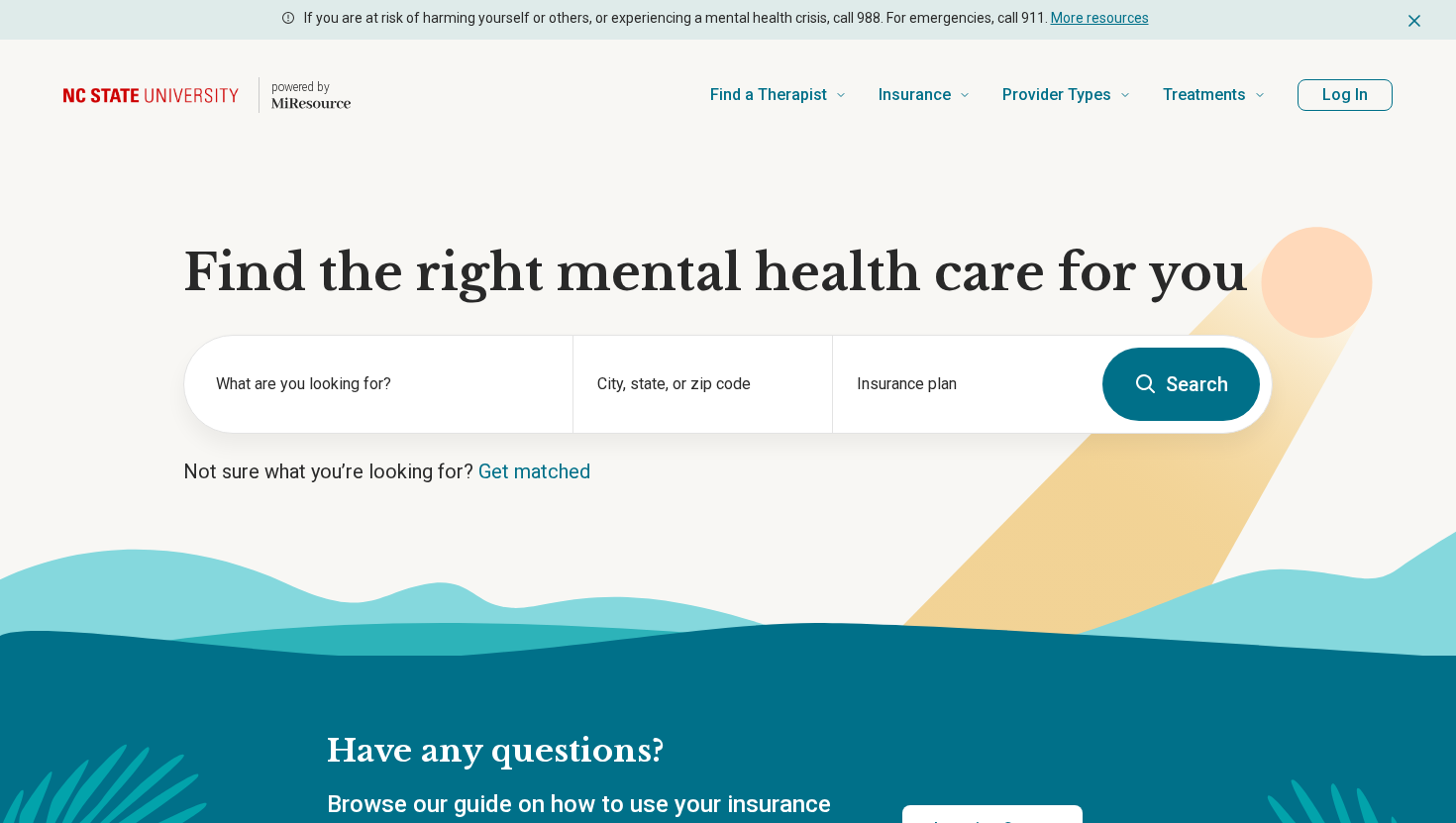 scroll, scrollTop: 0, scrollLeft: 0, axis: both 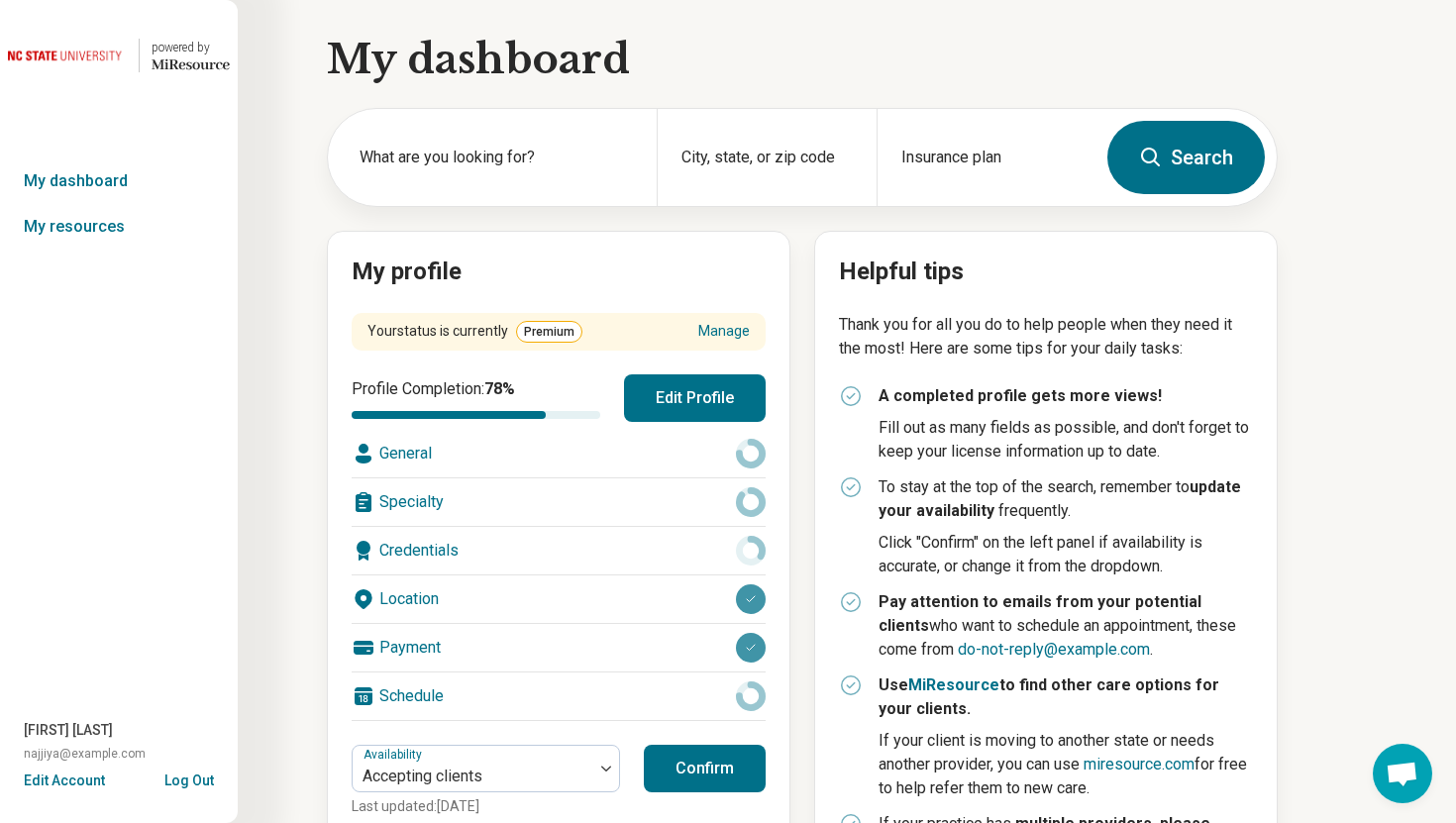click on "Log Out" at bounding box center (189, 778) 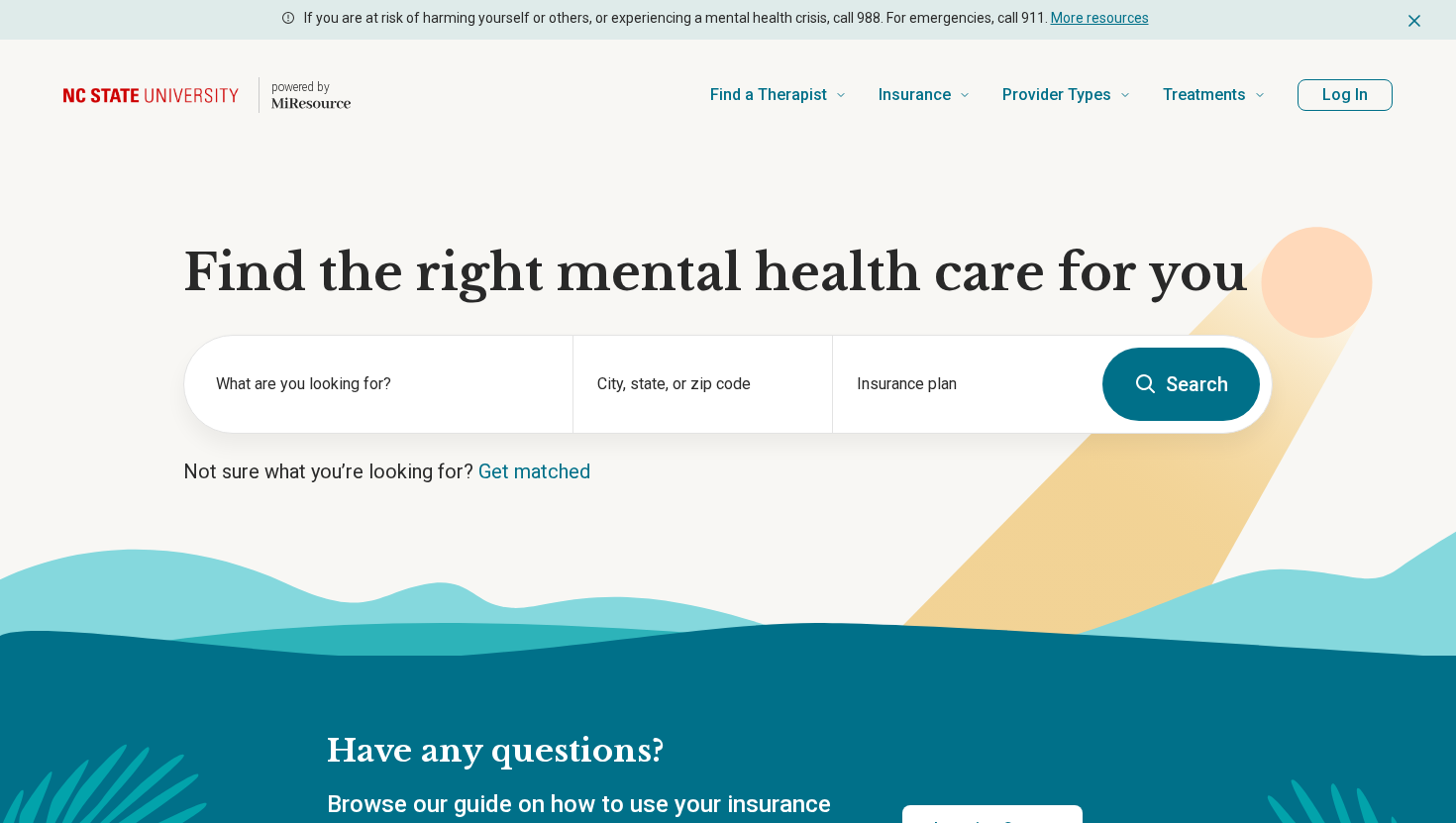 scroll, scrollTop: 0, scrollLeft: 0, axis: both 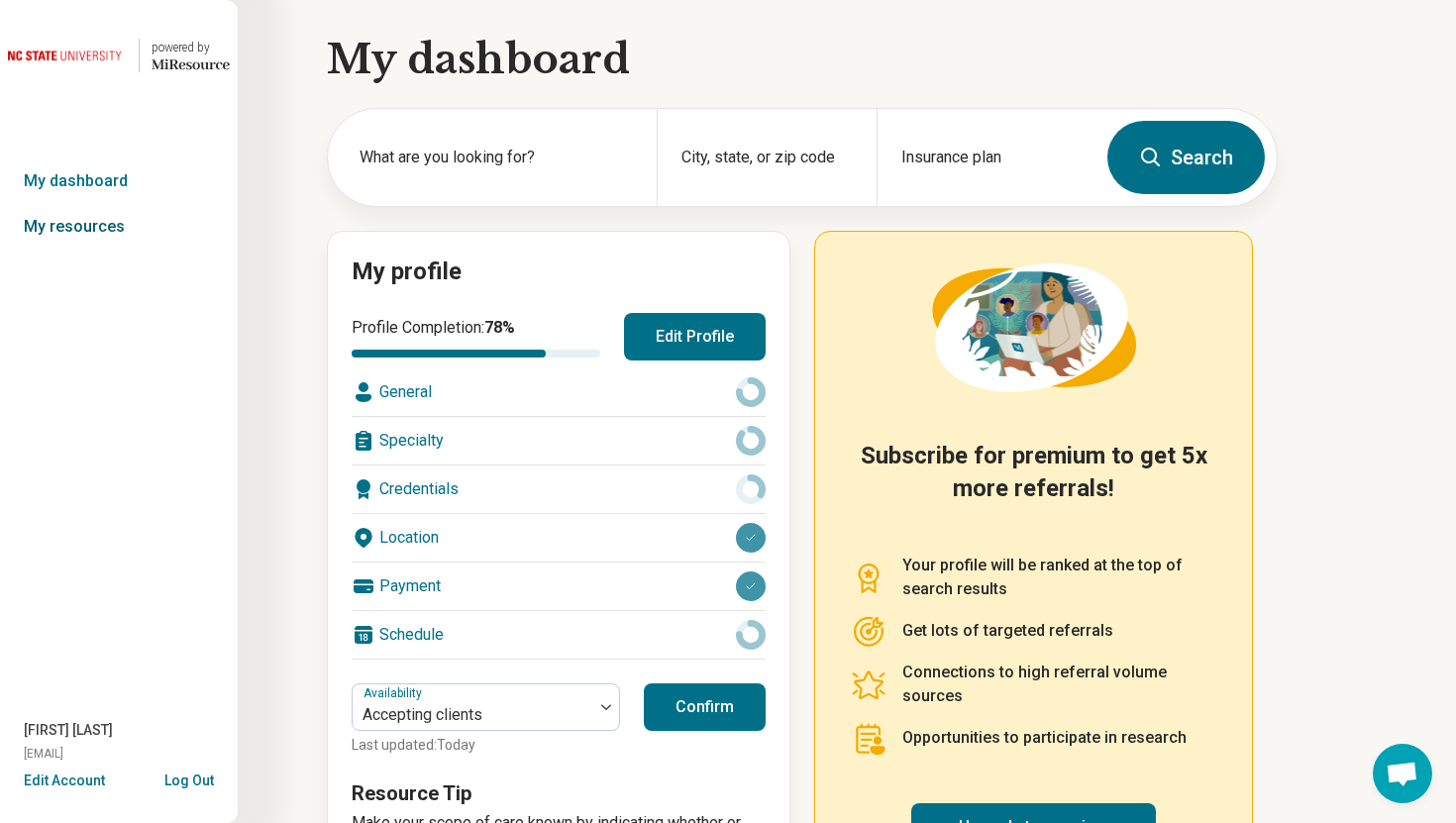 click on "My resources" at bounding box center (119, 227) 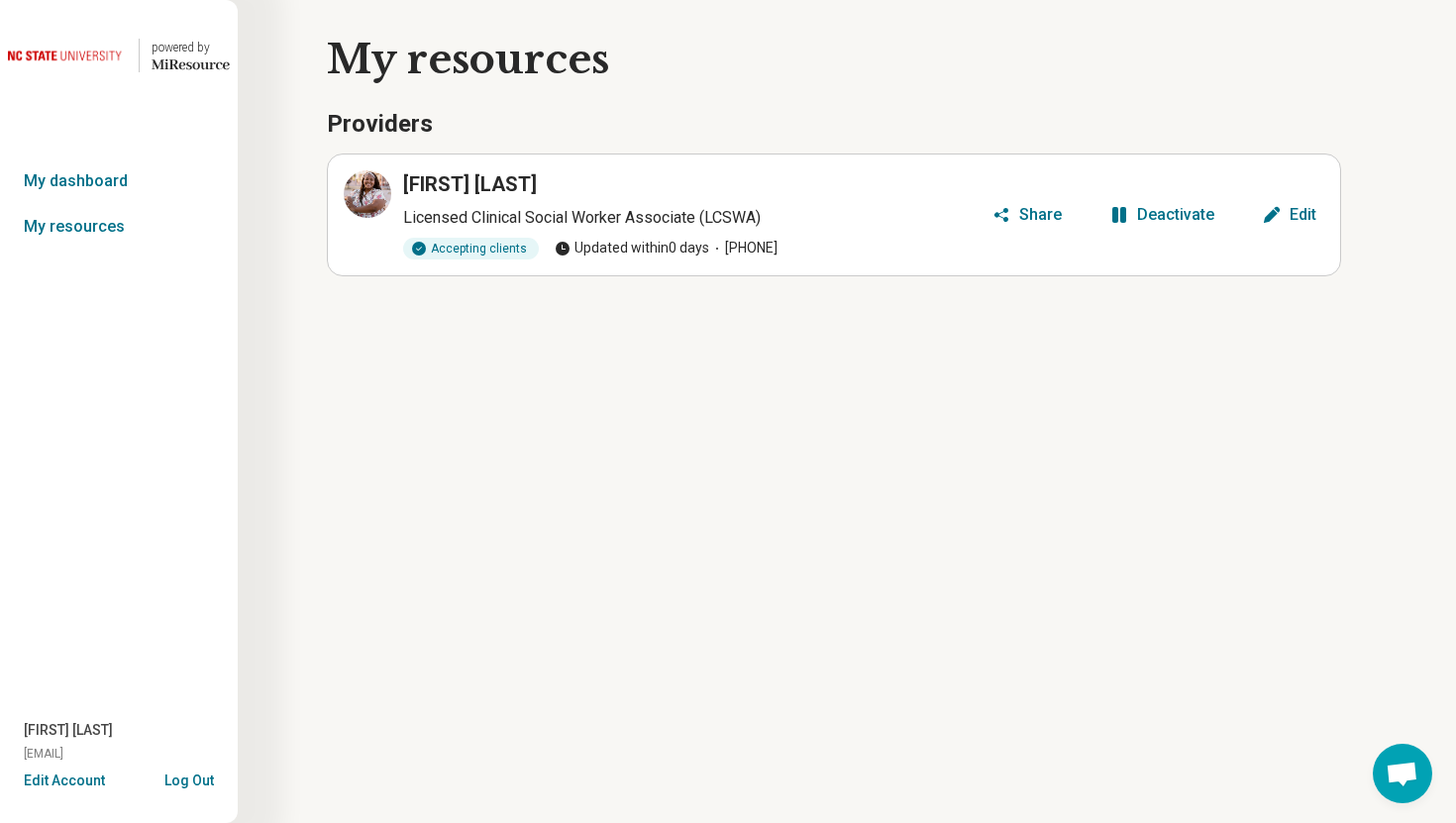 click on "Deactivate" at bounding box center [1176, 215] 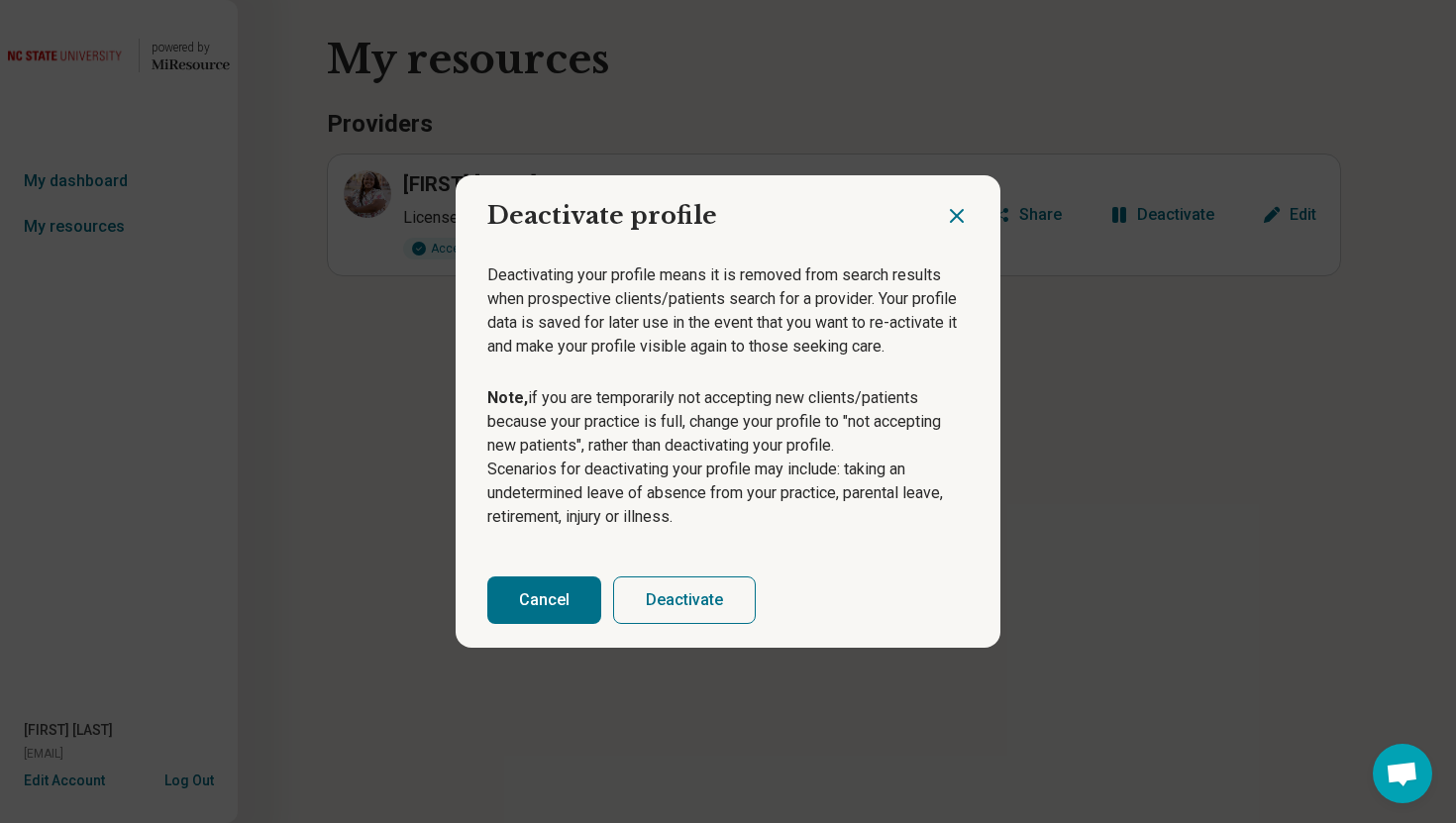 click on "Deactivate" at bounding box center [684, 600] 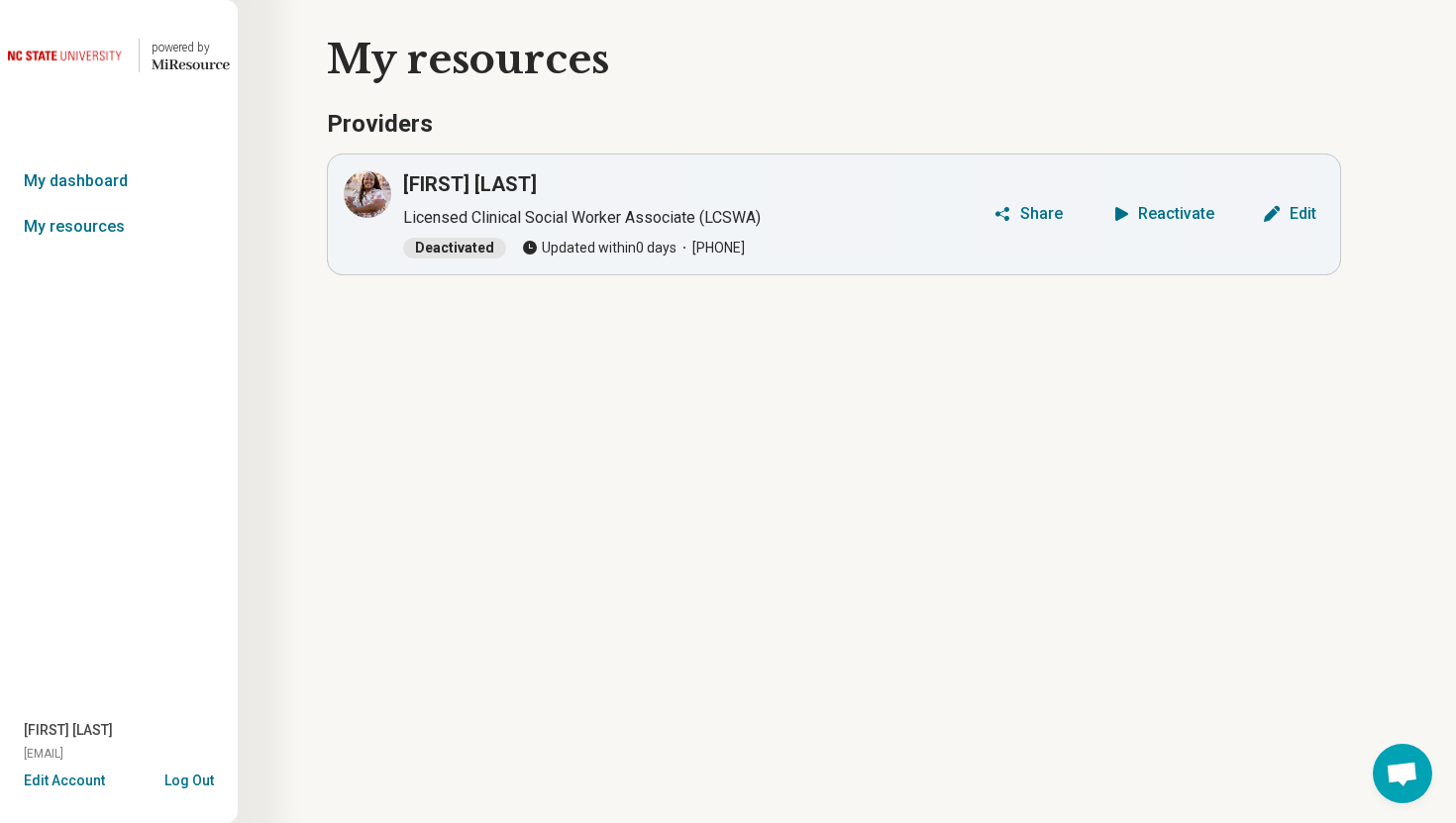 click on "Log Out" at bounding box center [189, 778] 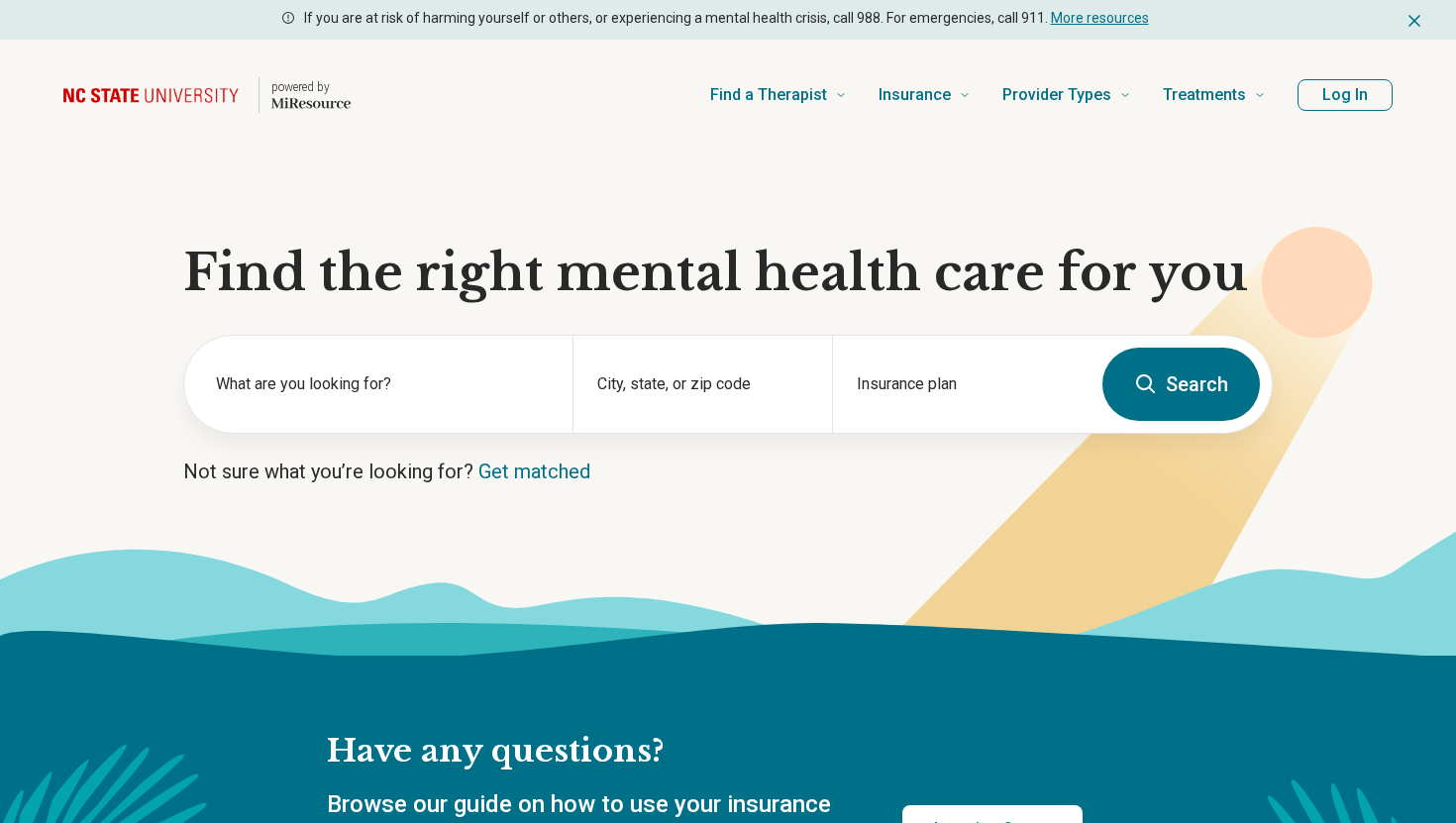 scroll, scrollTop: 0, scrollLeft: 0, axis: both 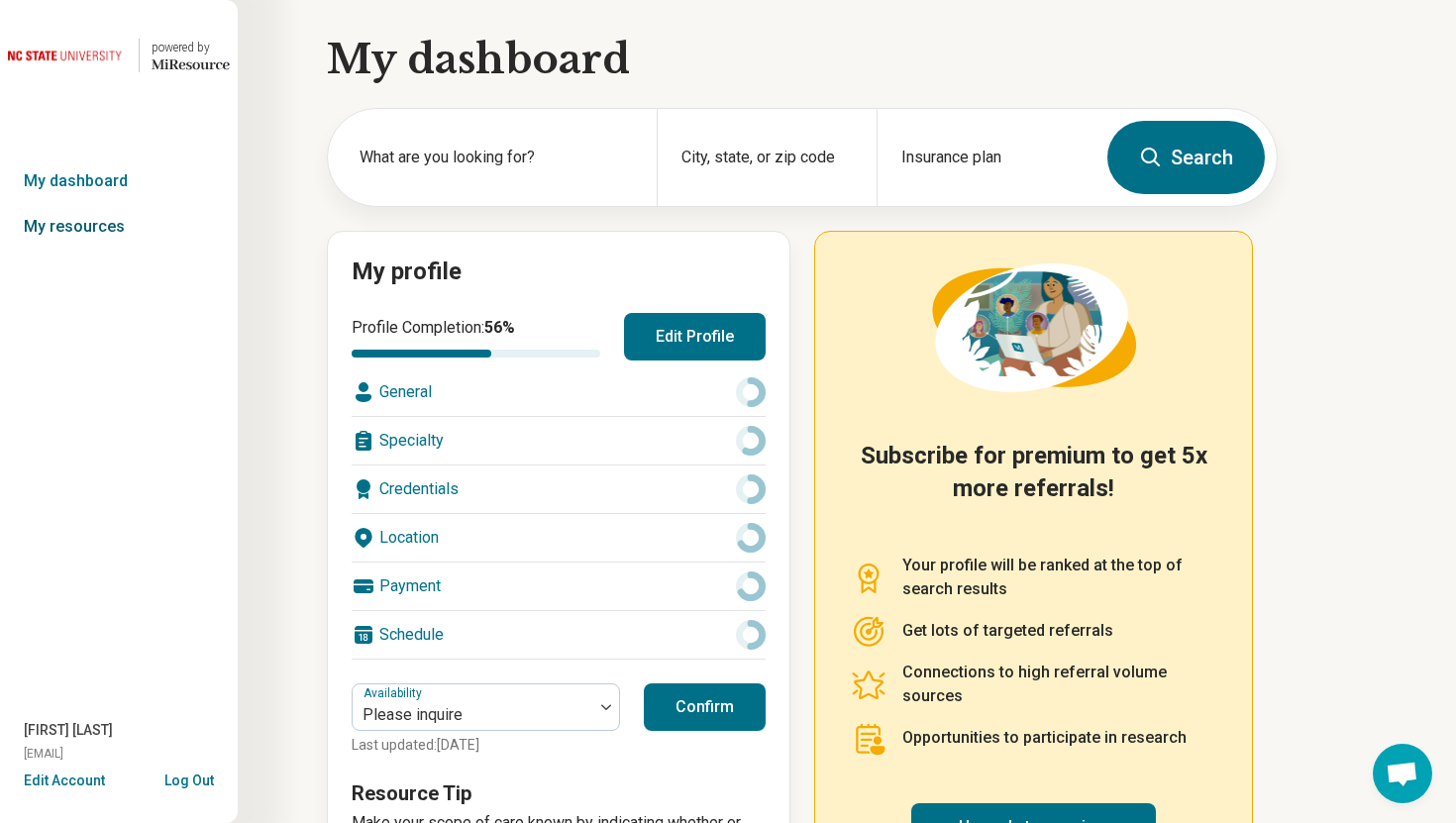 click on "My resources" at bounding box center (119, 227) 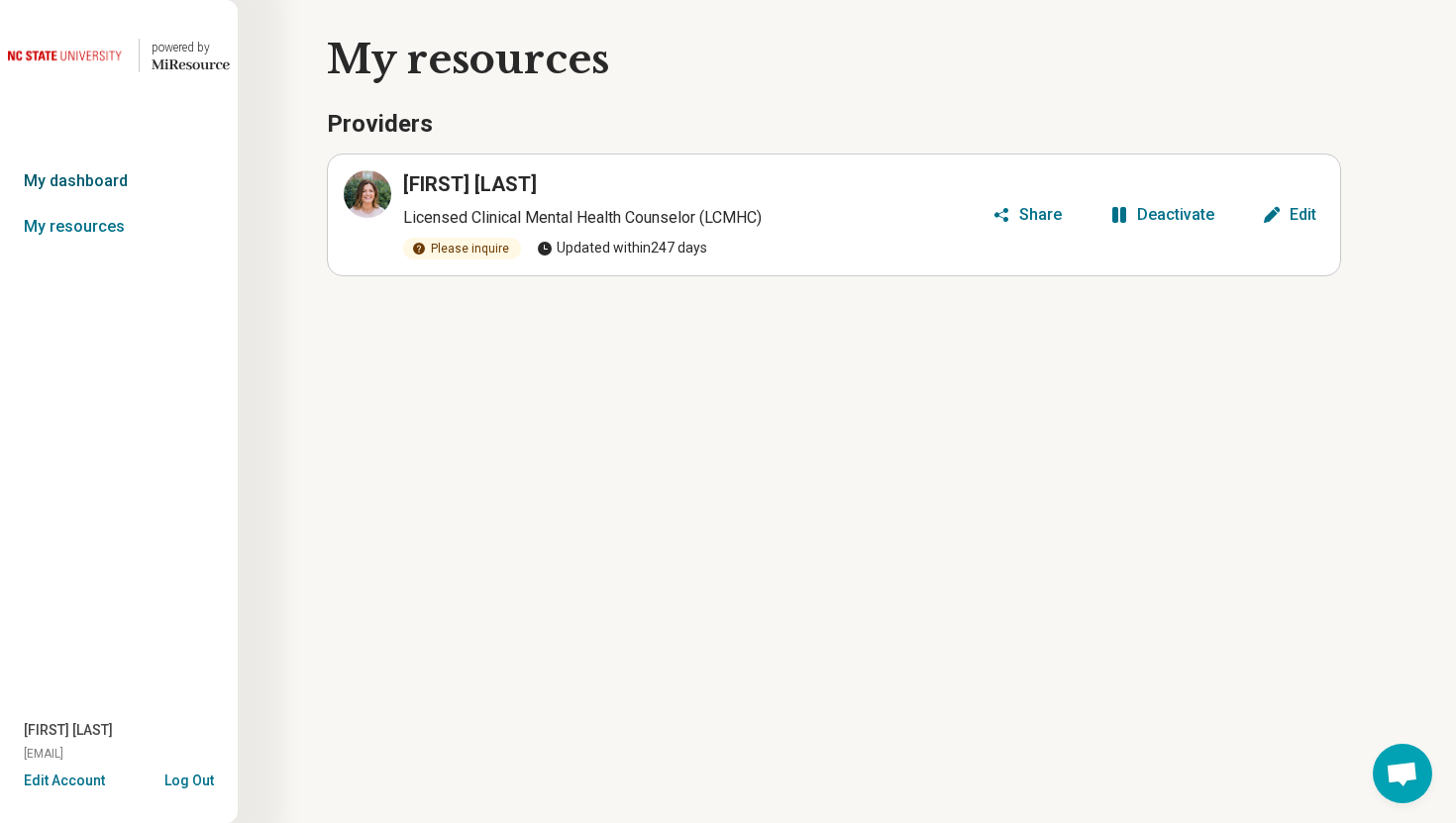 click on "My dashboard" at bounding box center (119, 181) 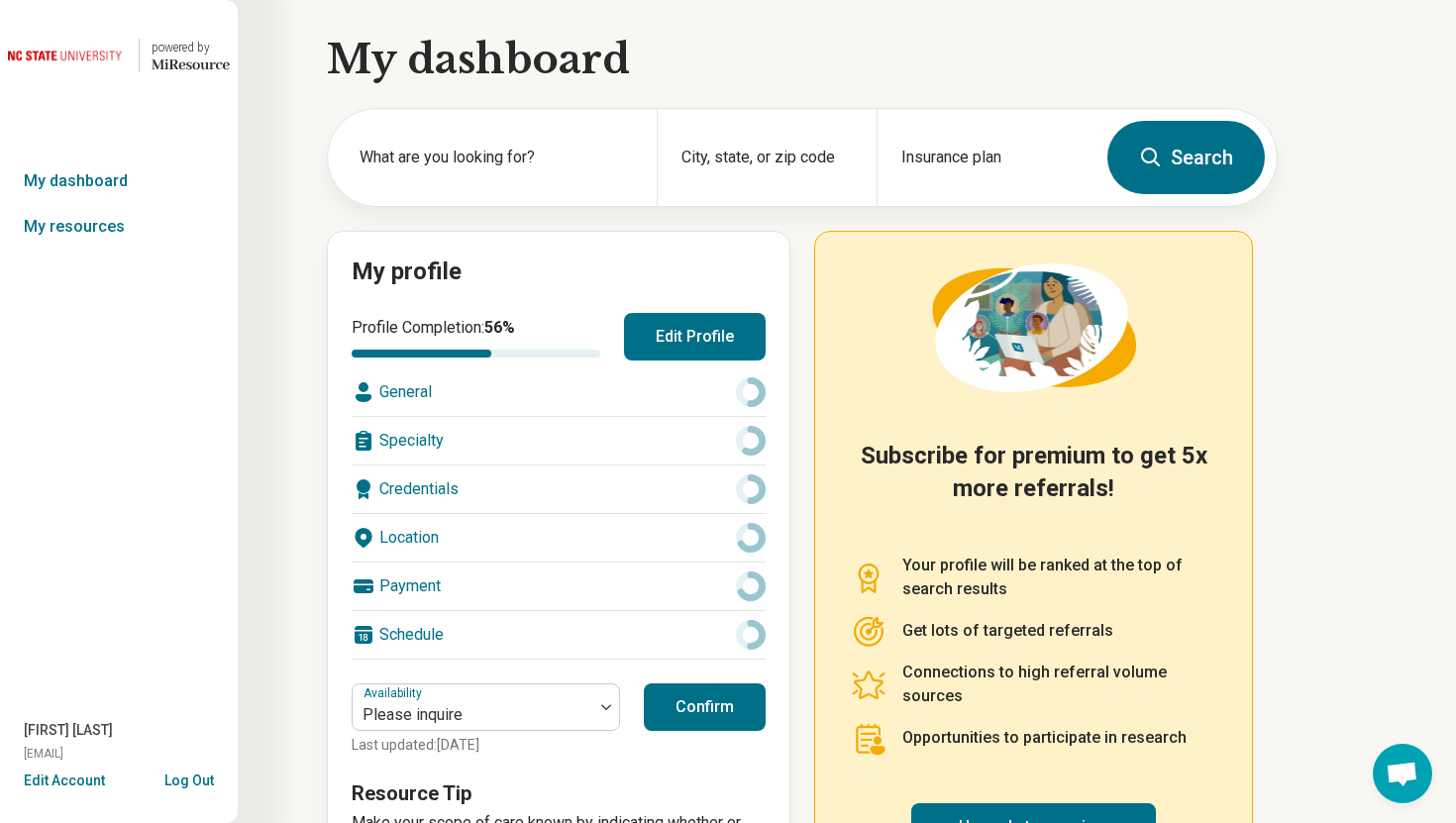 click on "Profile Completion:  56 % Edit Profile General Specialty Credentials Location Payment Schedule" at bounding box center (559, 486) 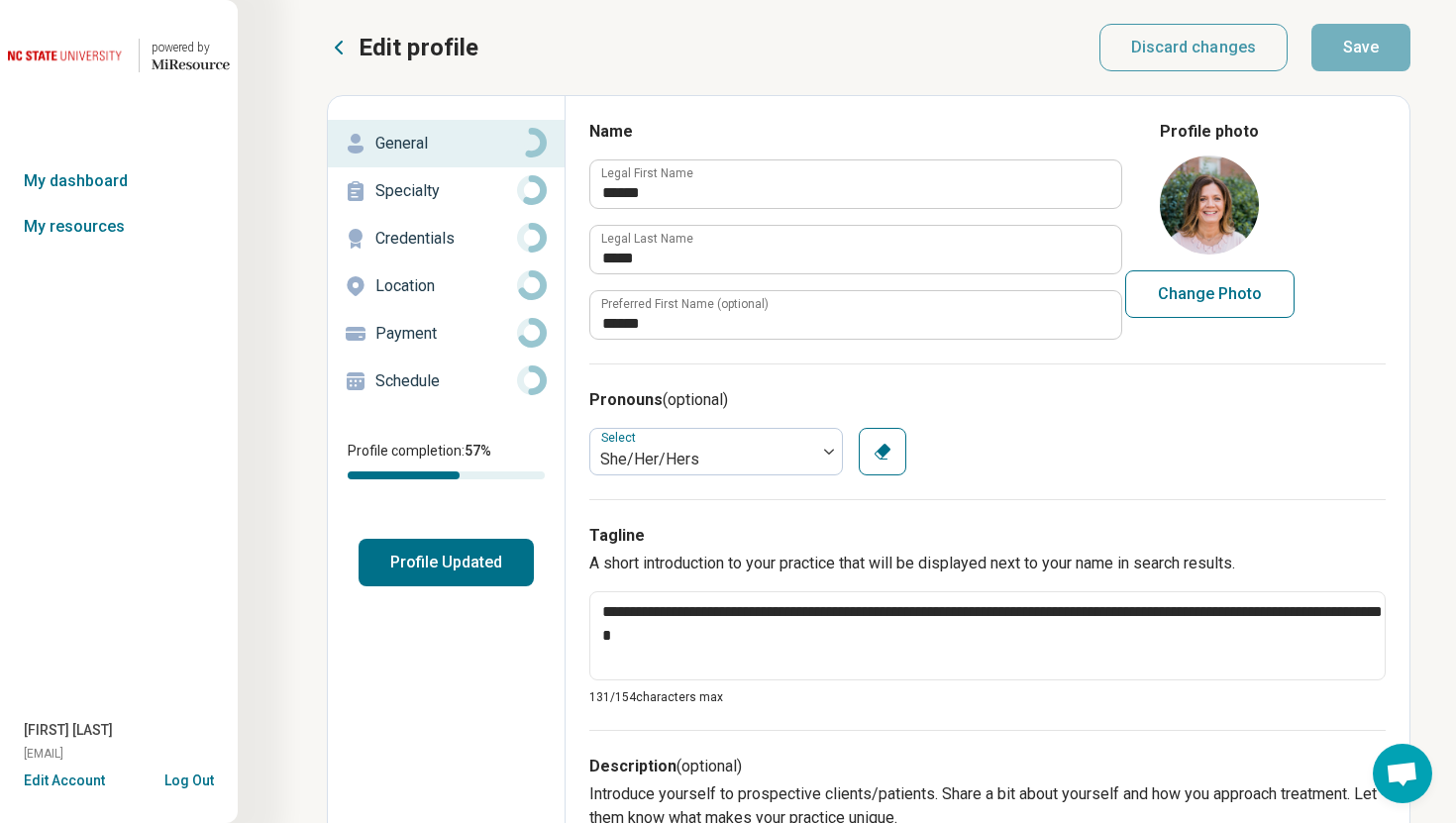 click on "Schedule" at bounding box center [446, 381] 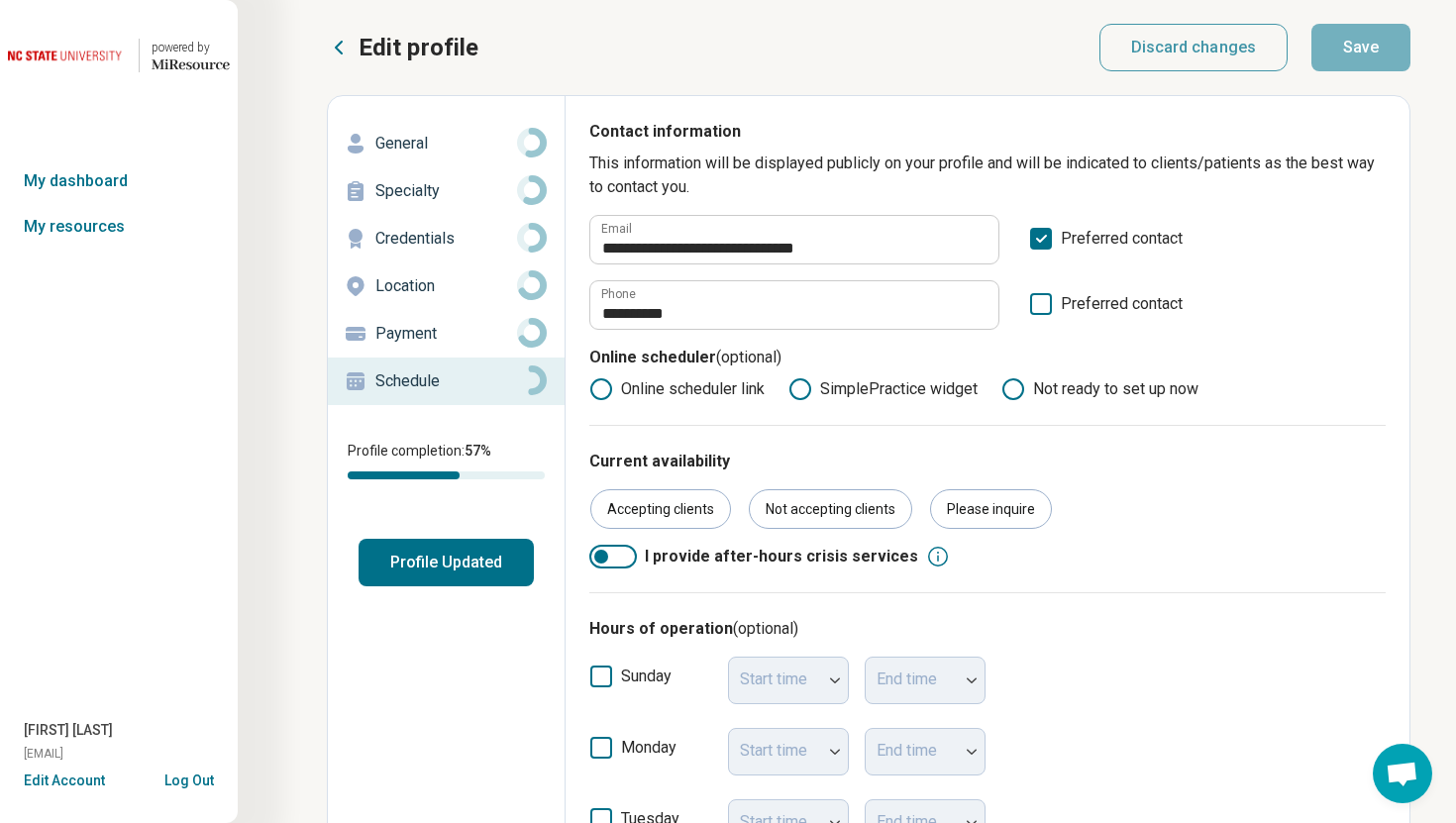 click on "Edit Account" at bounding box center [64, 780] 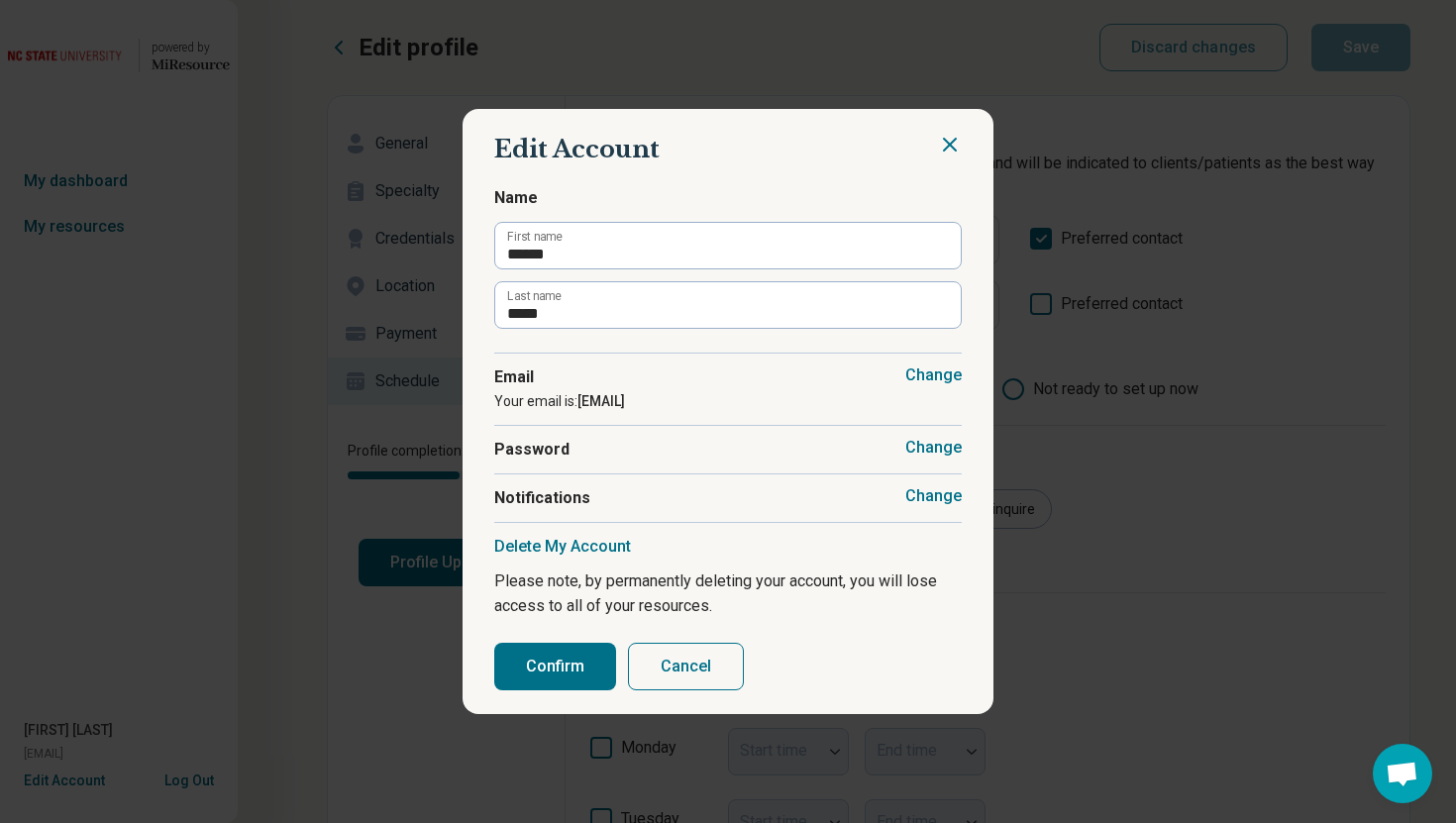 click on "Change" at bounding box center [933, 496] 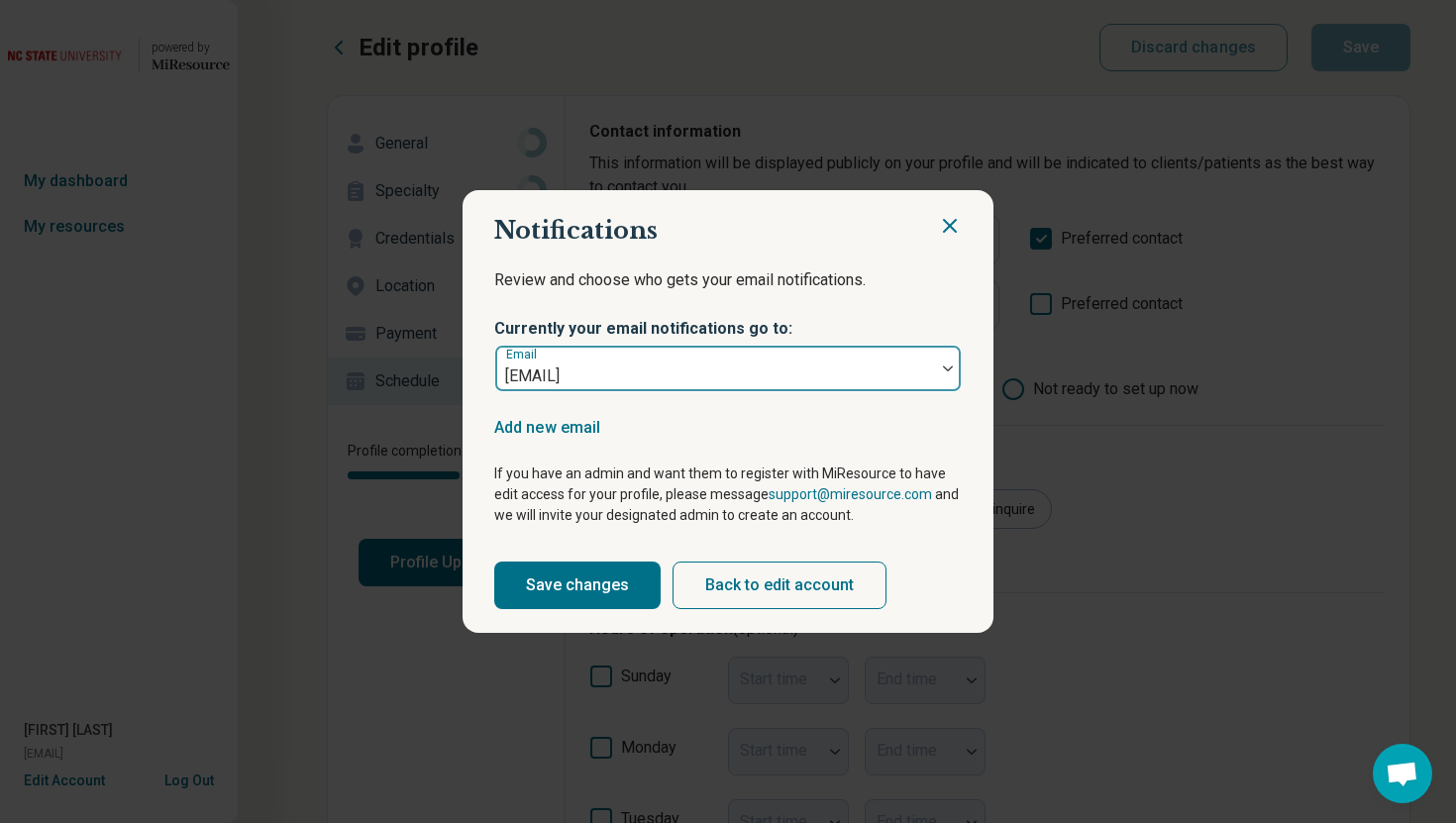 click at bounding box center (715, 376) 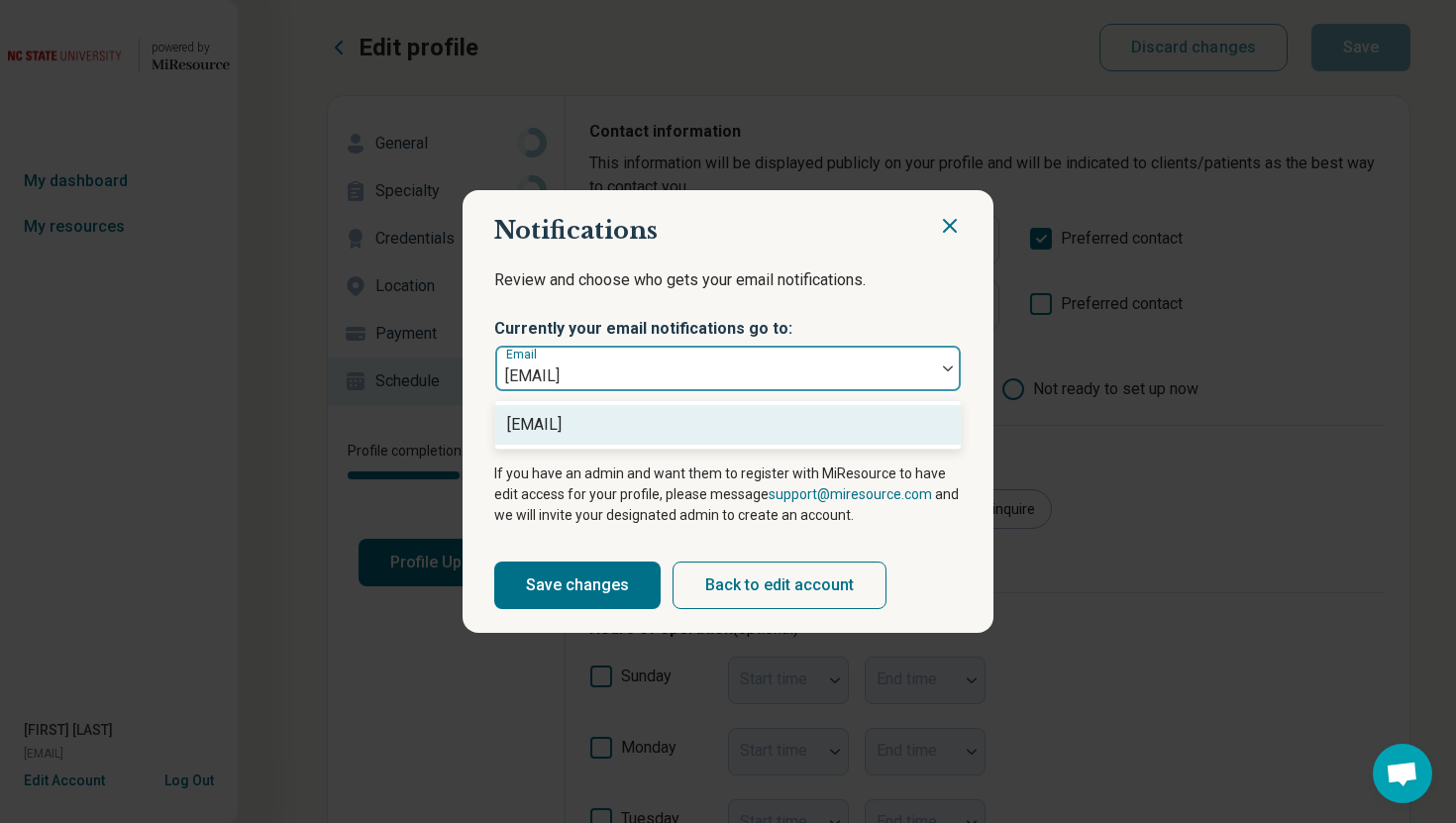 click 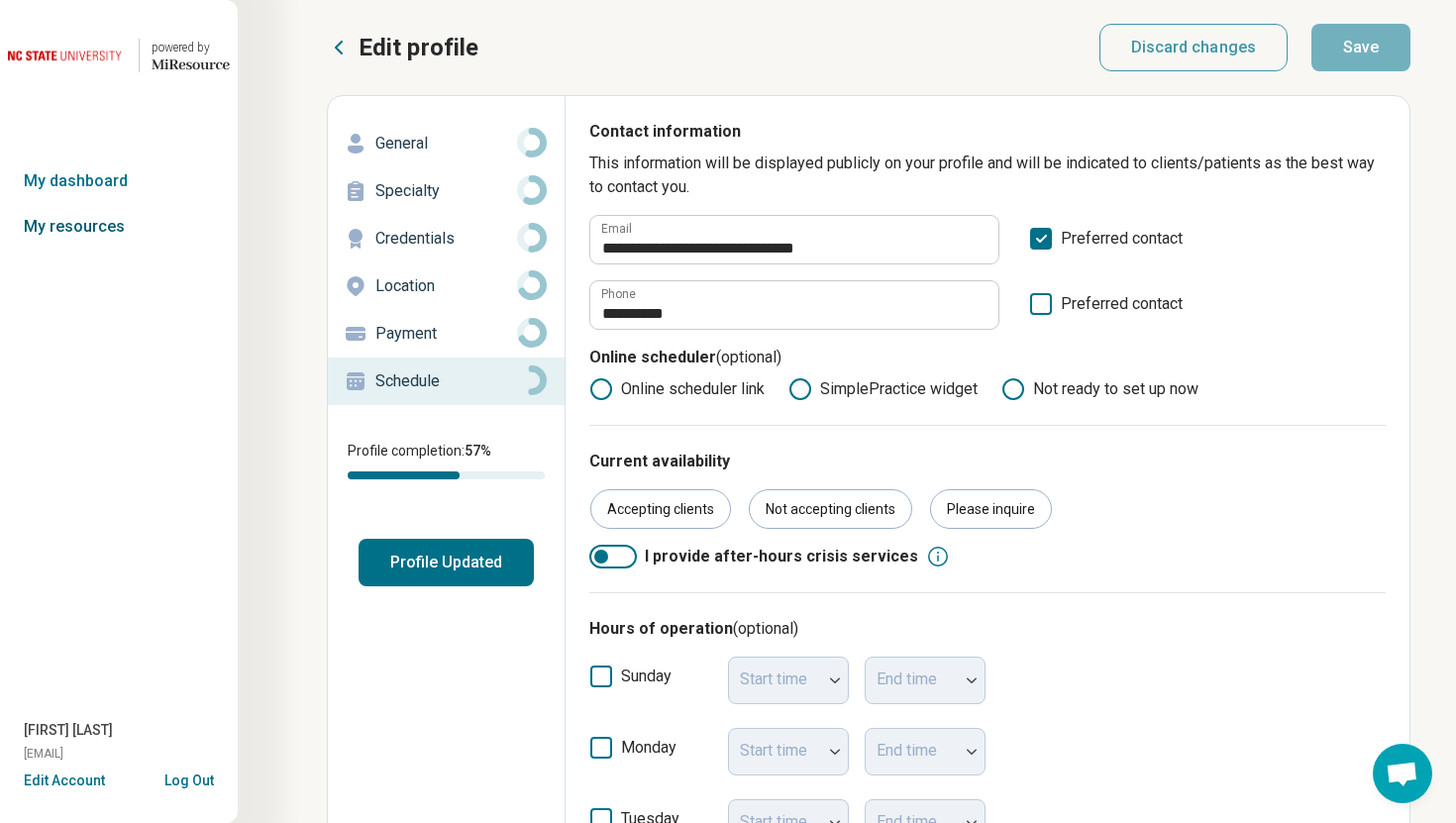 click on "My resources" at bounding box center (119, 227) 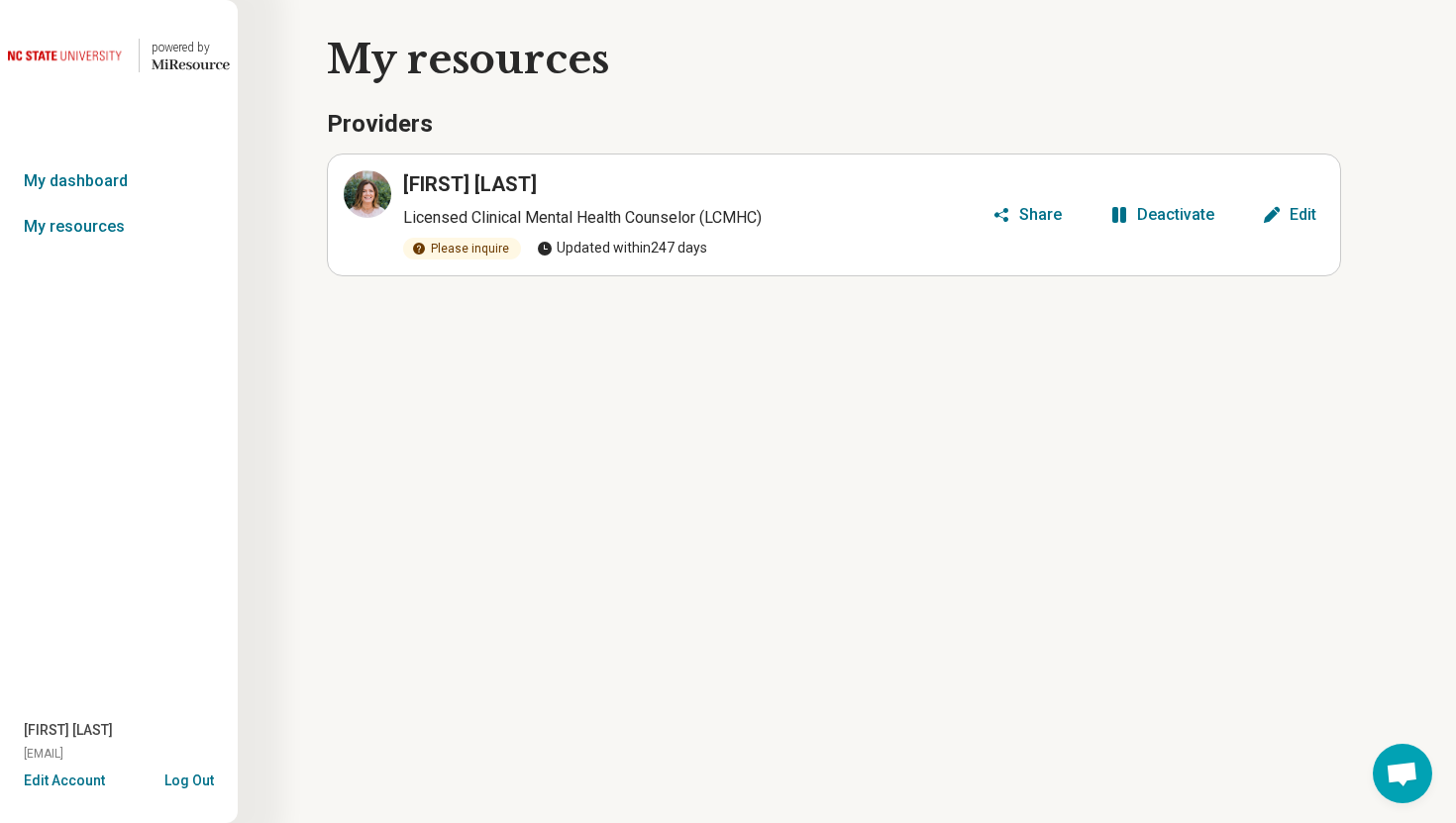 click on "Deactivate" at bounding box center [1176, 215] 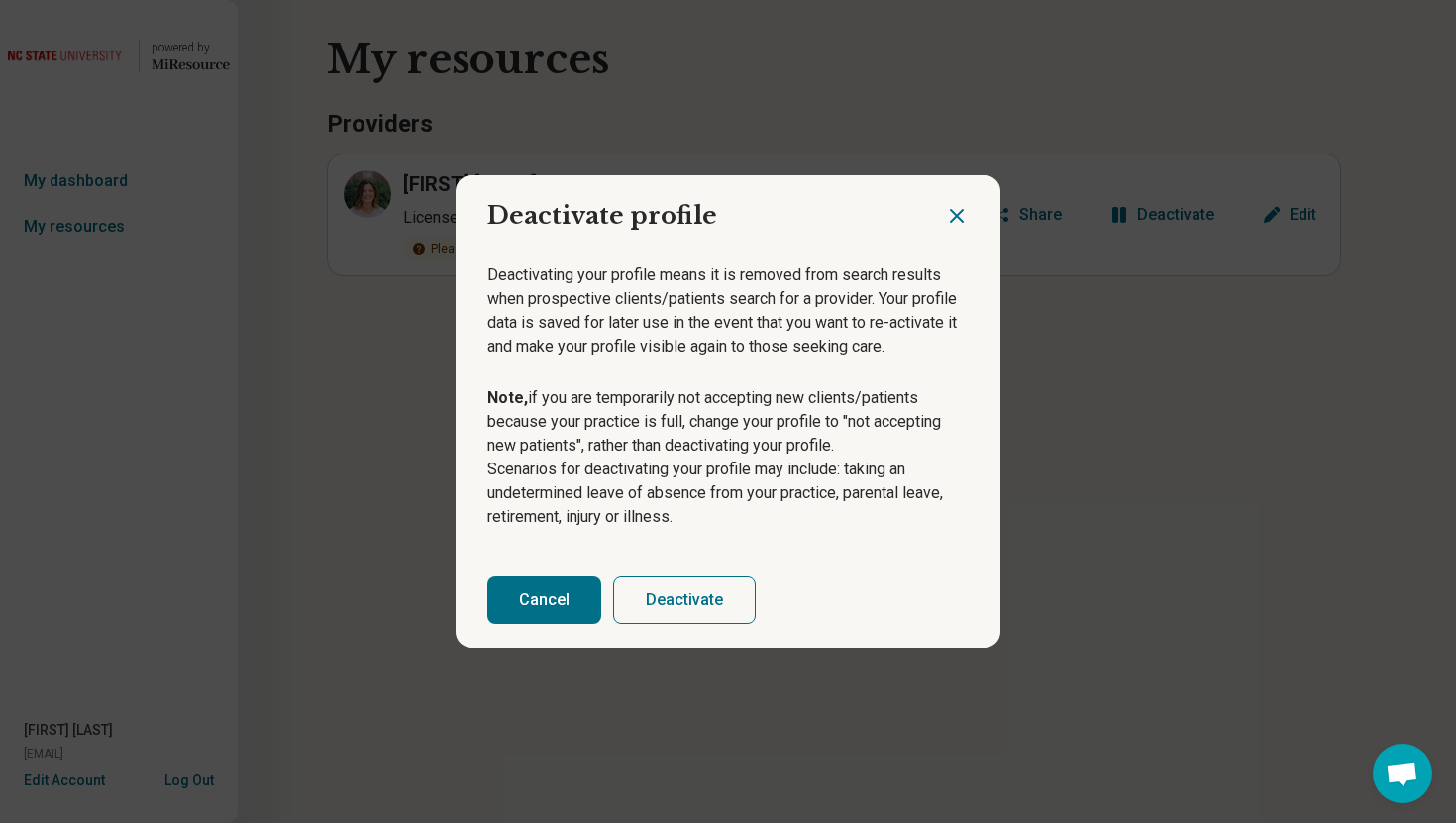 click on "Deactivate" at bounding box center [684, 600] 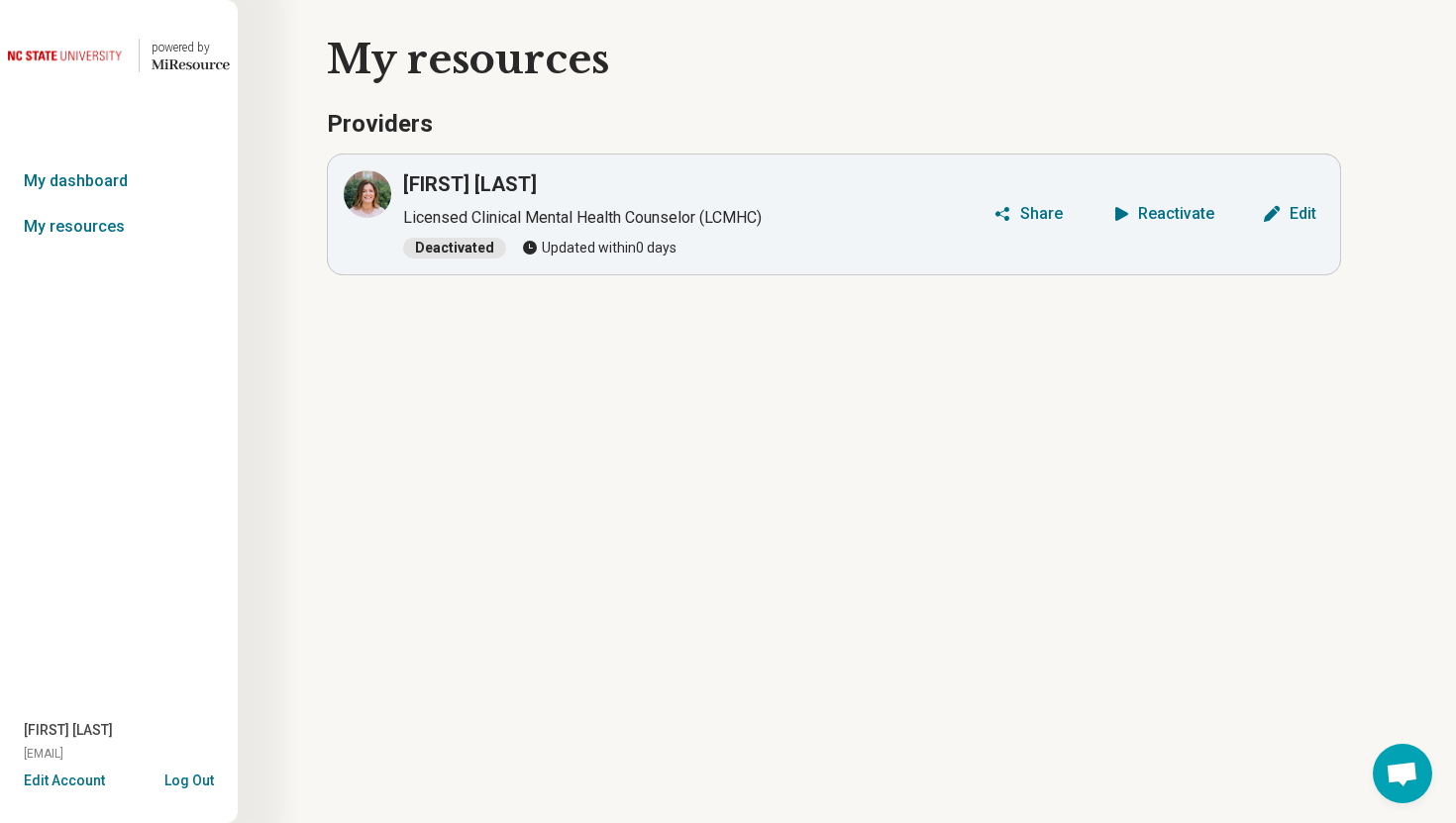 click on "Log Out" at bounding box center [189, 778] 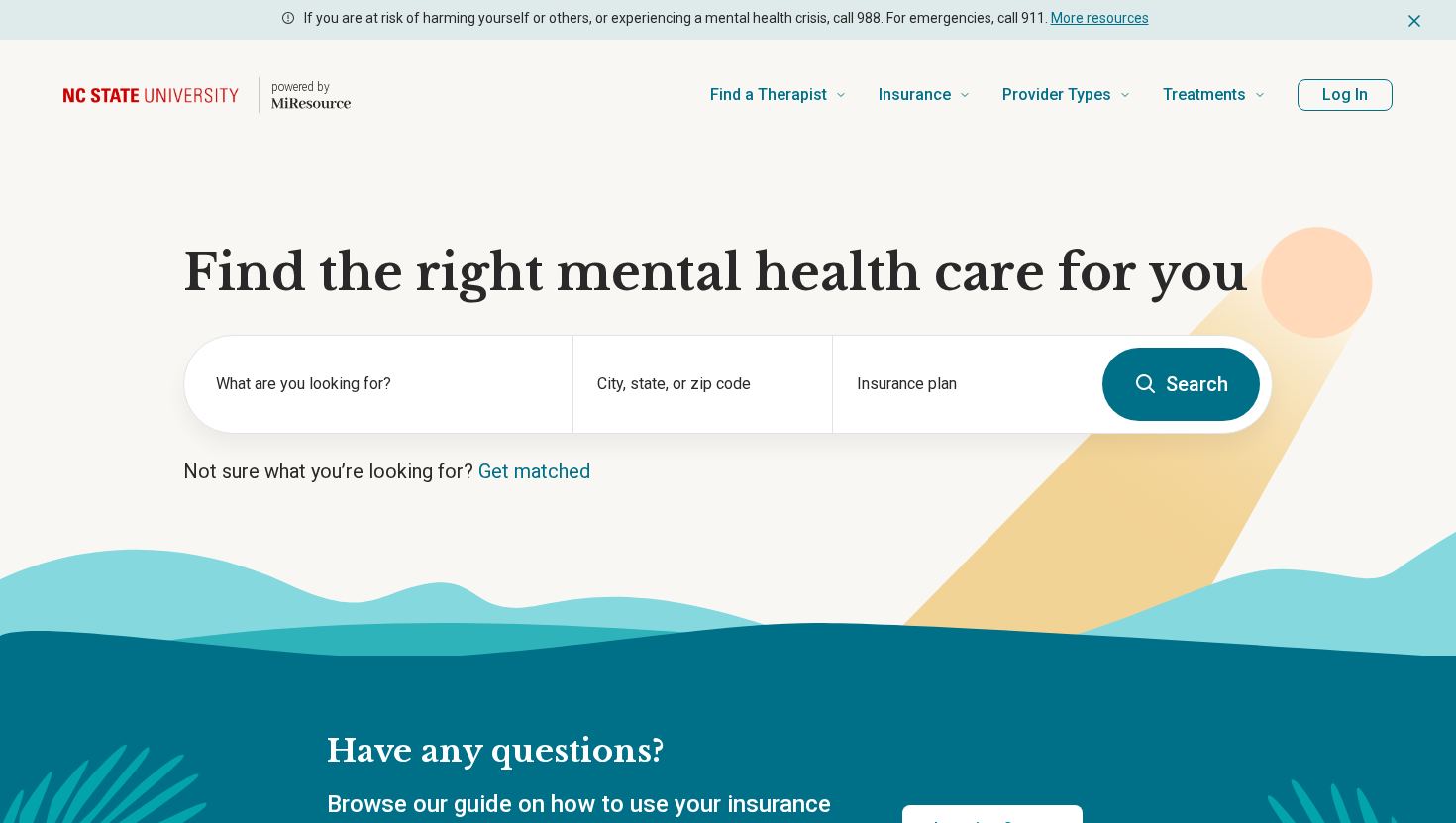 scroll, scrollTop: 0, scrollLeft: 0, axis: both 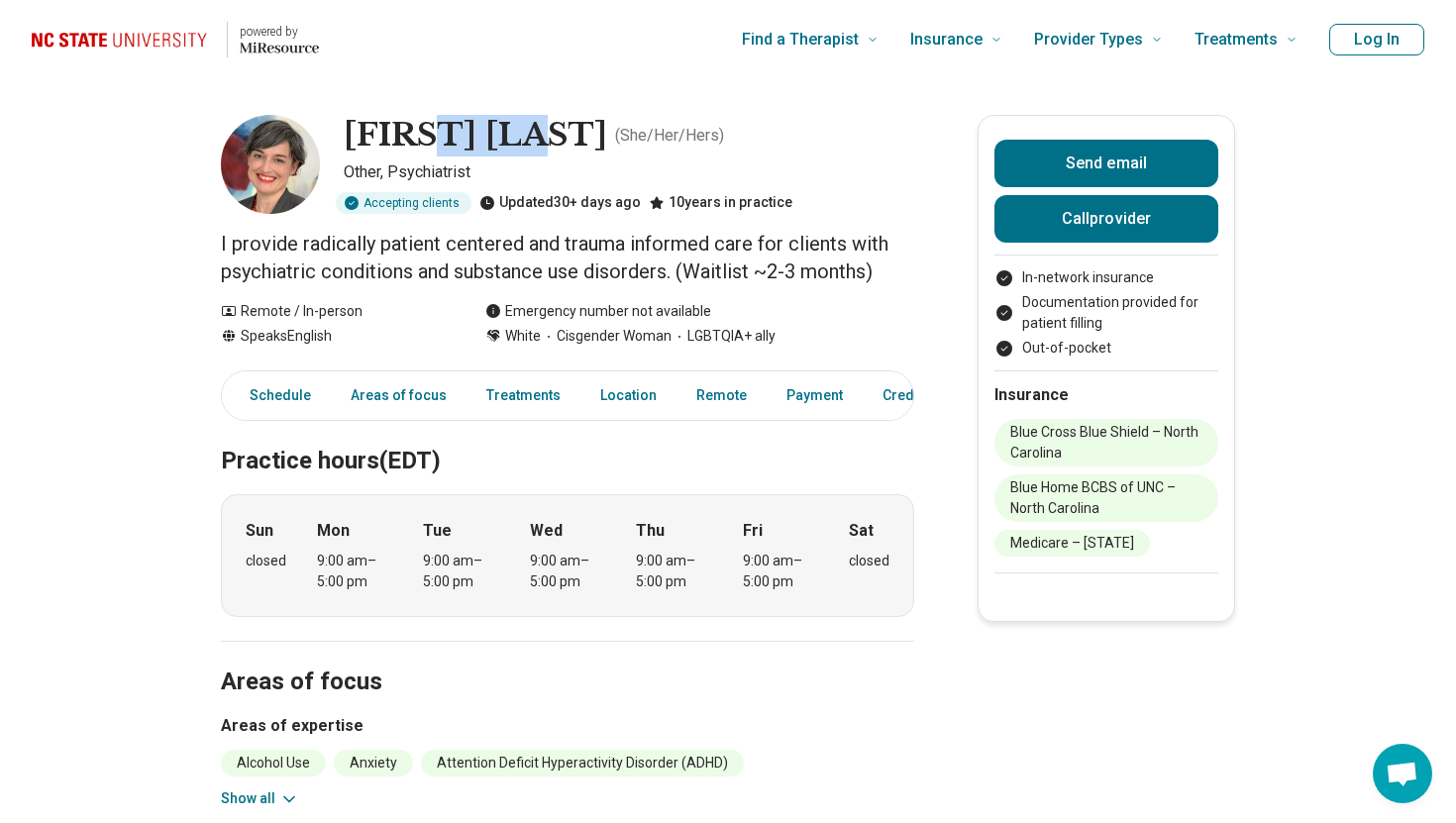 drag, startPoint x: 430, startPoint y: 136, endPoint x: 534, endPoint y: 135, distance: 104.00481 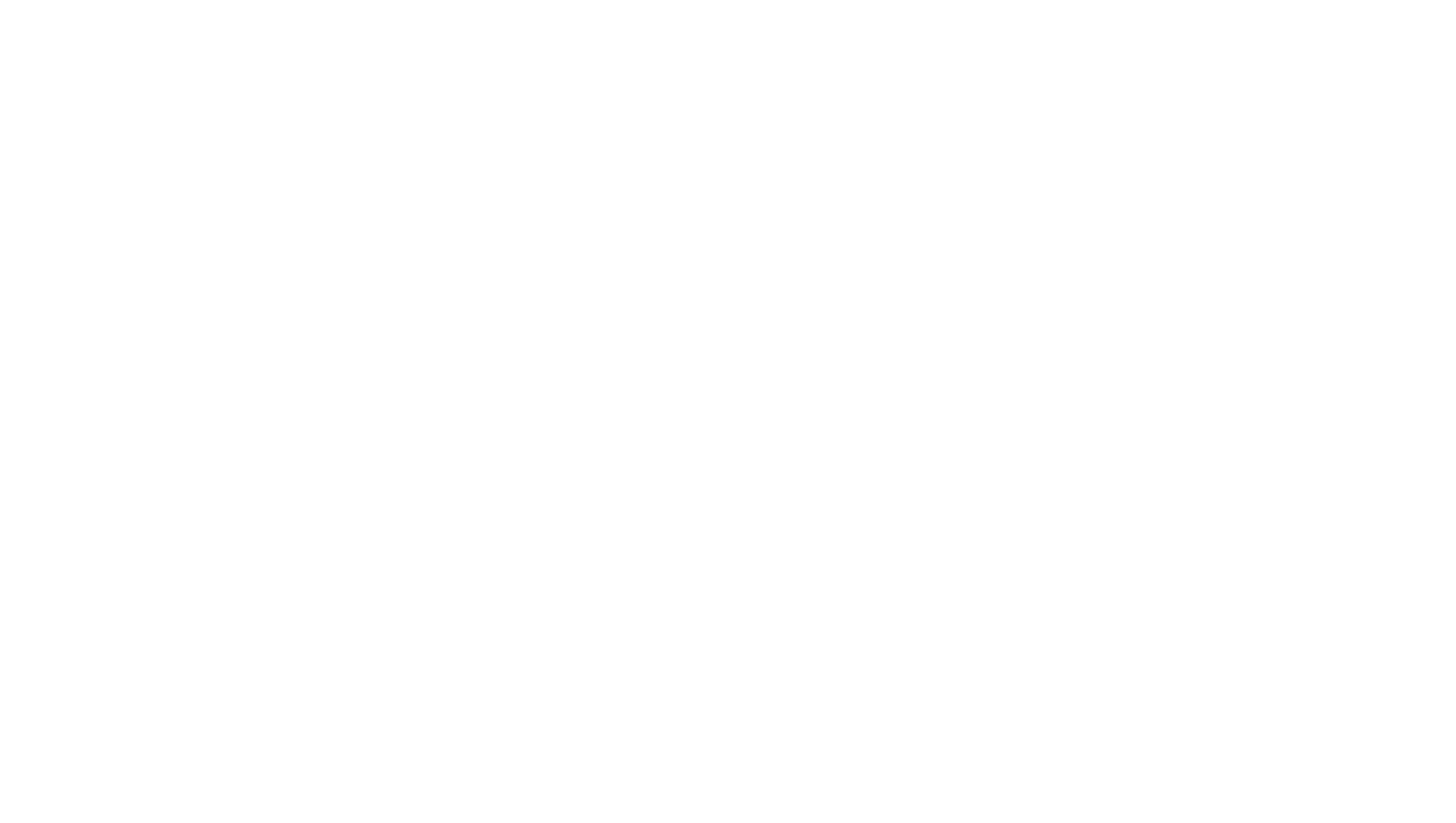 scroll, scrollTop: 0, scrollLeft: 0, axis: both 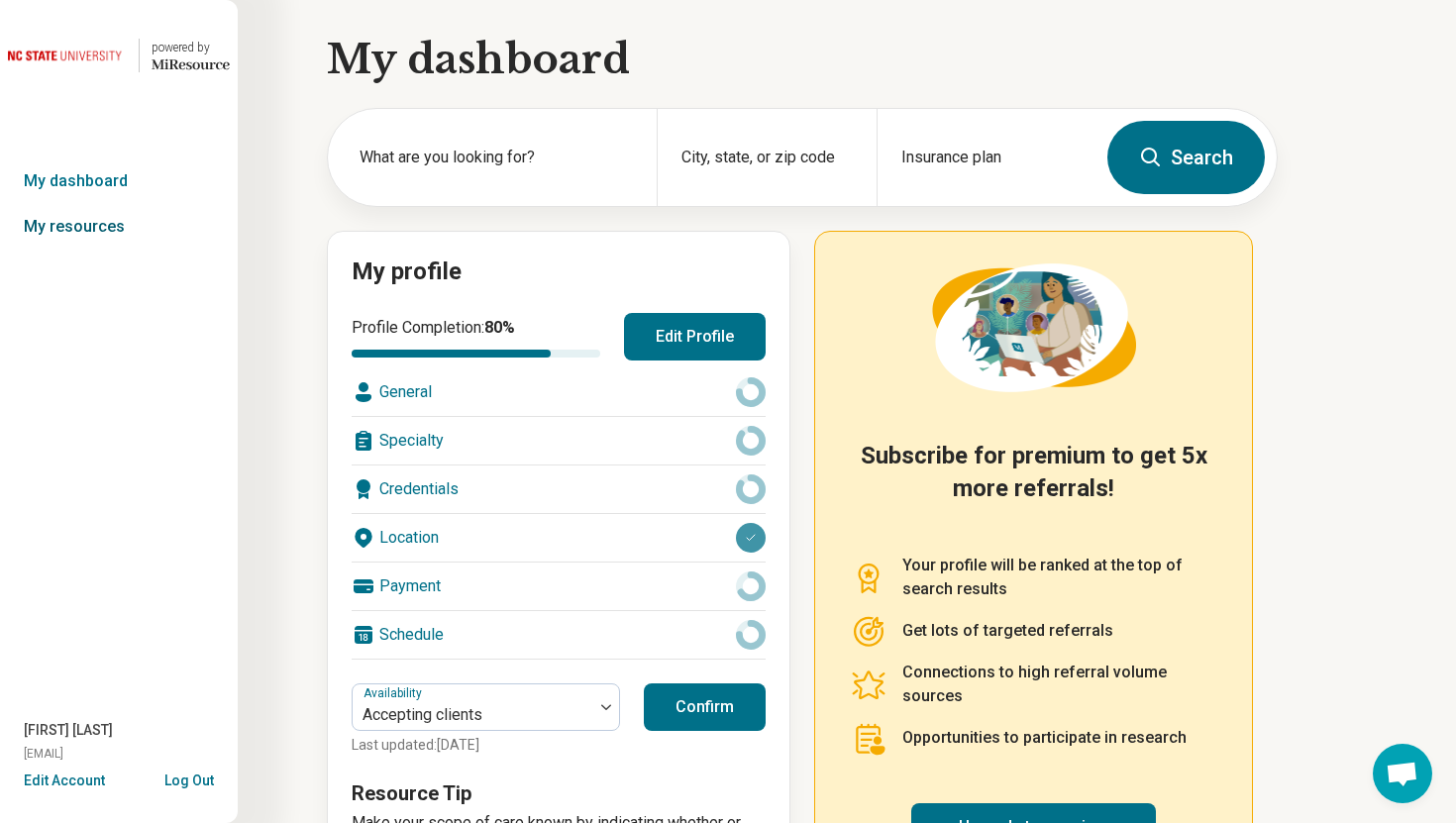 click on "My resources" at bounding box center [119, 227] 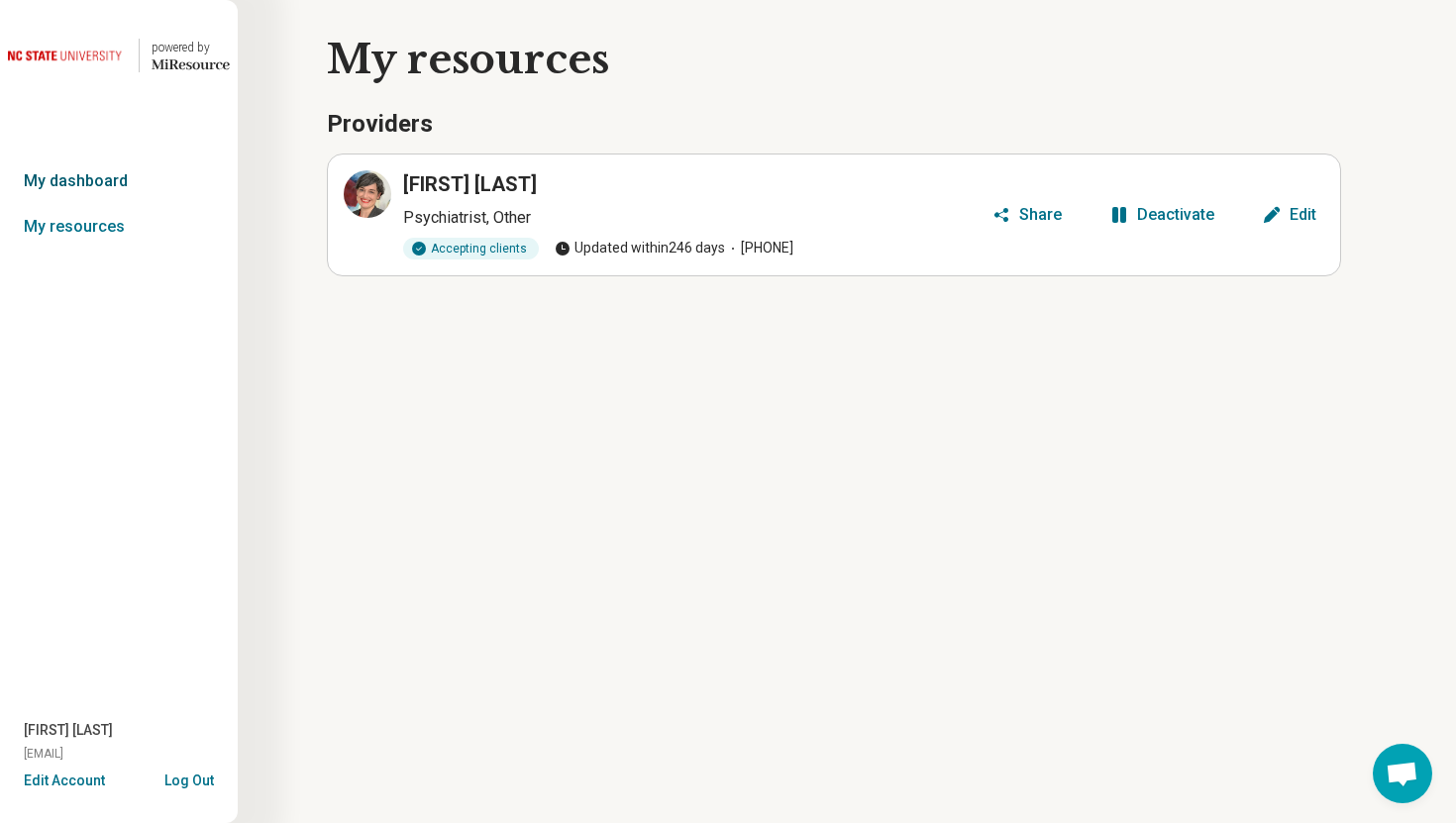 click on "My dashboard" at bounding box center [119, 181] 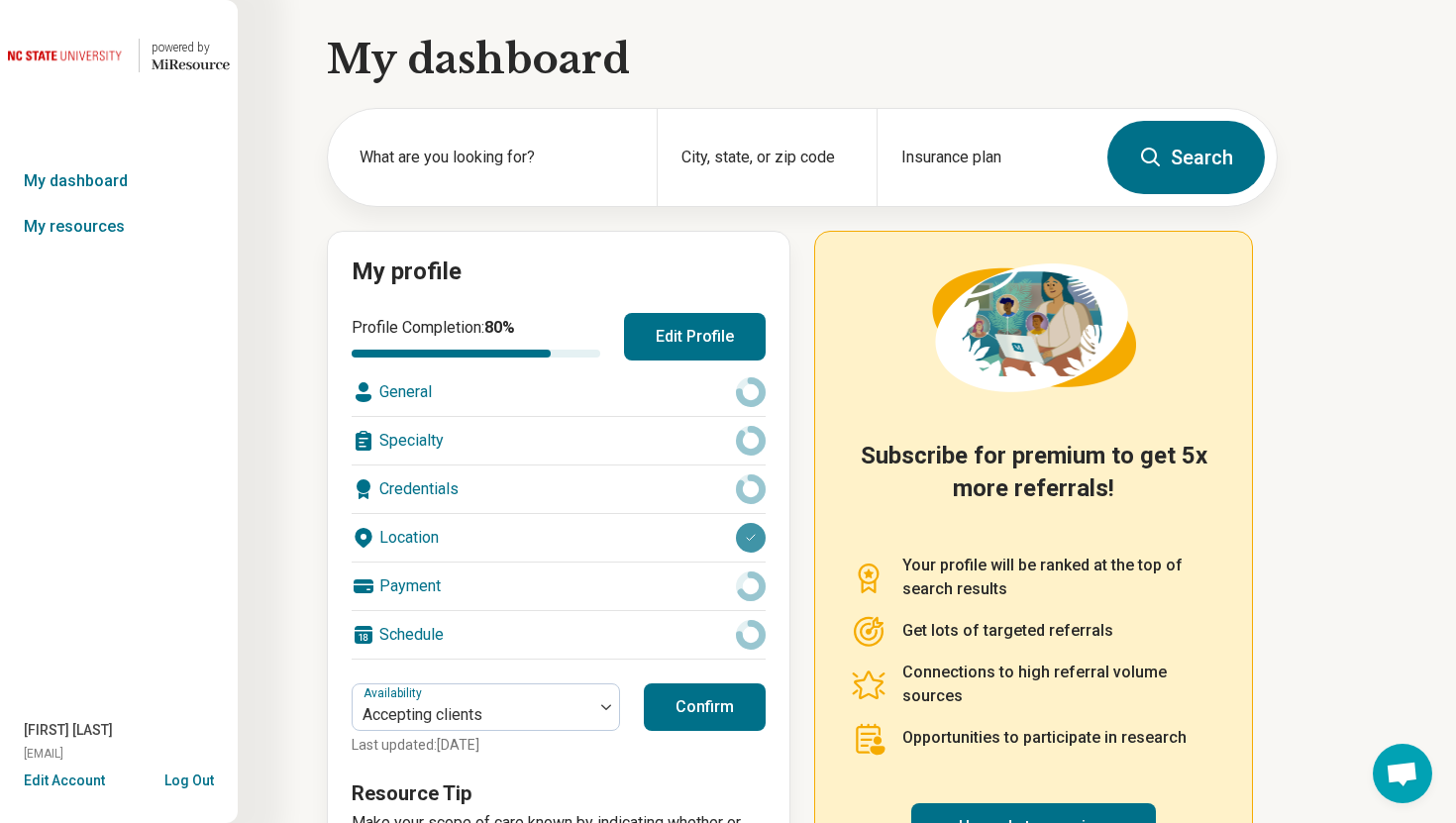click on "Edit Profile" at bounding box center (694, 337) 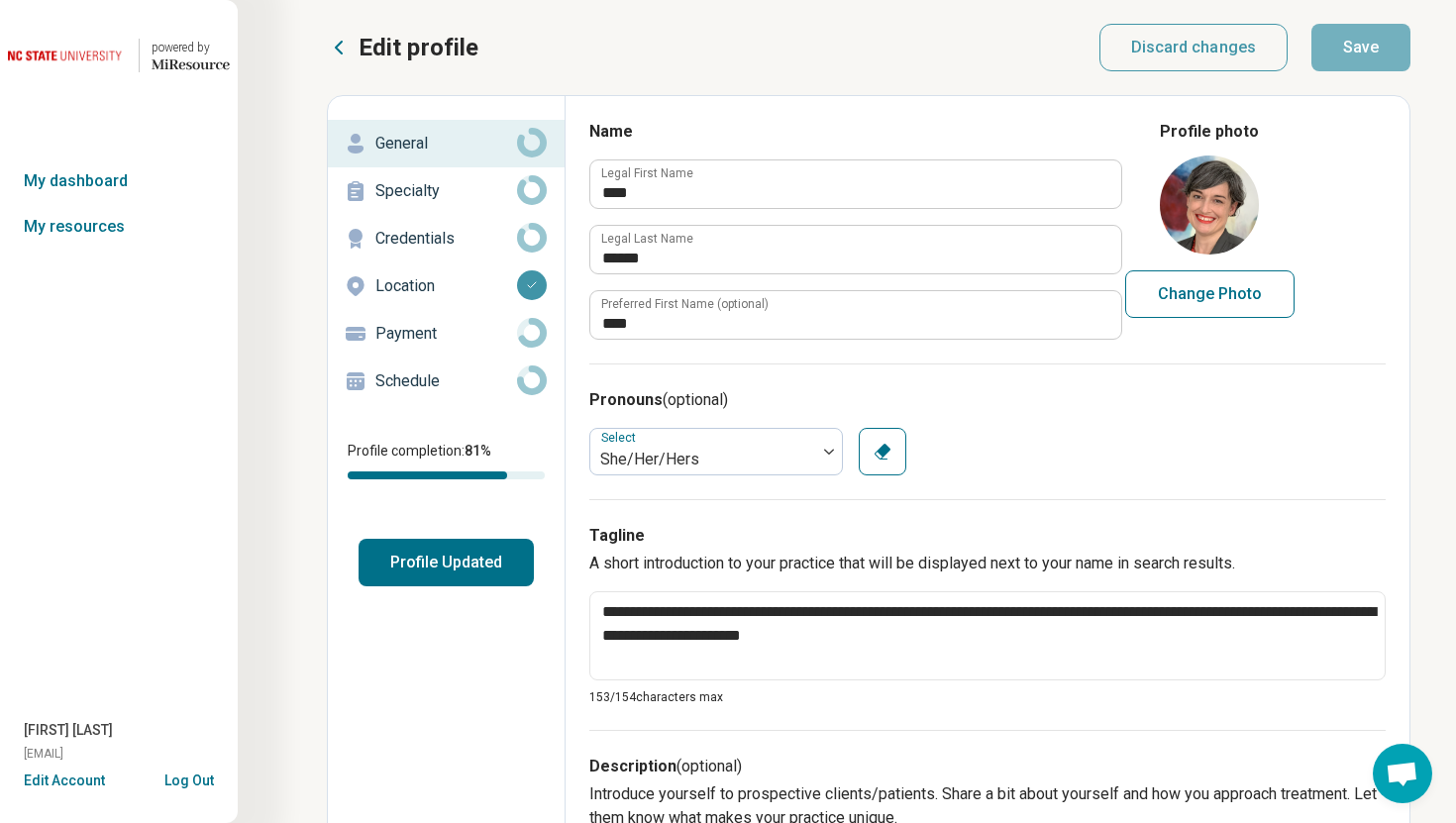 click on "Schedule" at bounding box center [446, 381] 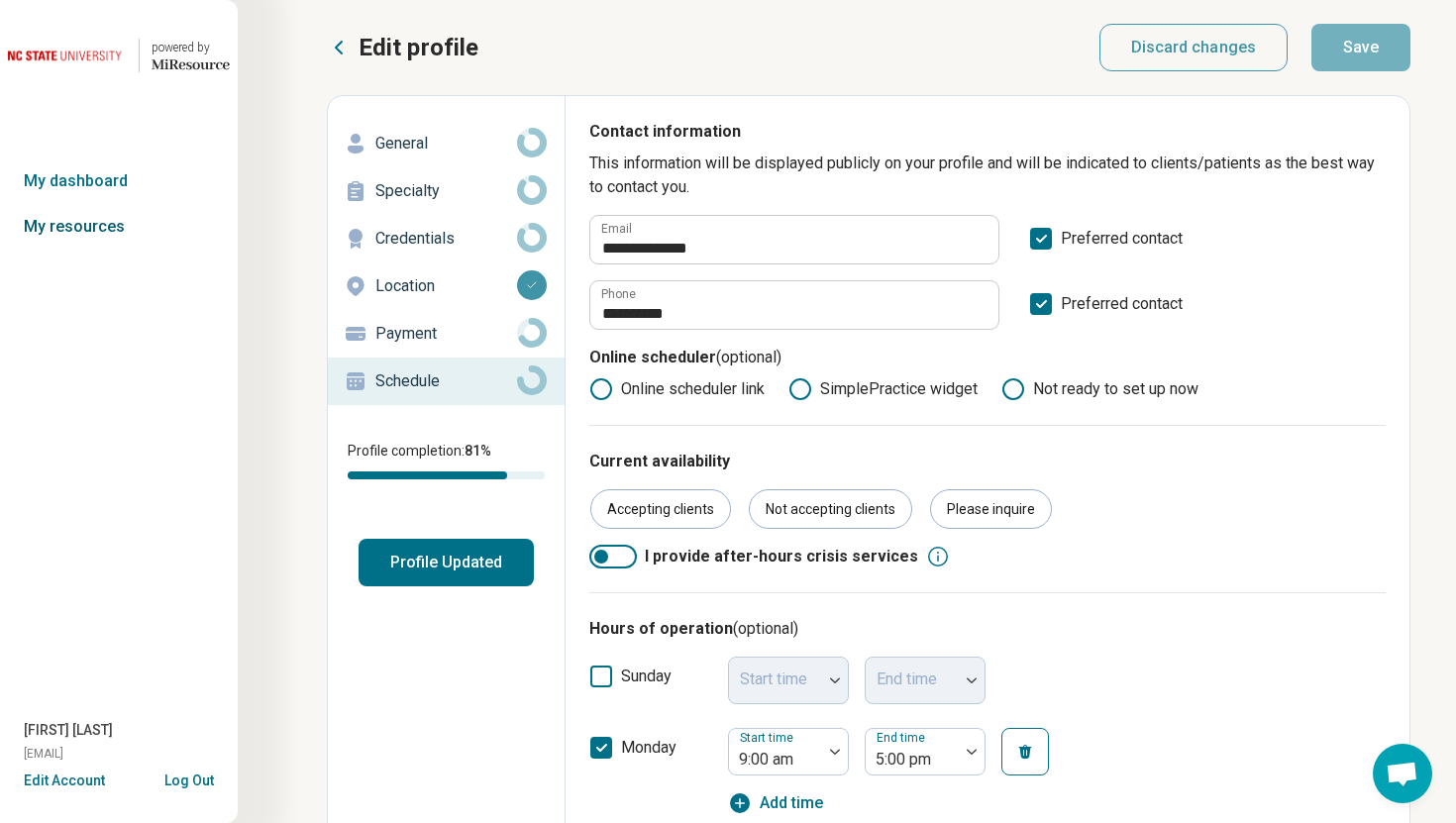 click on "My resources" at bounding box center [119, 227] 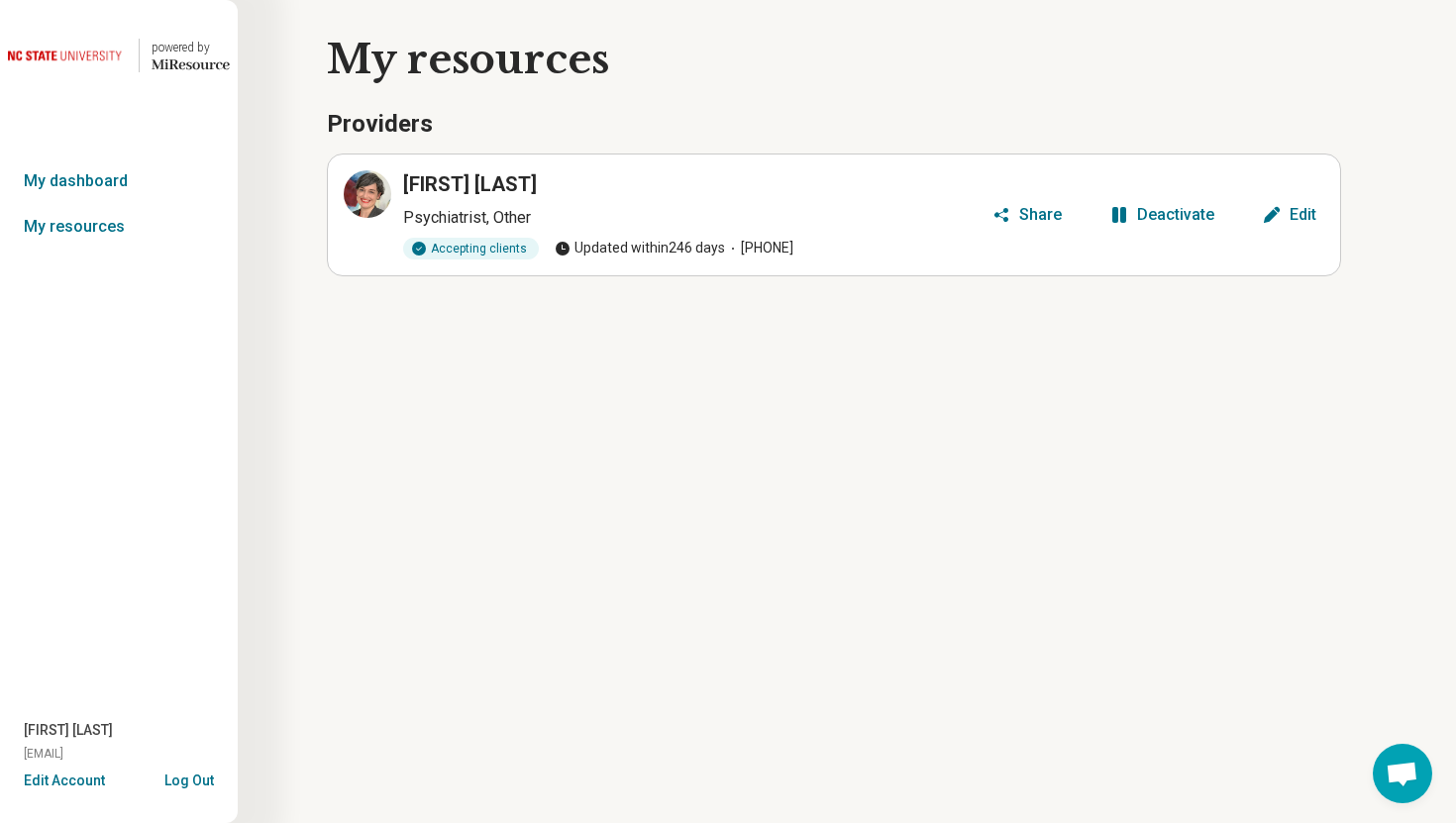 click on "Edit Account" at bounding box center [64, 780] 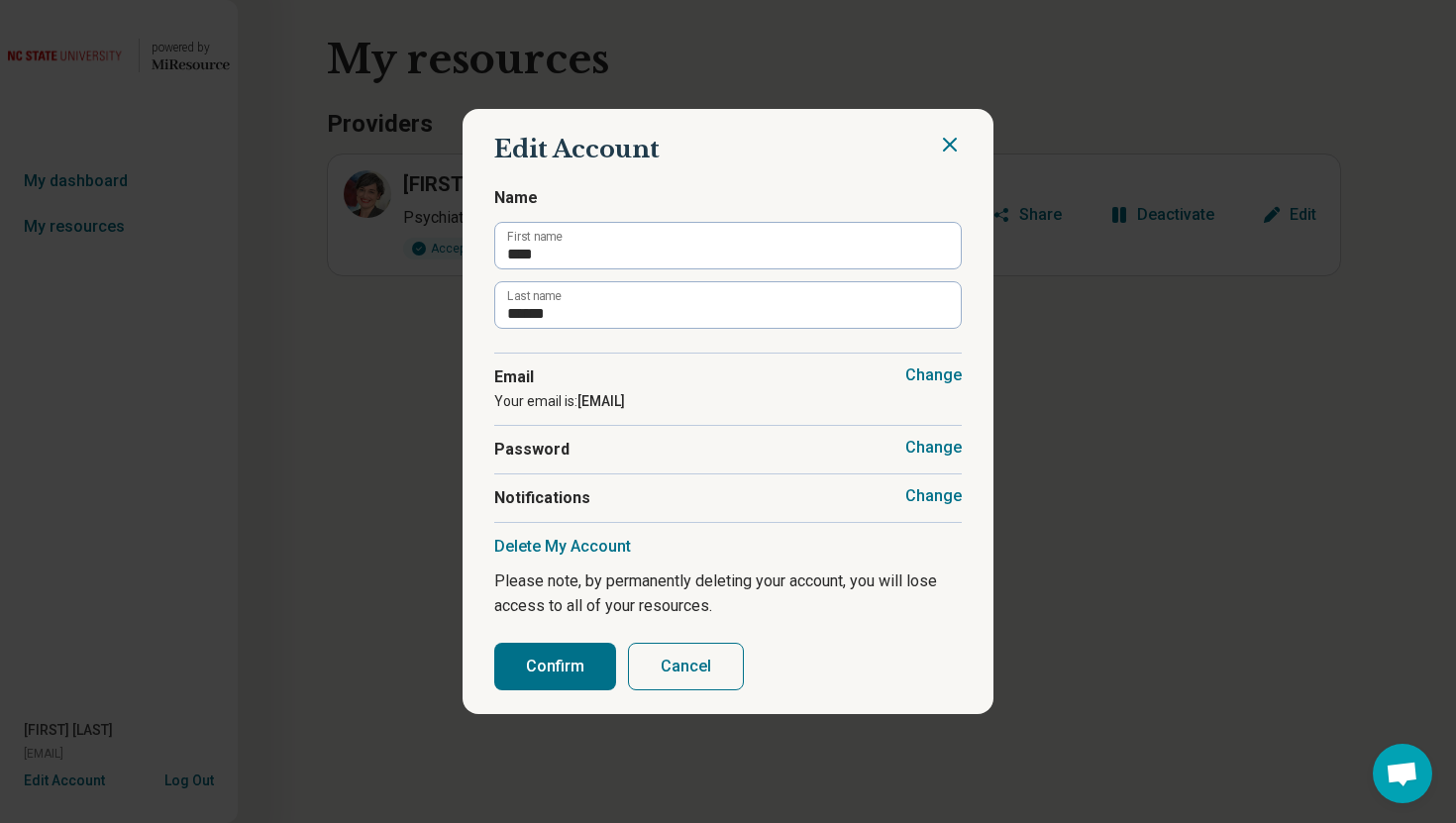 click on "Change" at bounding box center [933, 496] 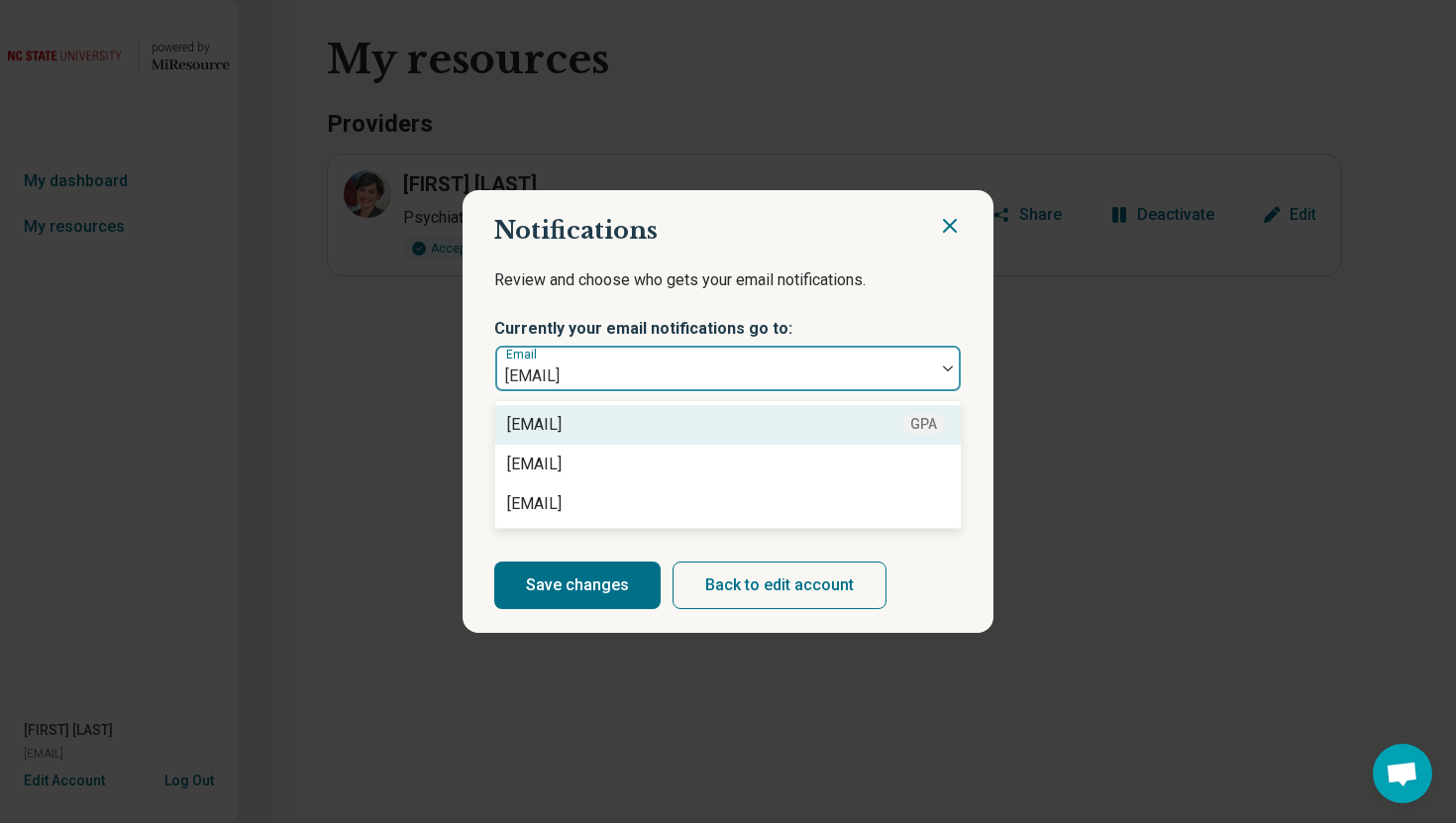 click on "drunyon@twrnc.com" at bounding box center (715, 368) 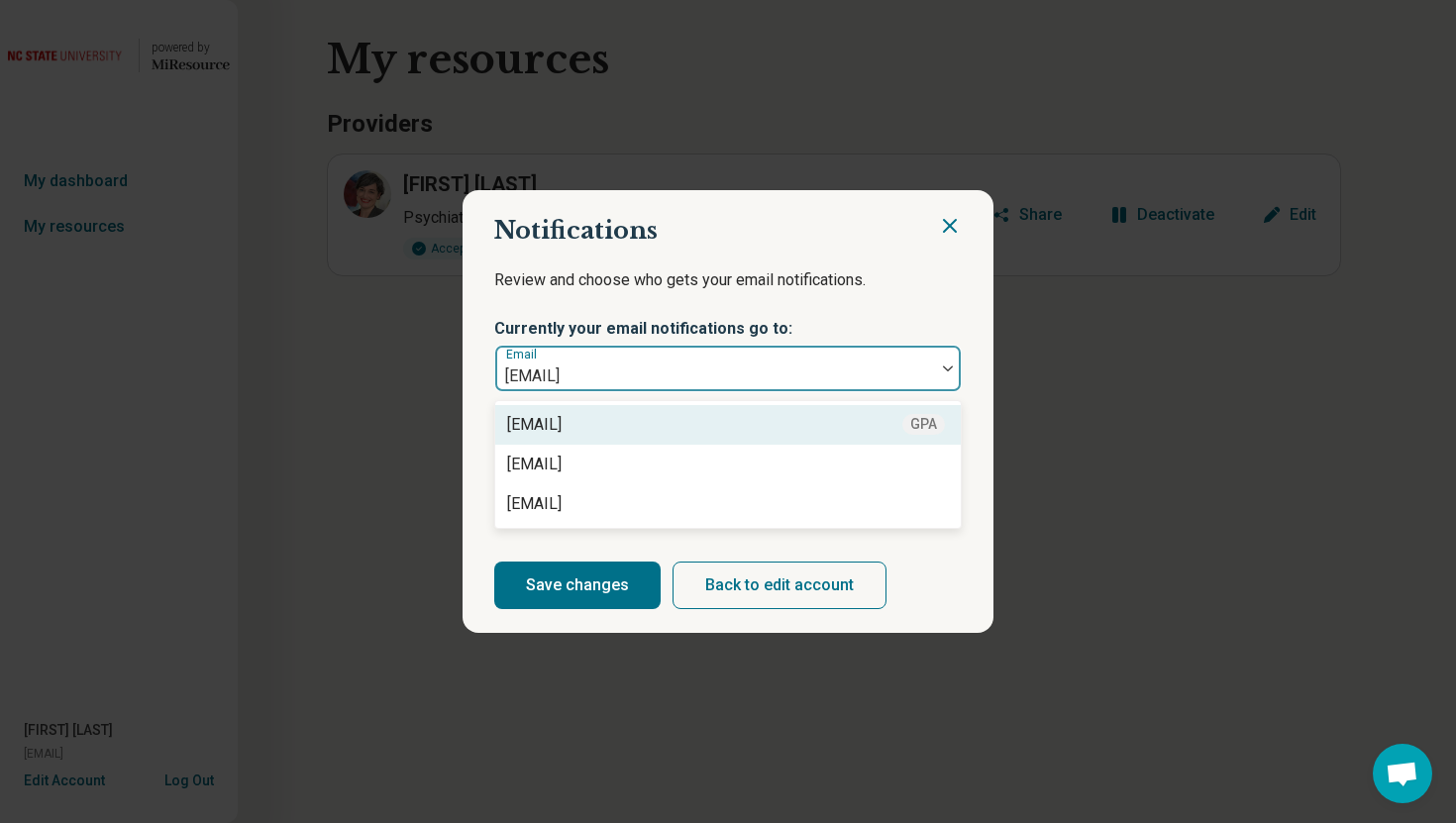 click 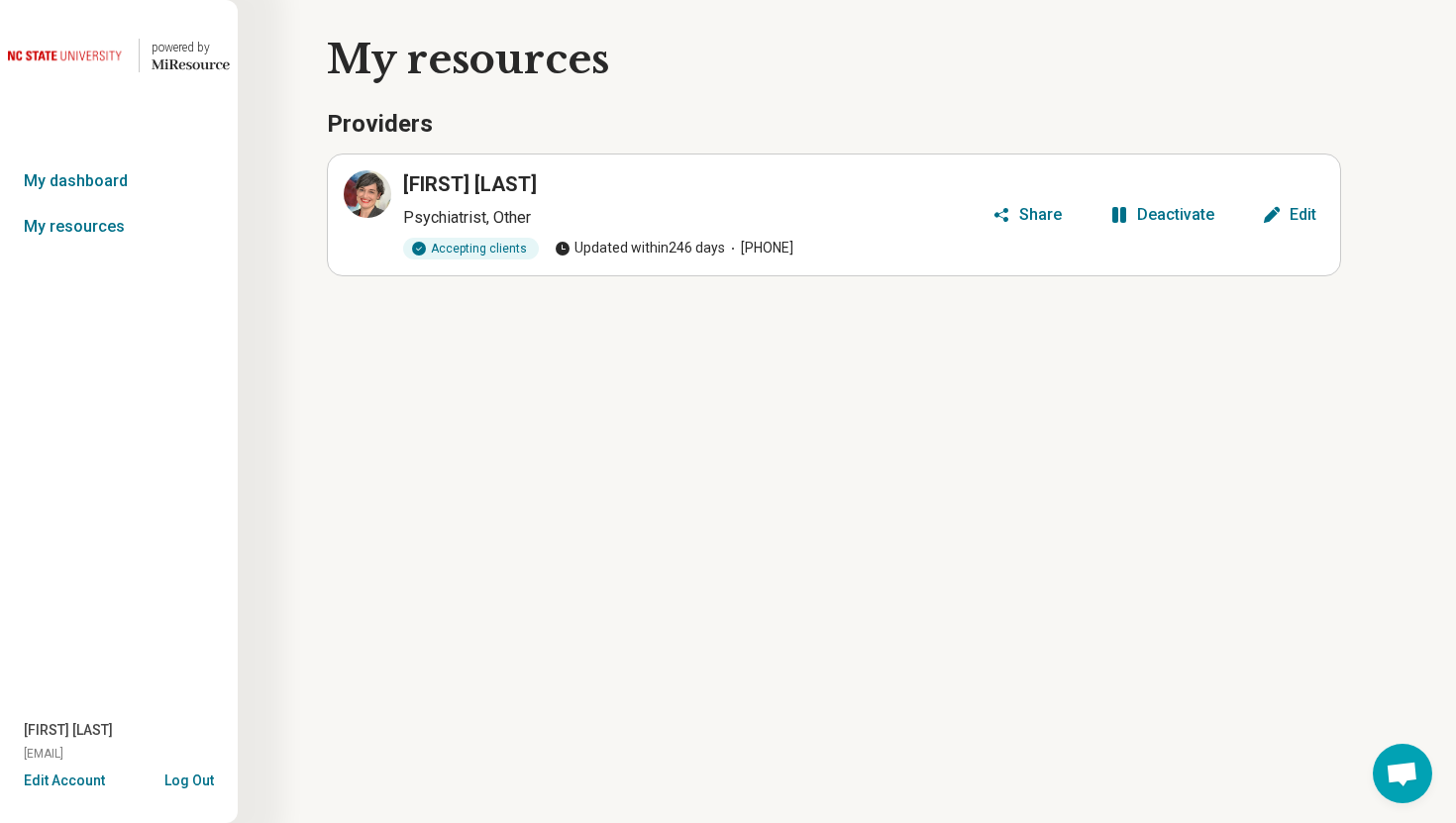 click on "Sara Koenig Psychiatrist, Other Accepting clients Updated within  246 days (919) 338-5620 Share Deactivate Edit" at bounding box center [834, 215] 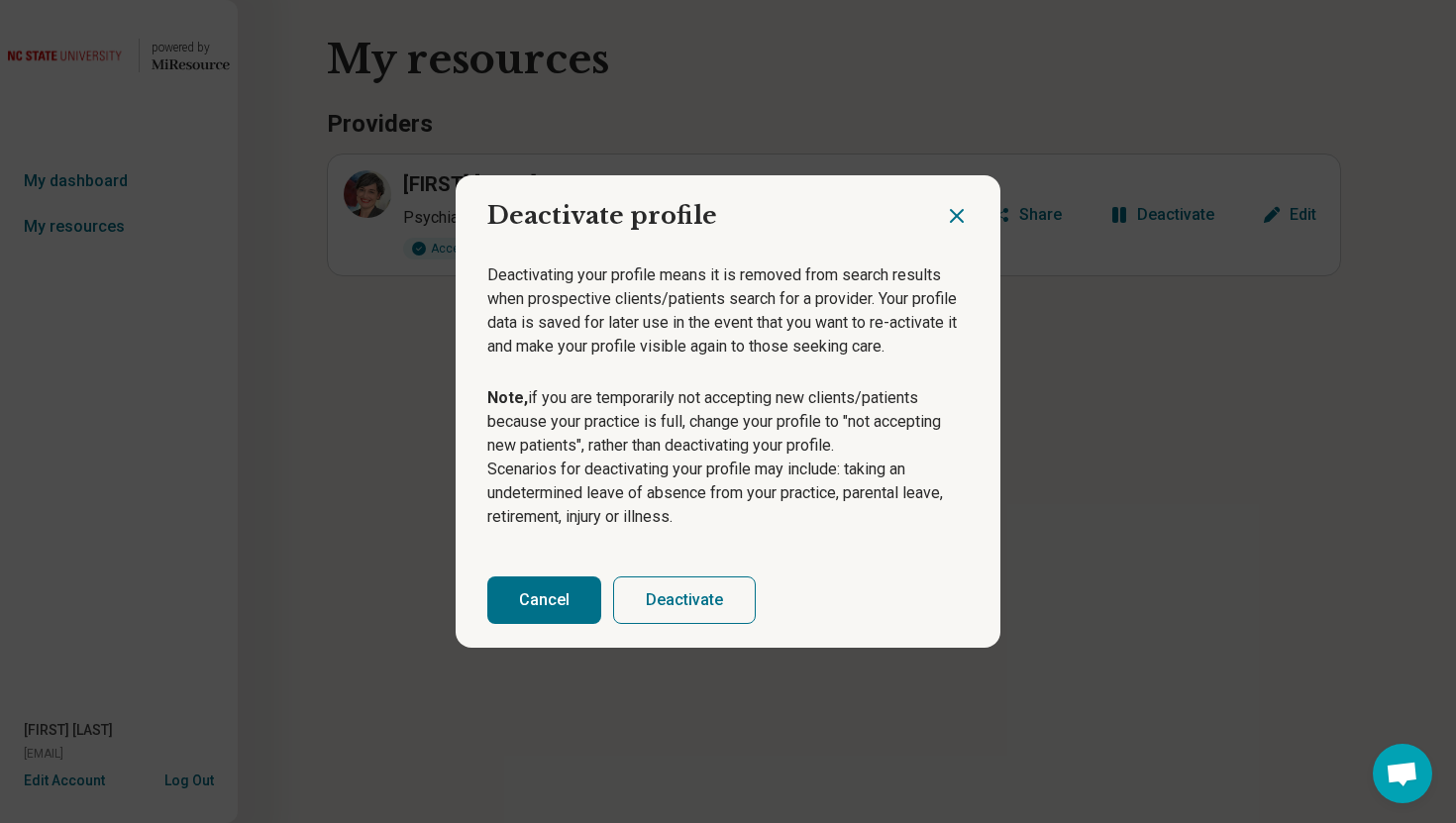 click on "Deactivate" at bounding box center [684, 600] 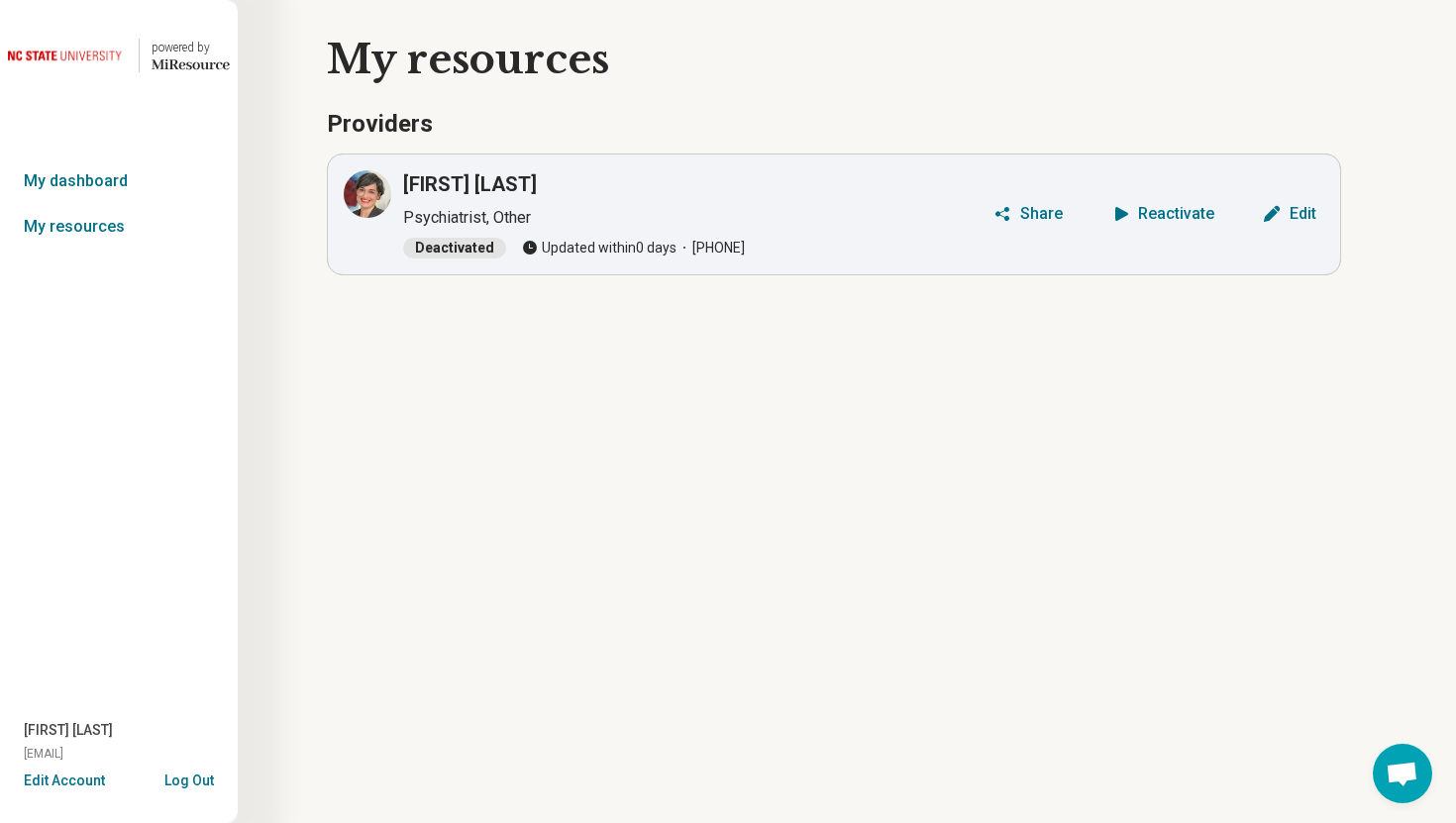 click on "Log Out" at bounding box center [189, 778] 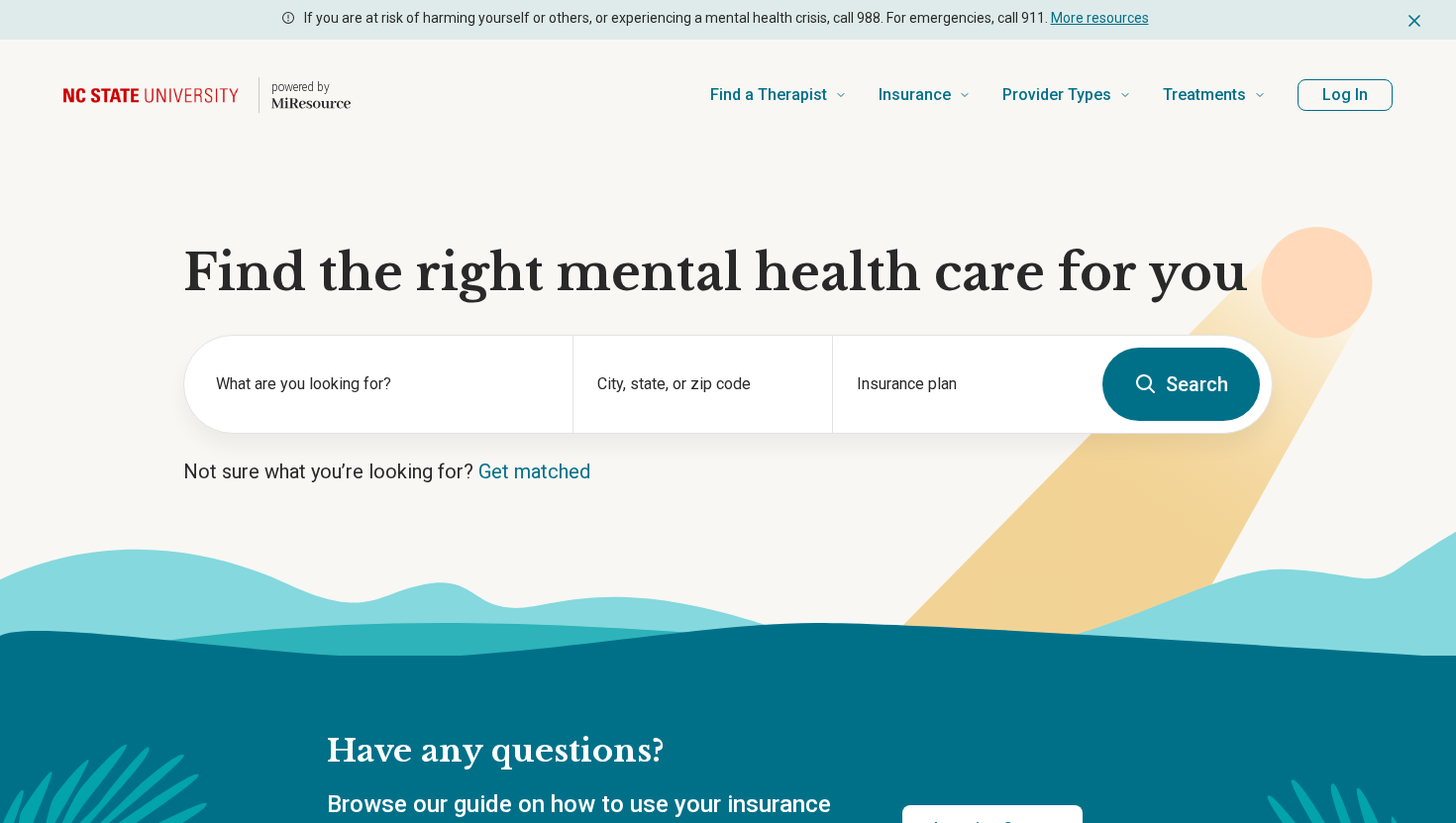 scroll, scrollTop: 0, scrollLeft: 0, axis: both 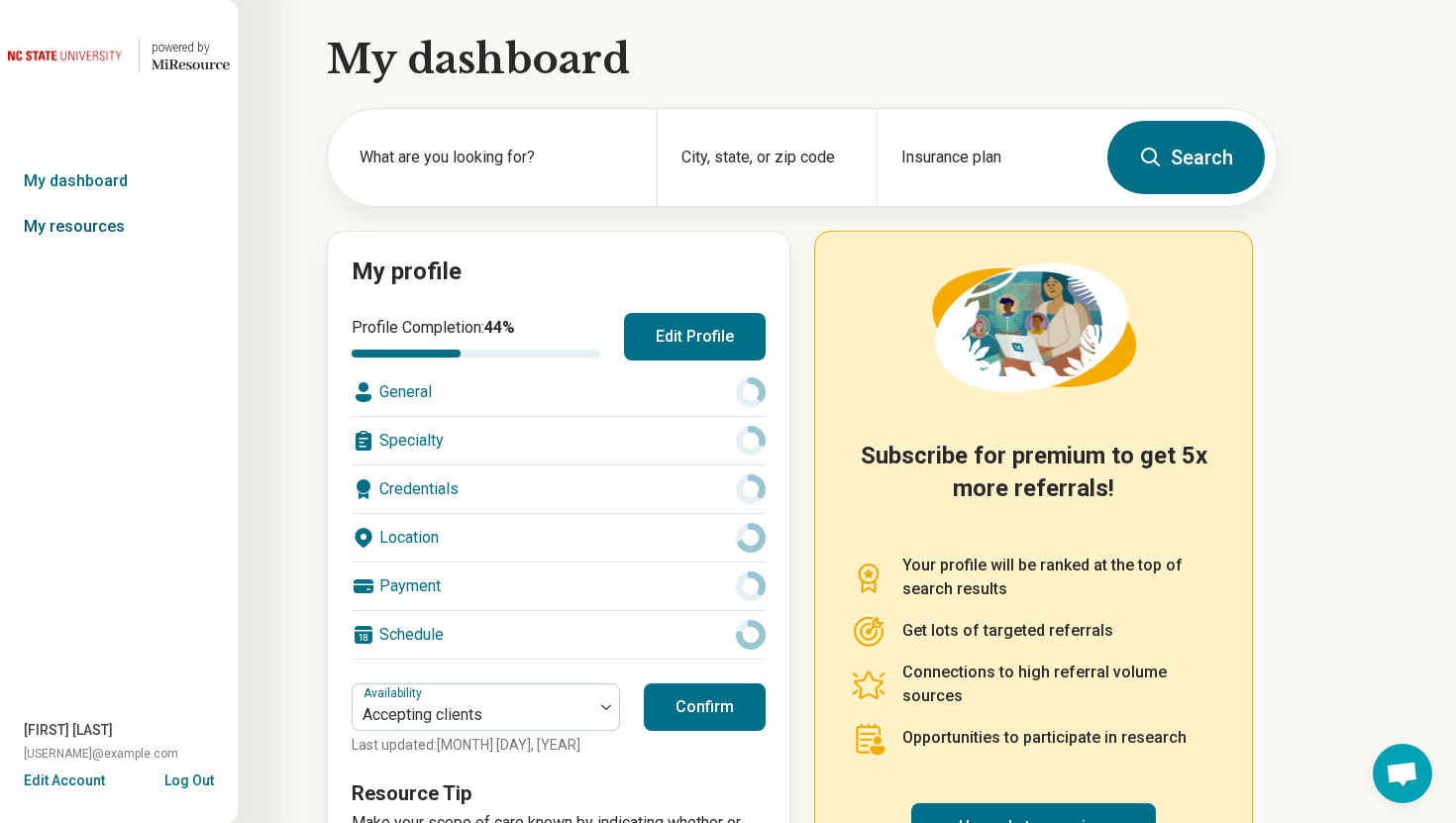 click on "My resources" at bounding box center (119, 227) 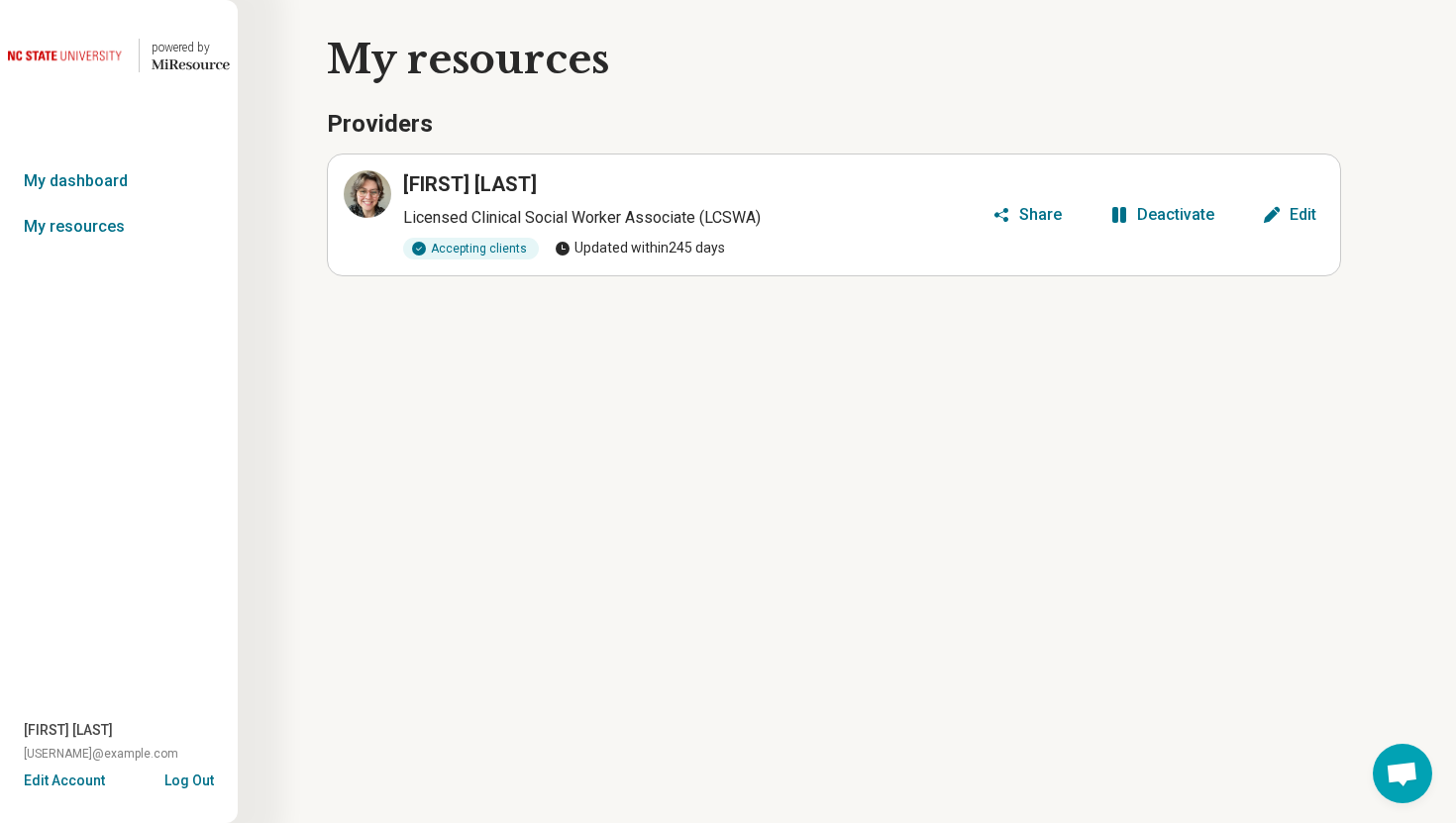 click on "Deactivate" at bounding box center (1162, 215) 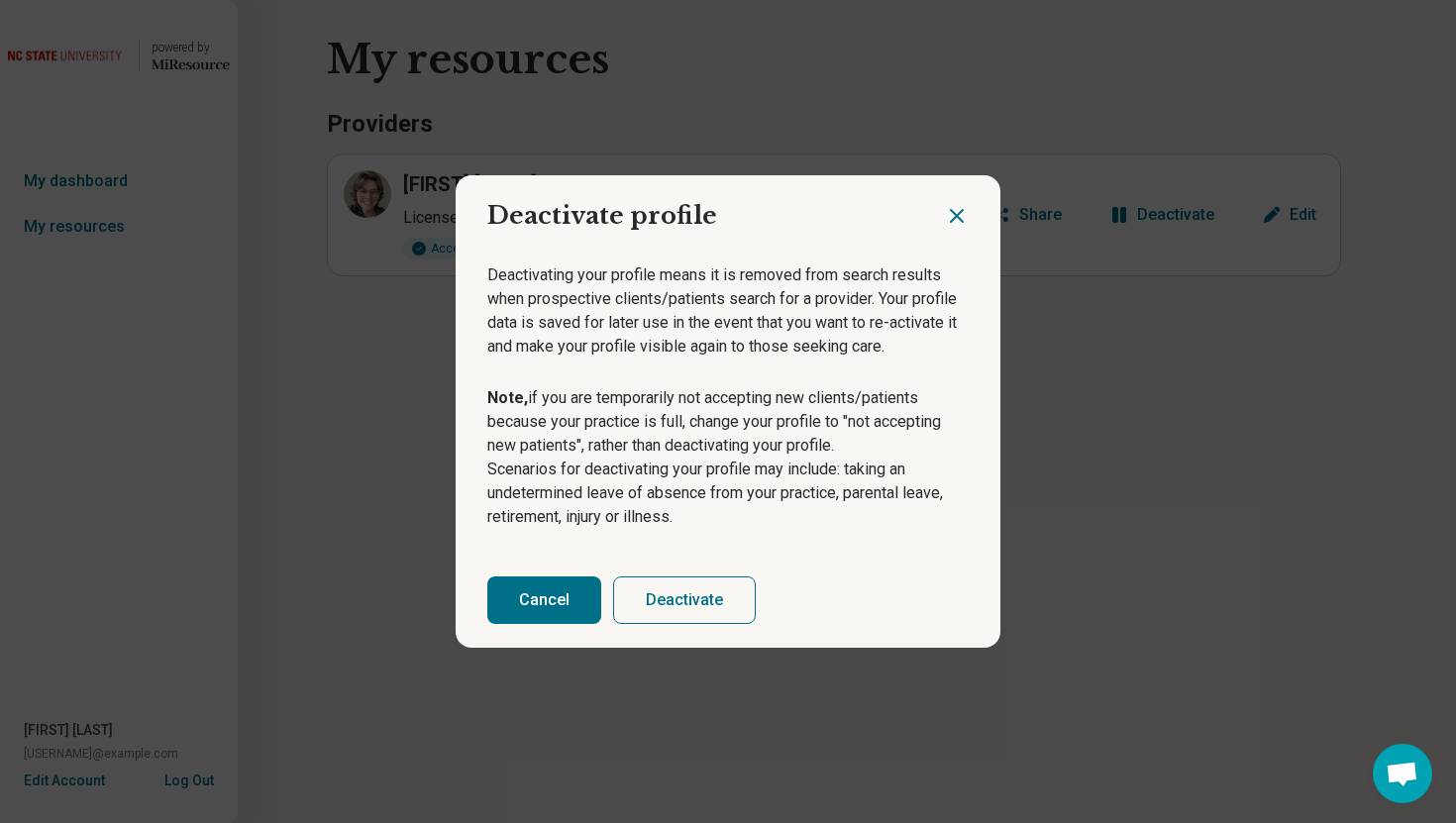 click on "Deactivate" at bounding box center [684, 600] 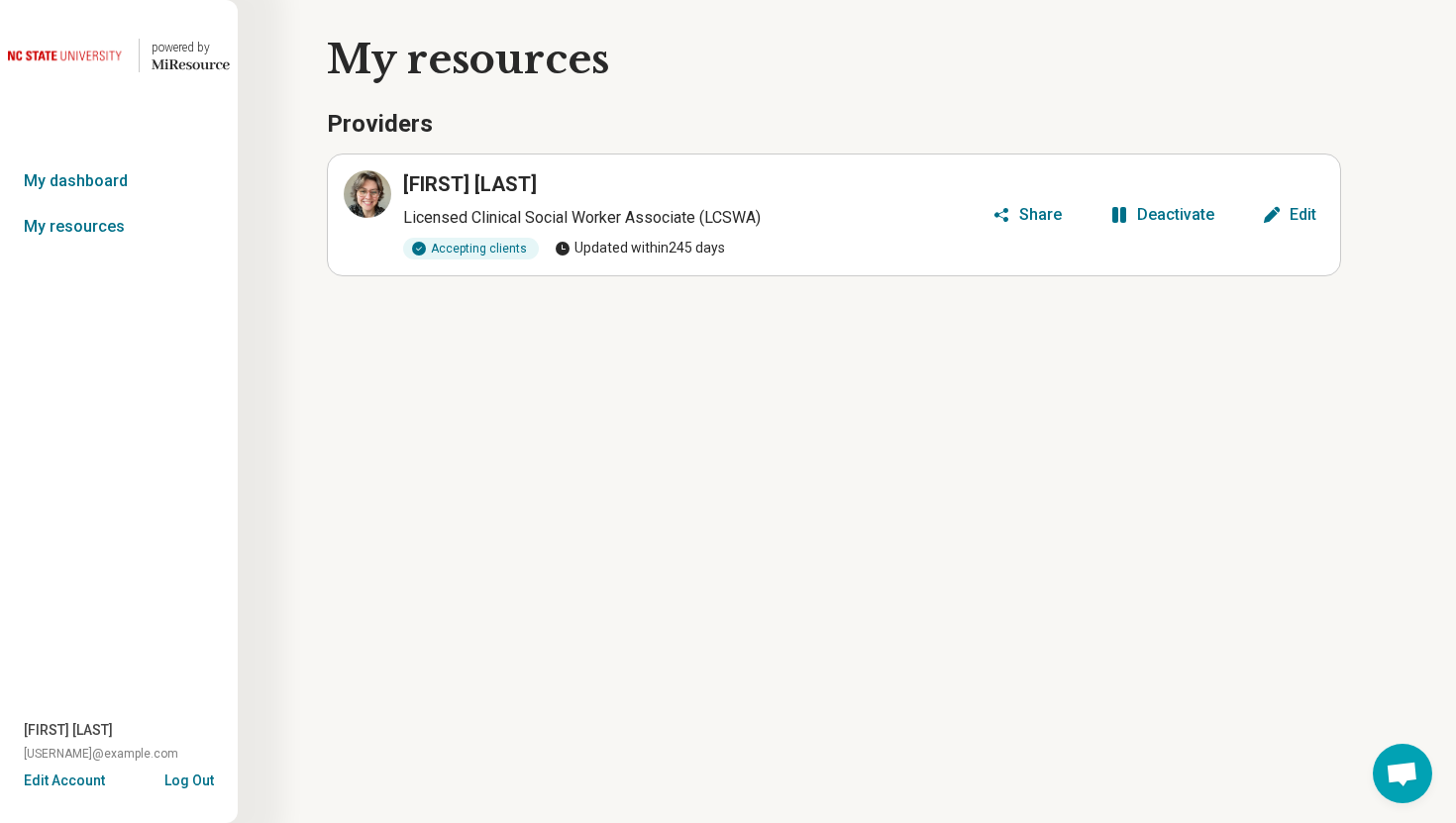 click on "Log Out" at bounding box center (189, 778) 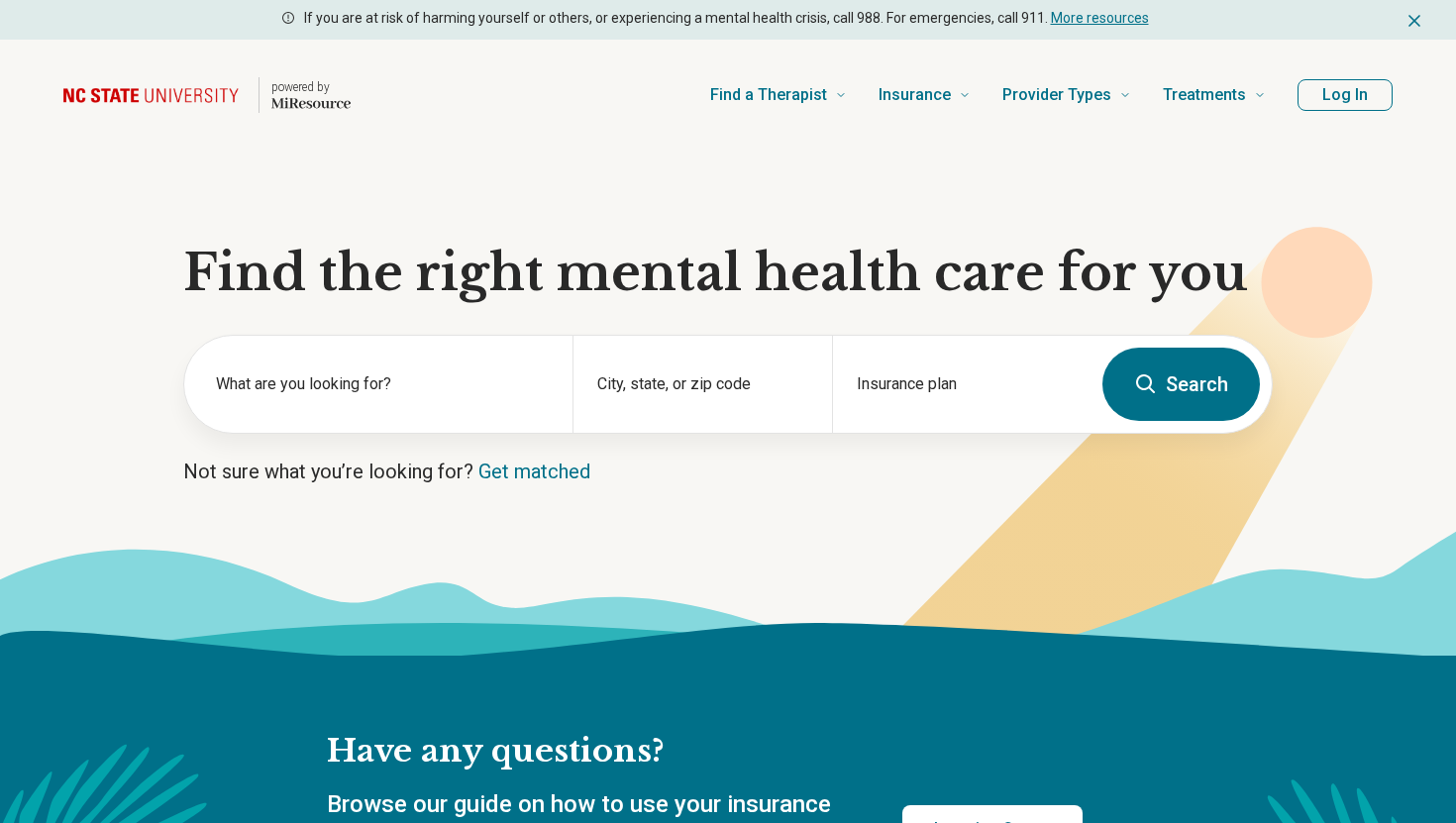 scroll, scrollTop: 0, scrollLeft: 0, axis: both 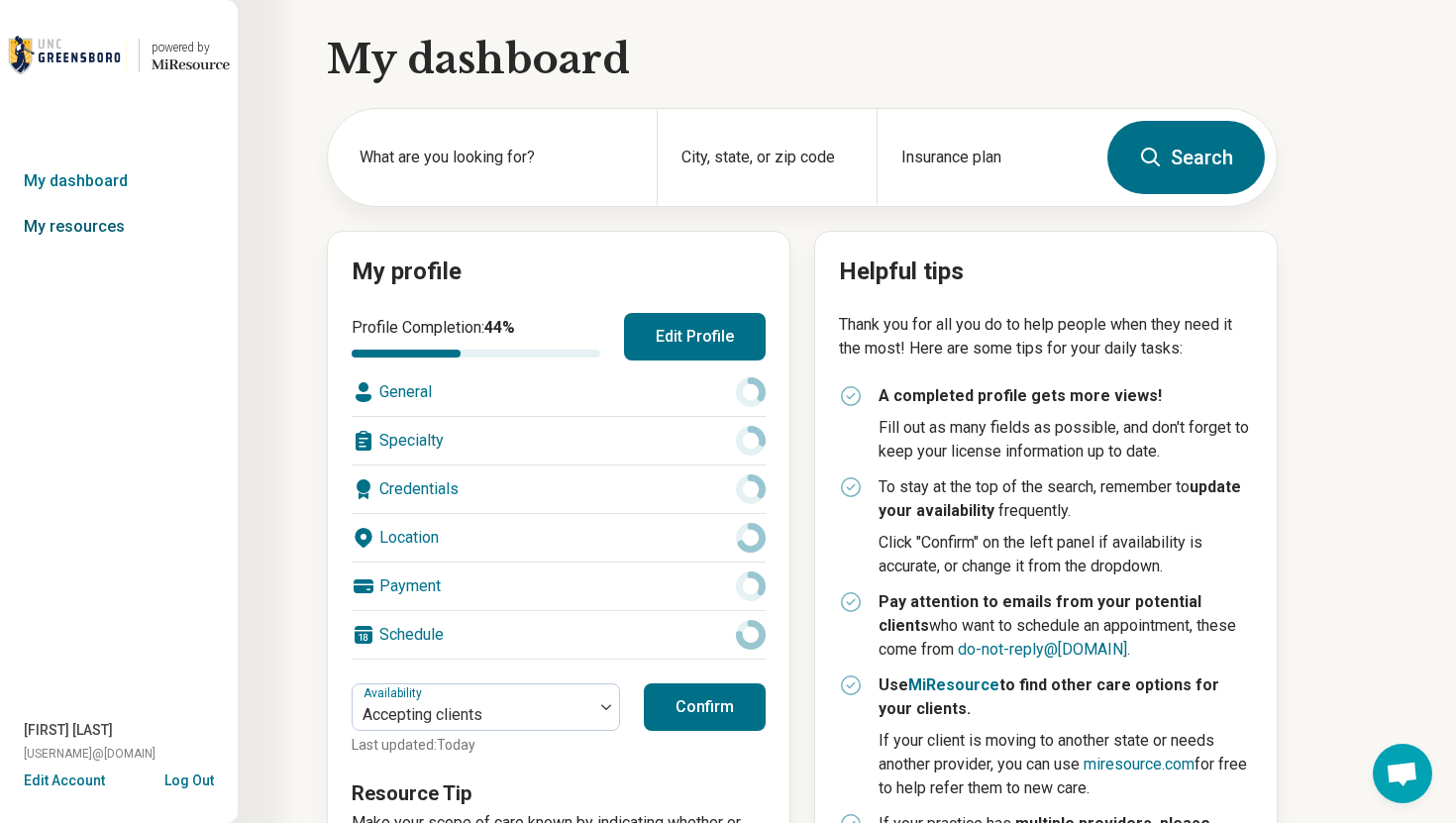click on "My resources" at bounding box center [119, 227] 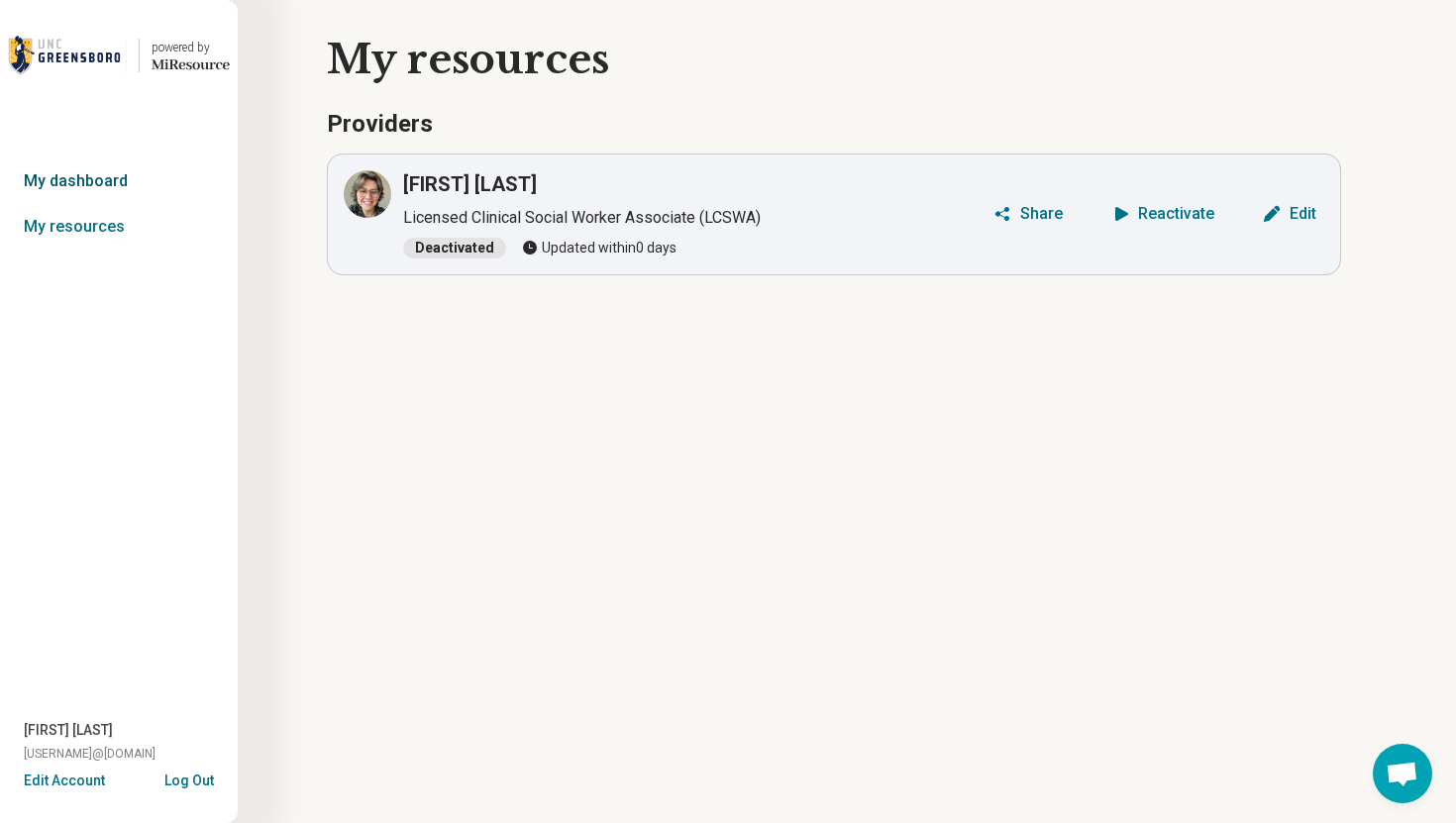 click on "My dashboard" at bounding box center (119, 181) 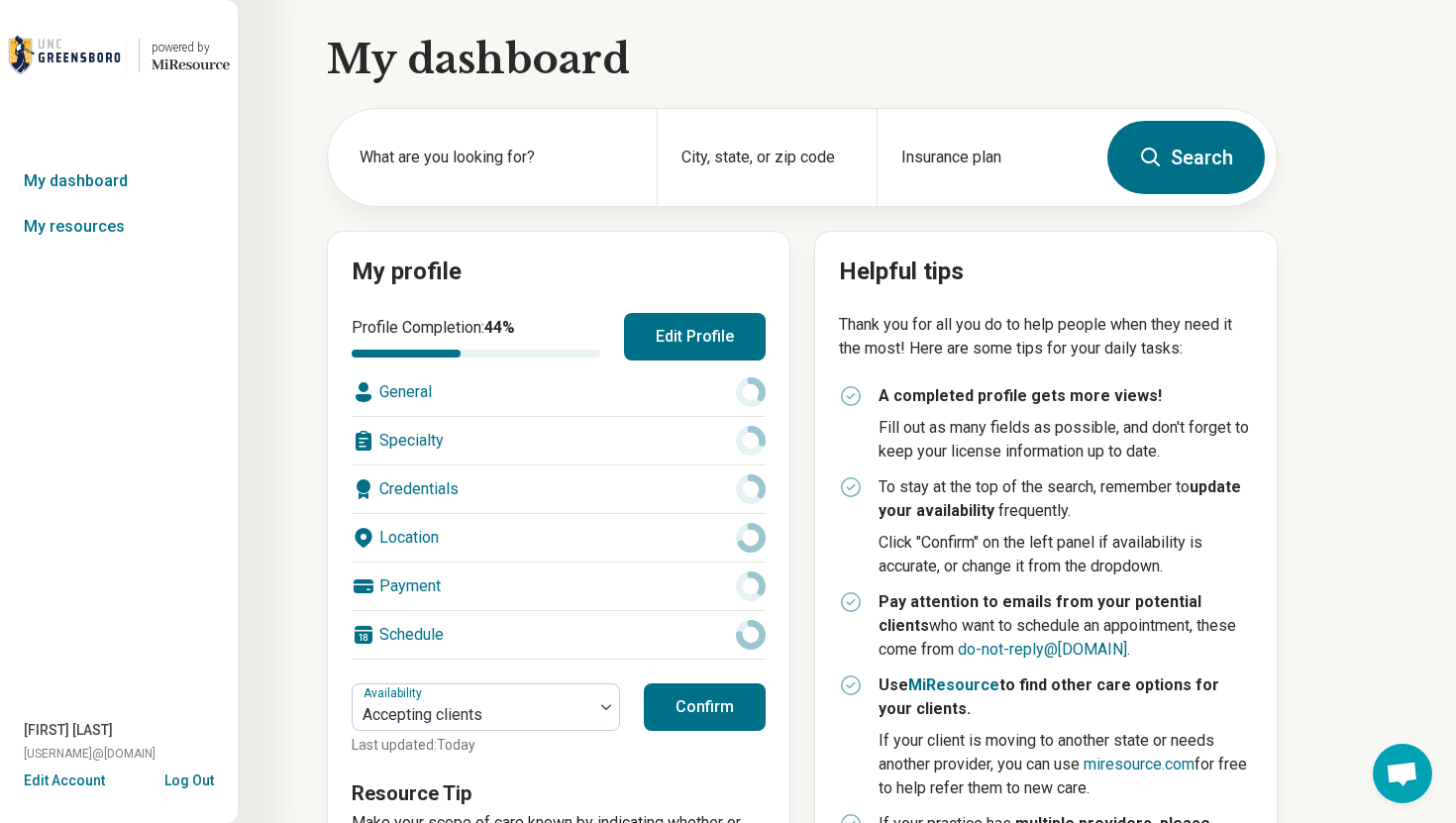click on "Edit Profile" at bounding box center [694, 337] 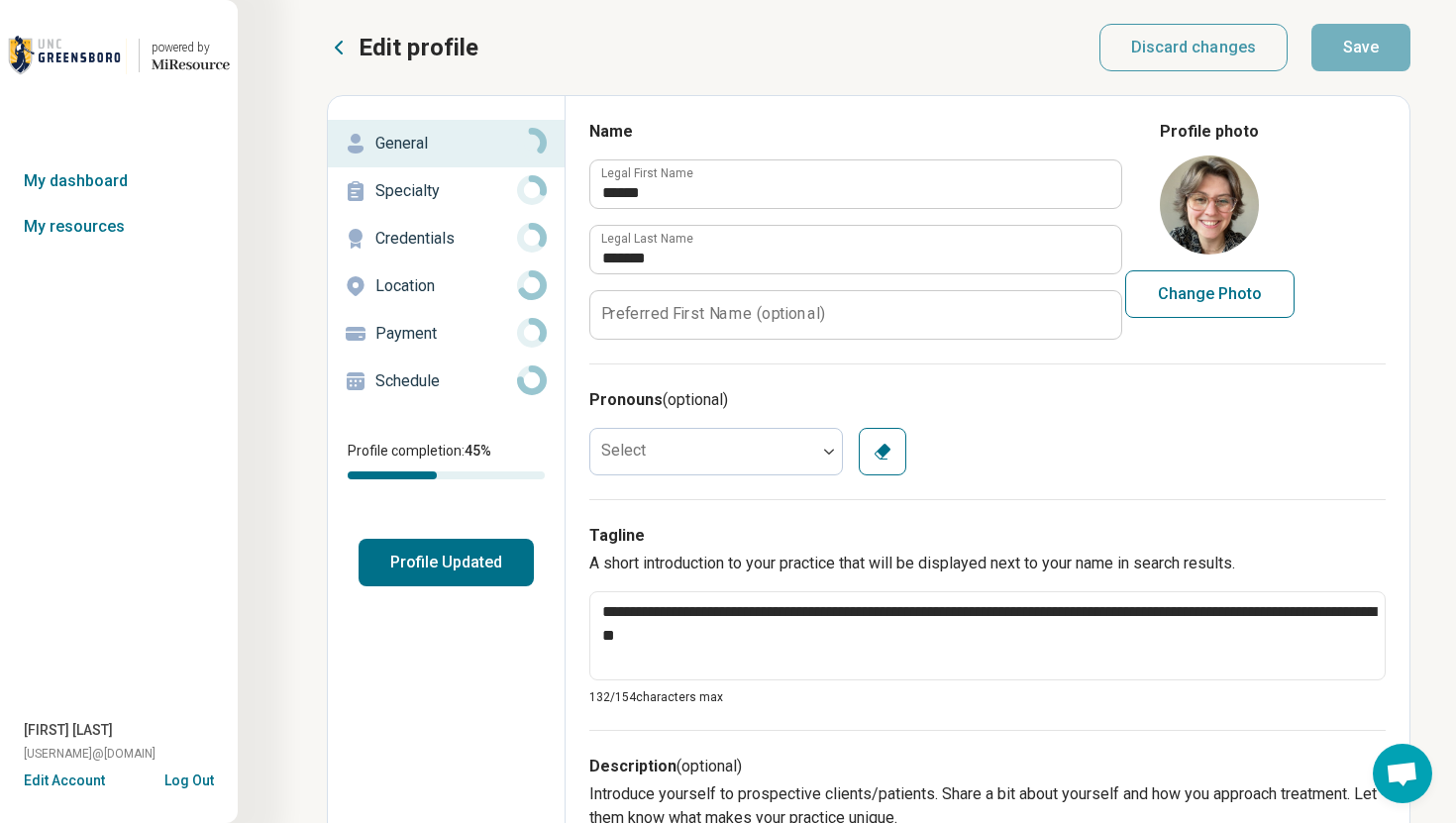 click on "Schedule" at bounding box center [446, 381] 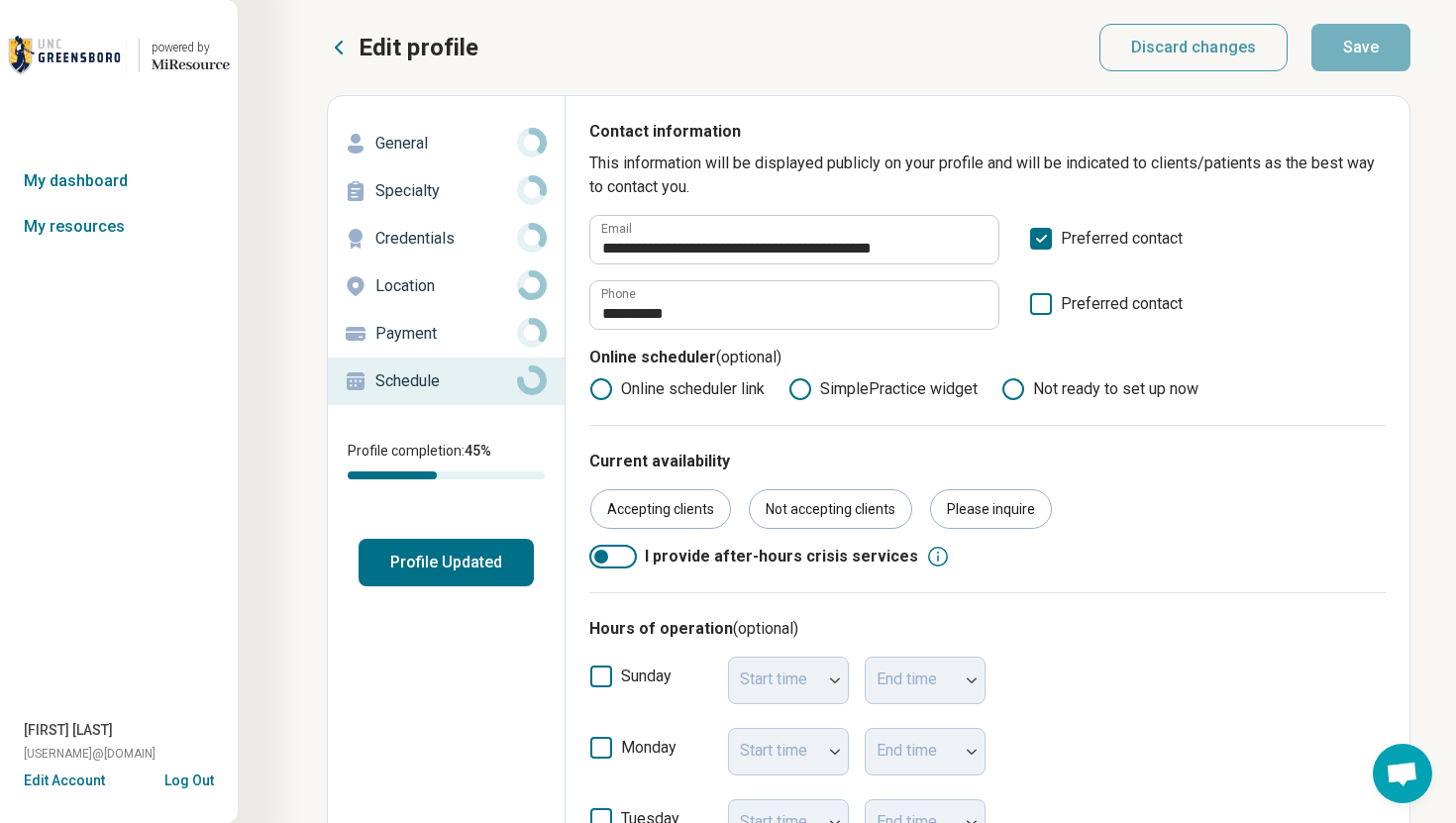 click on "Log Out" at bounding box center (189, 778) 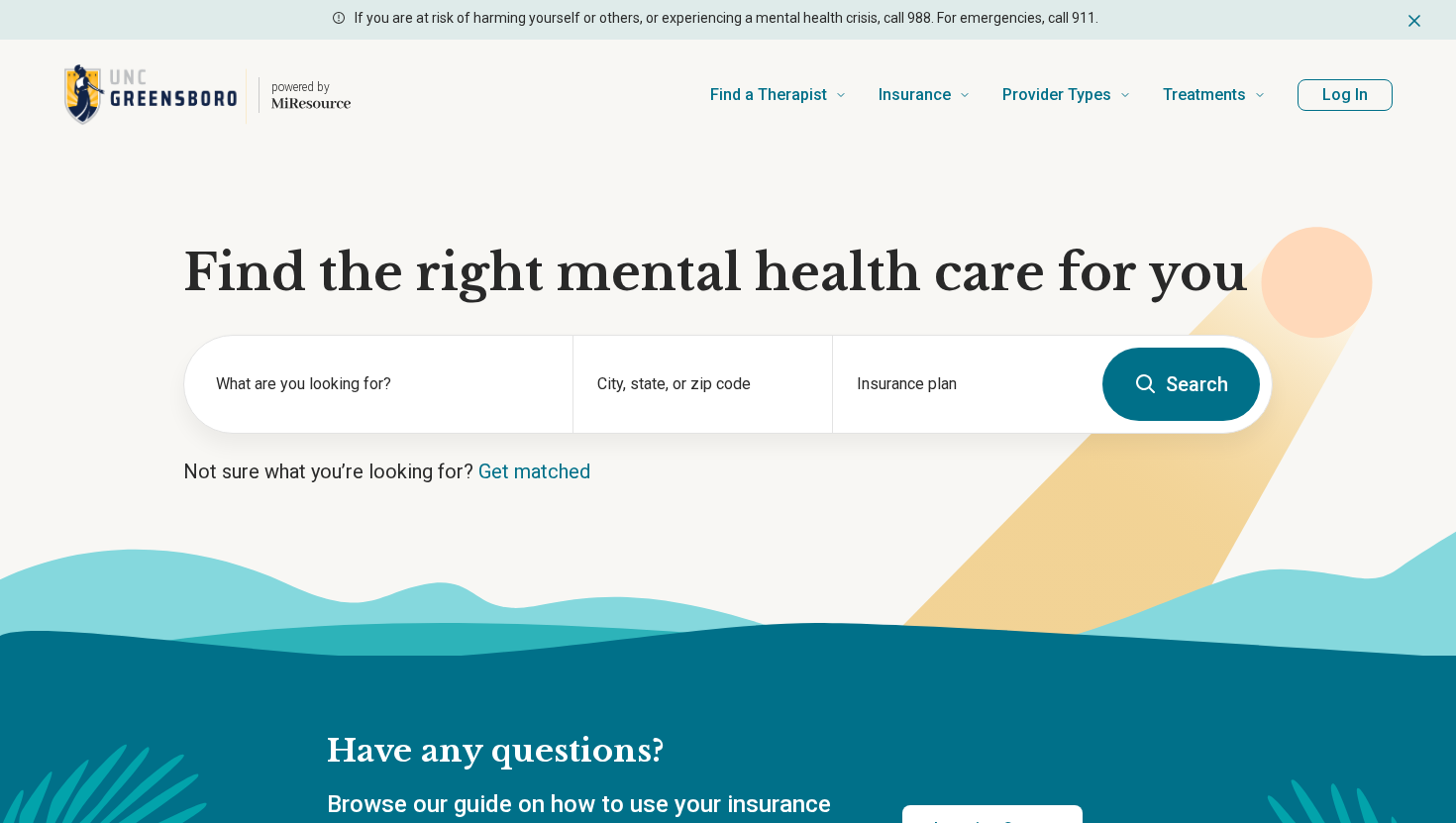 scroll, scrollTop: 0, scrollLeft: 0, axis: both 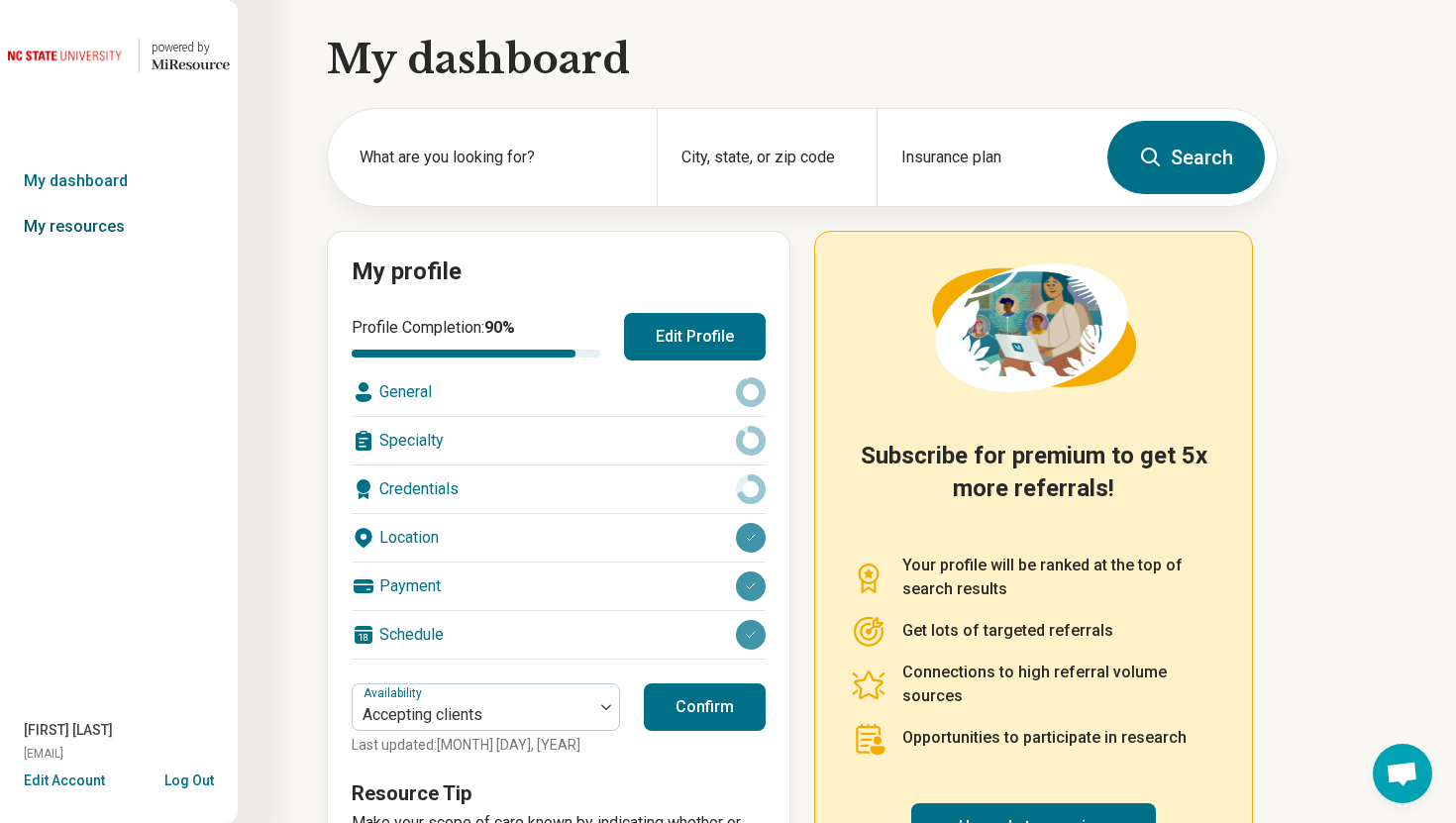 click on "My resources" at bounding box center (119, 227) 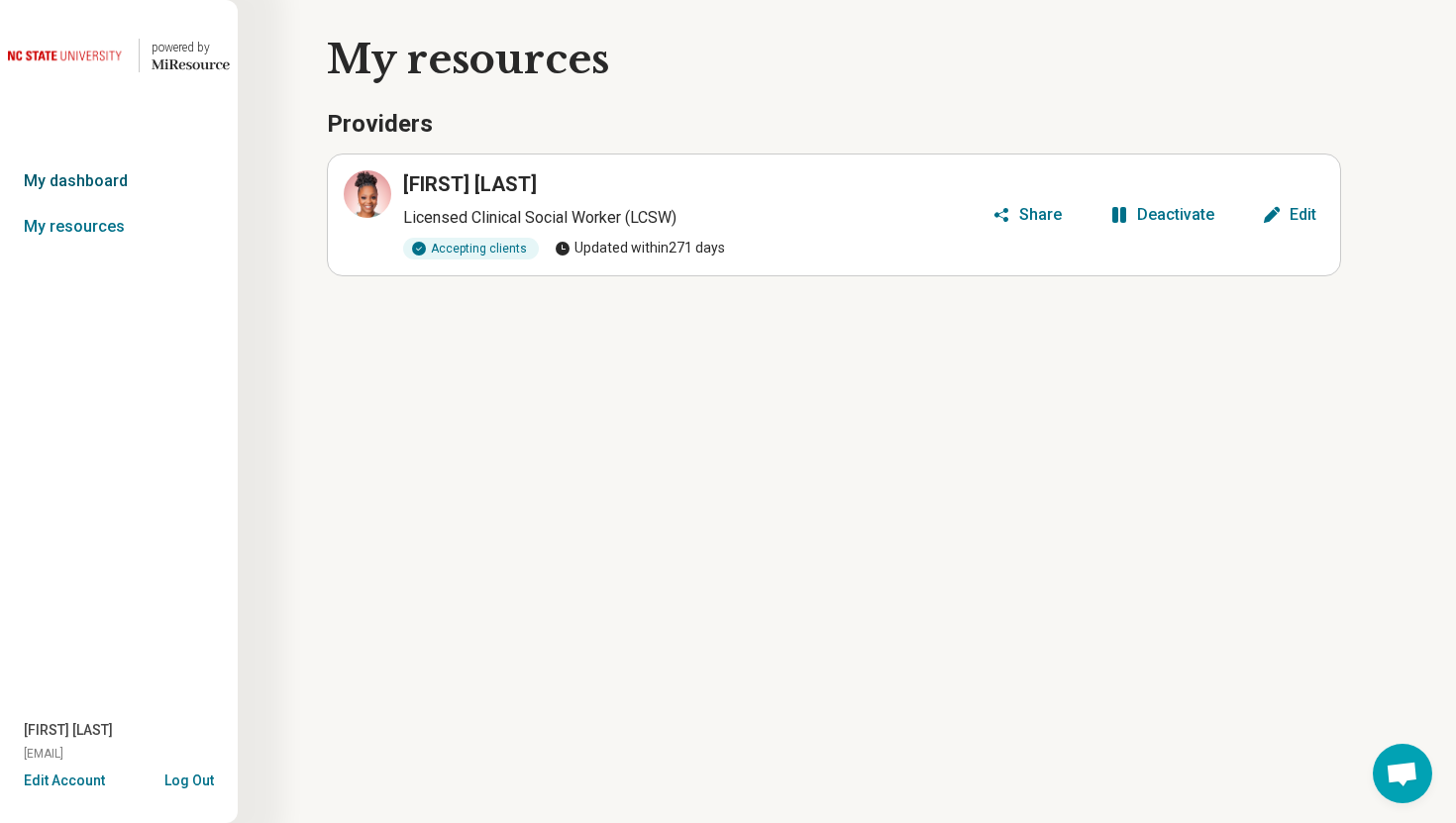 click on "My dashboard" at bounding box center (119, 181) 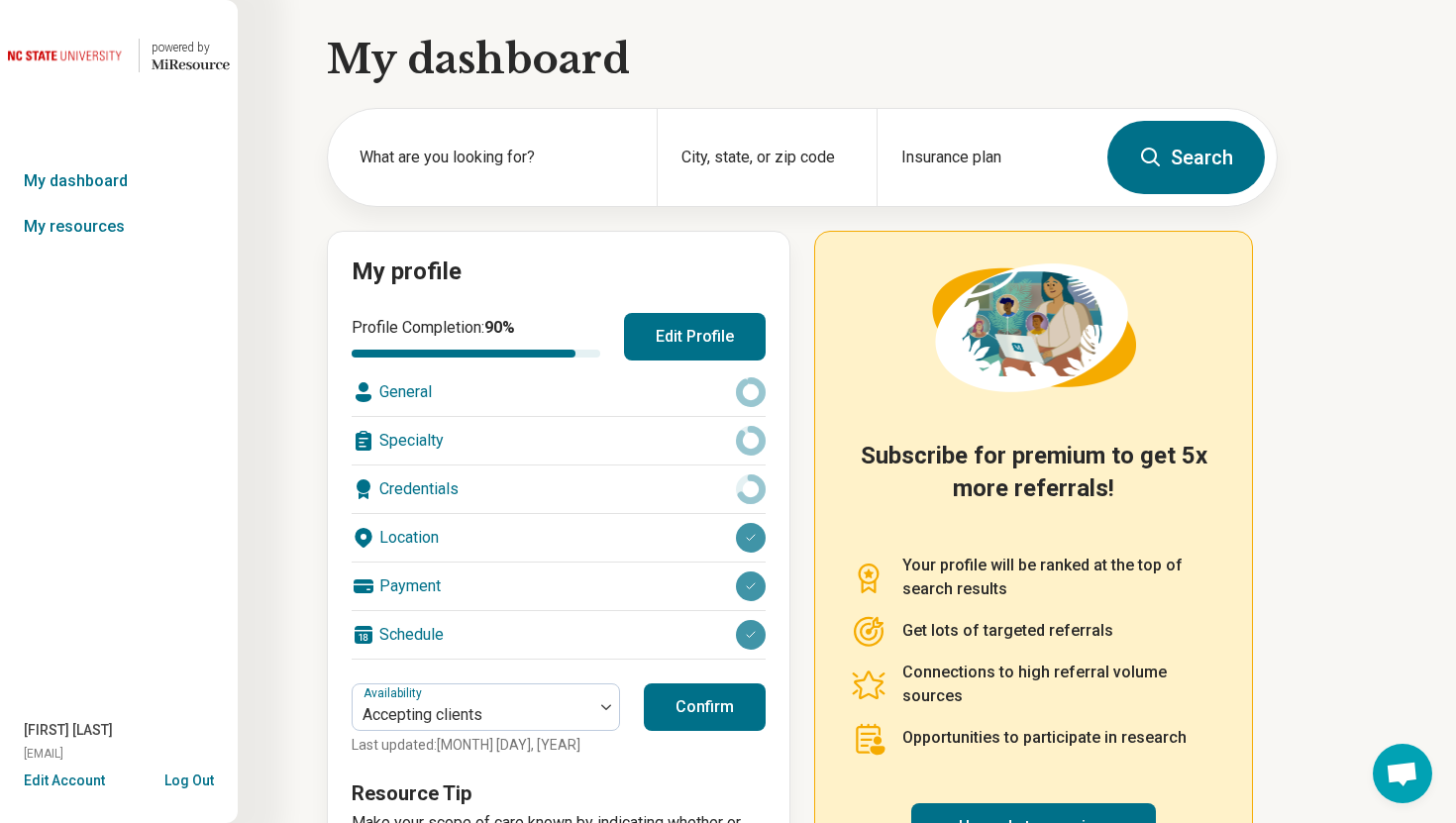 click on "Edit Profile" at bounding box center (694, 337) 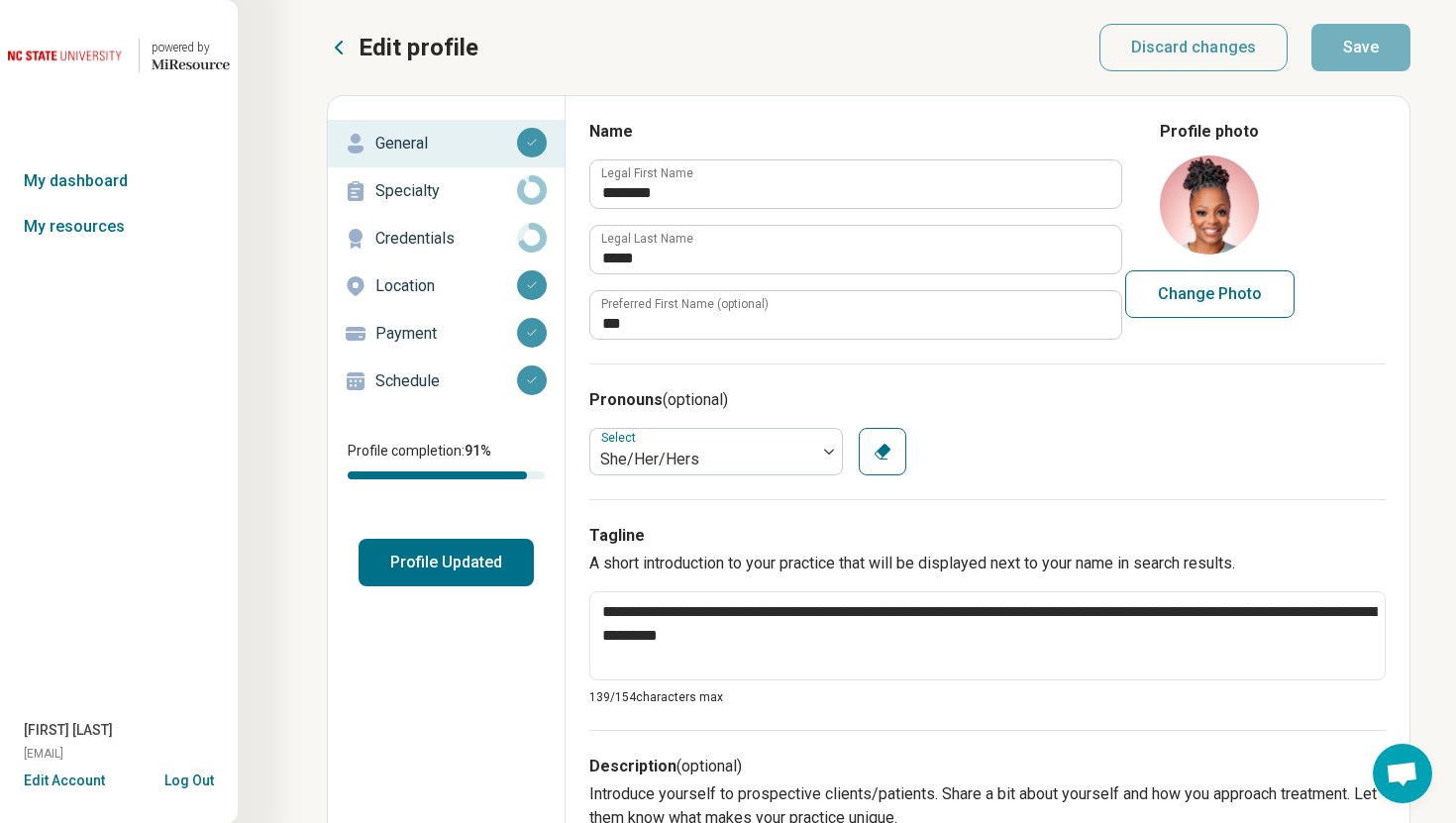 click on "Schedule" at bounding box center (446, 381) 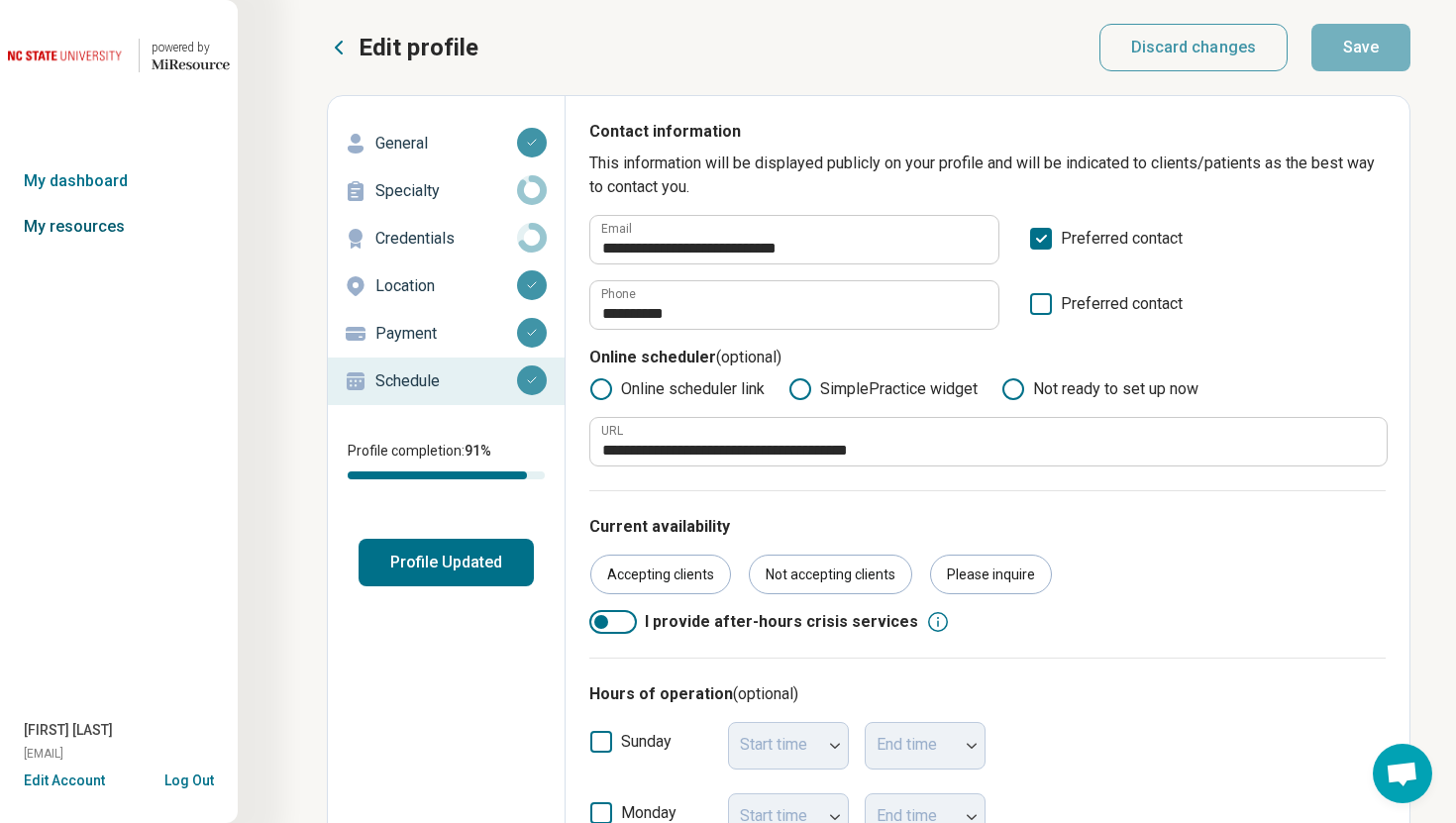 click on "My resources" at bounding box center [119, 227] 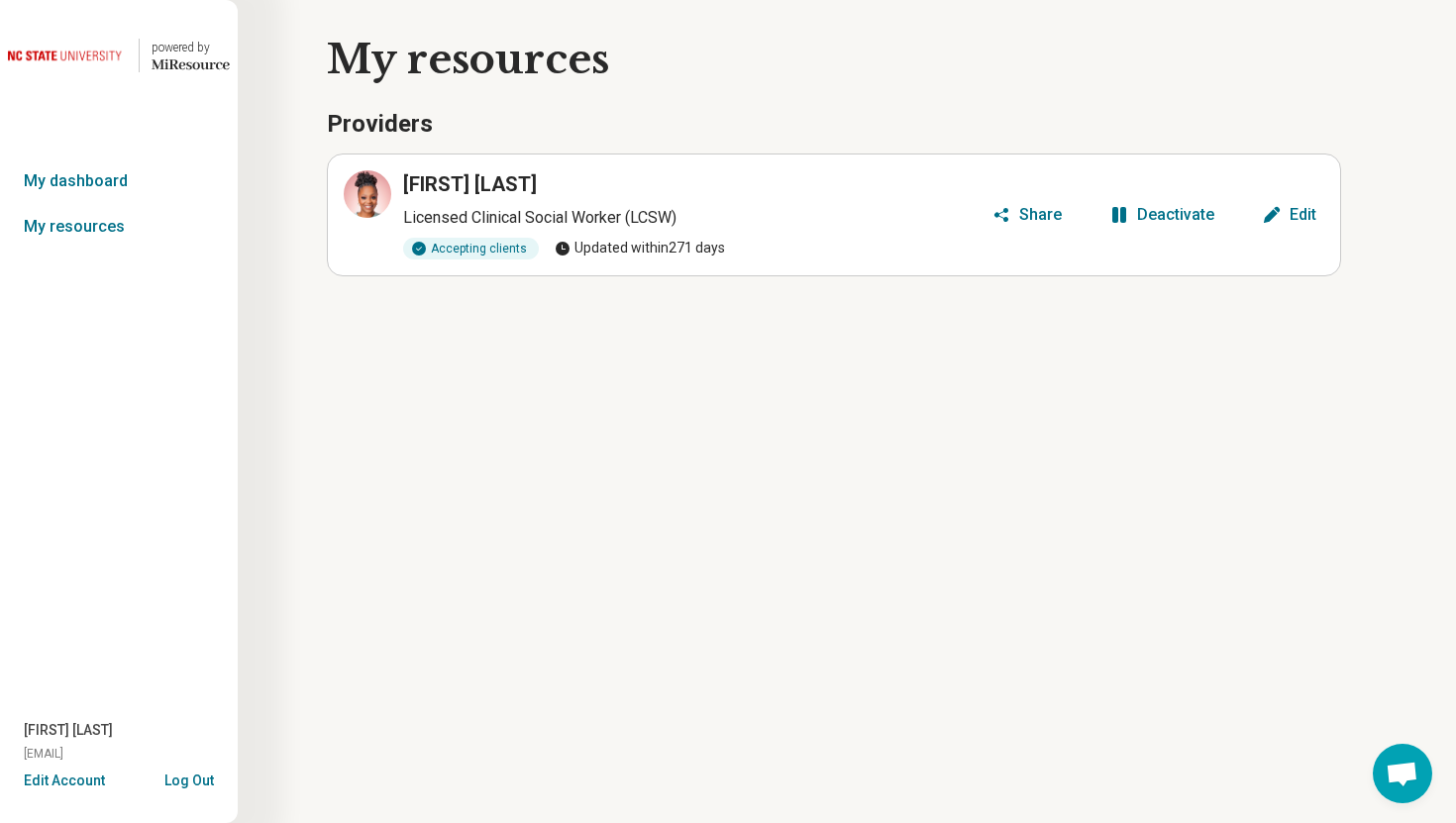 click on "Deactivate" at bounding box center (1176, 215) 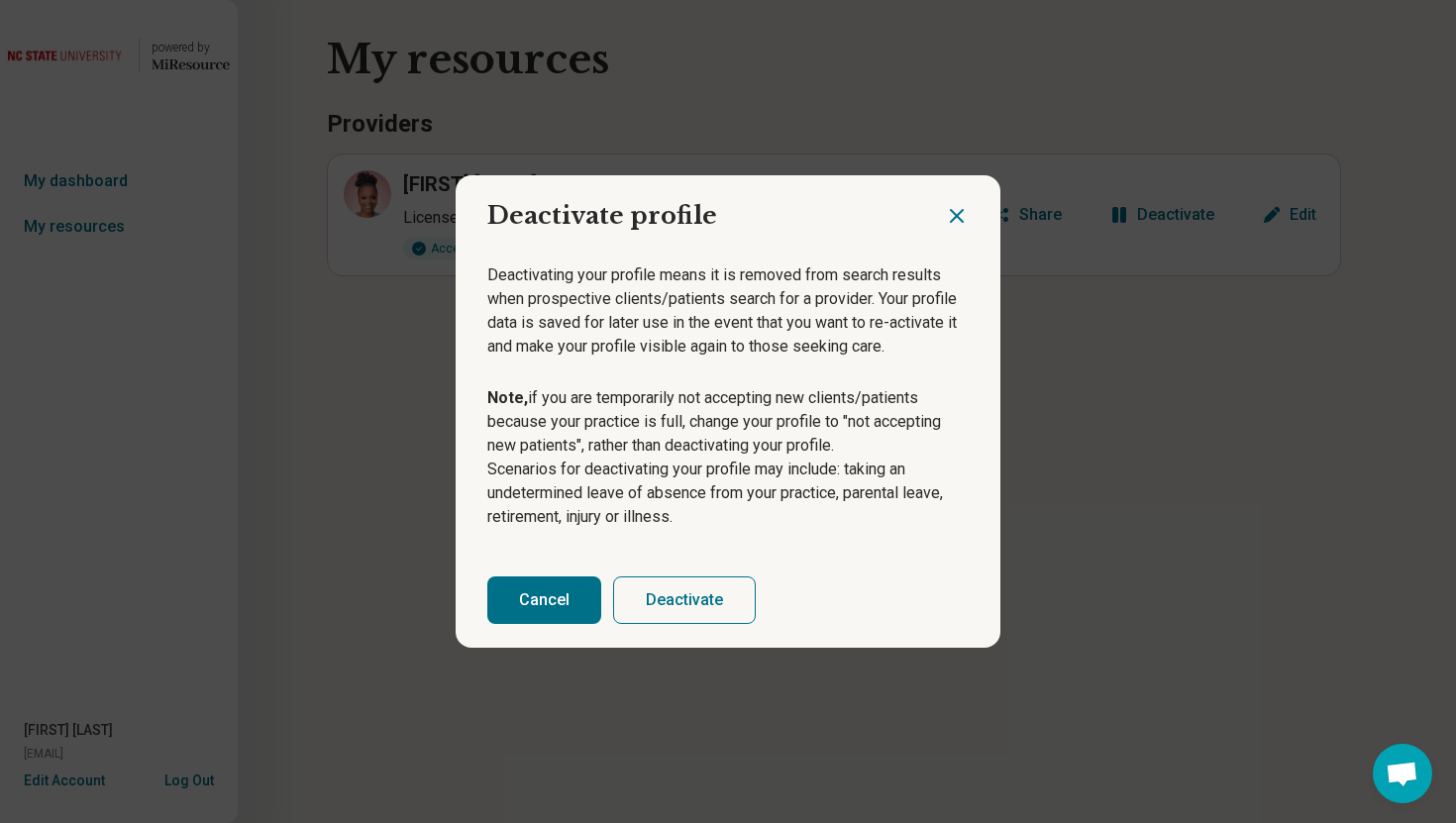 click on "Deactivate" at bounding box center [684, 600] 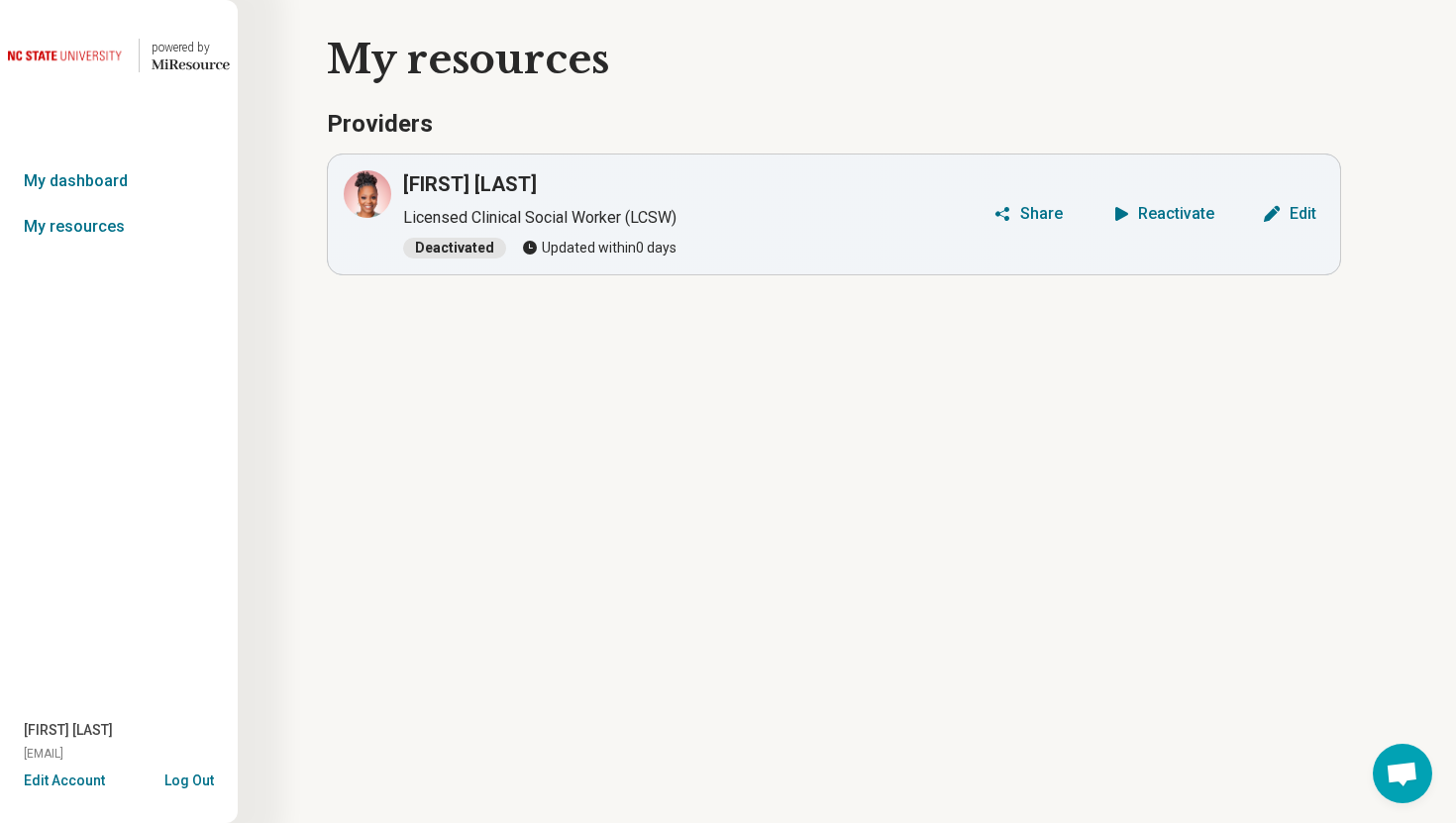 click on "Log Out" at bounding box center (189, 778) 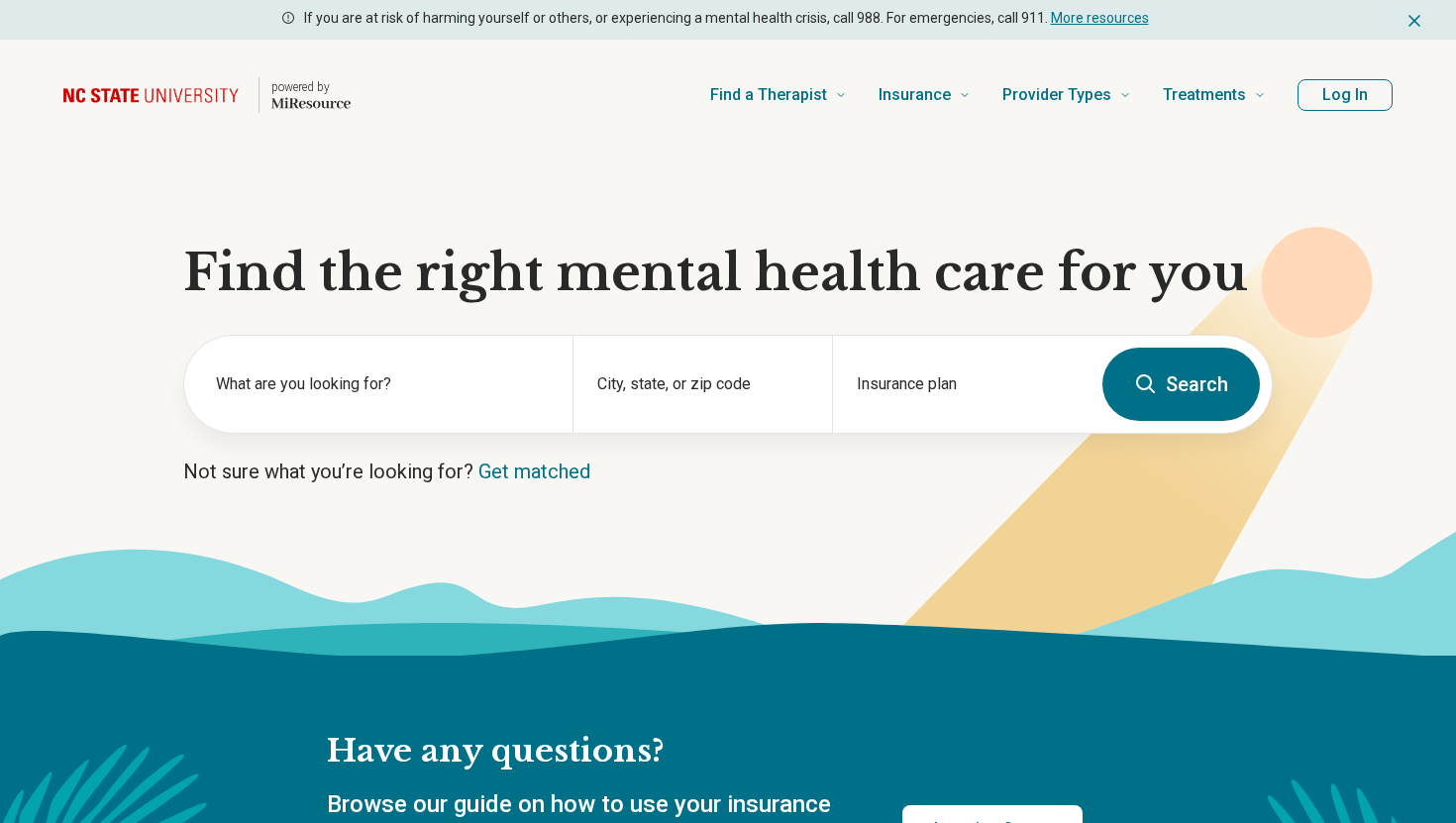 scroll, scrollTop: 0, scrollLeft: 0, axis: both 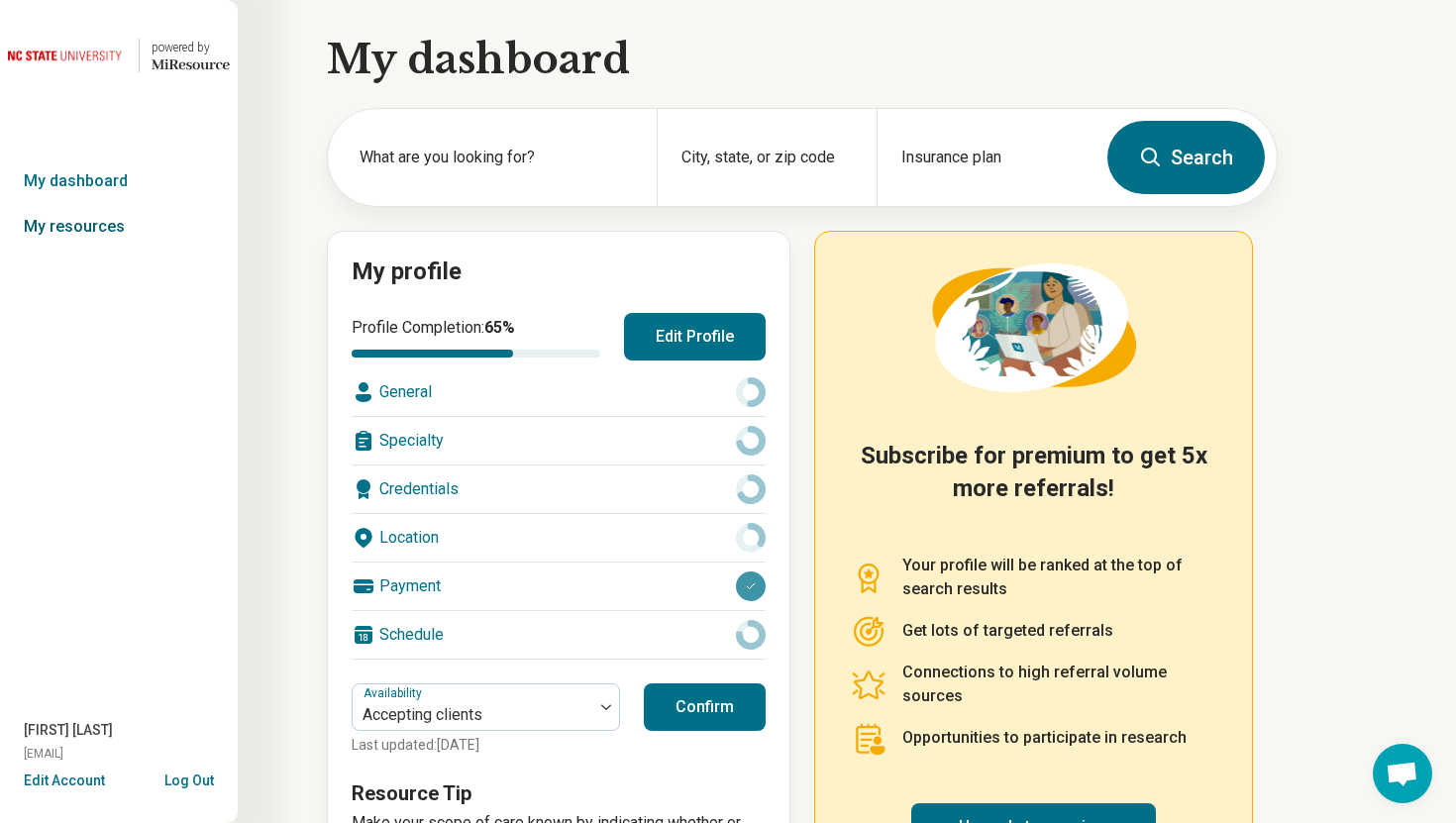 click on "My resources" at bounding box center [119, 227] 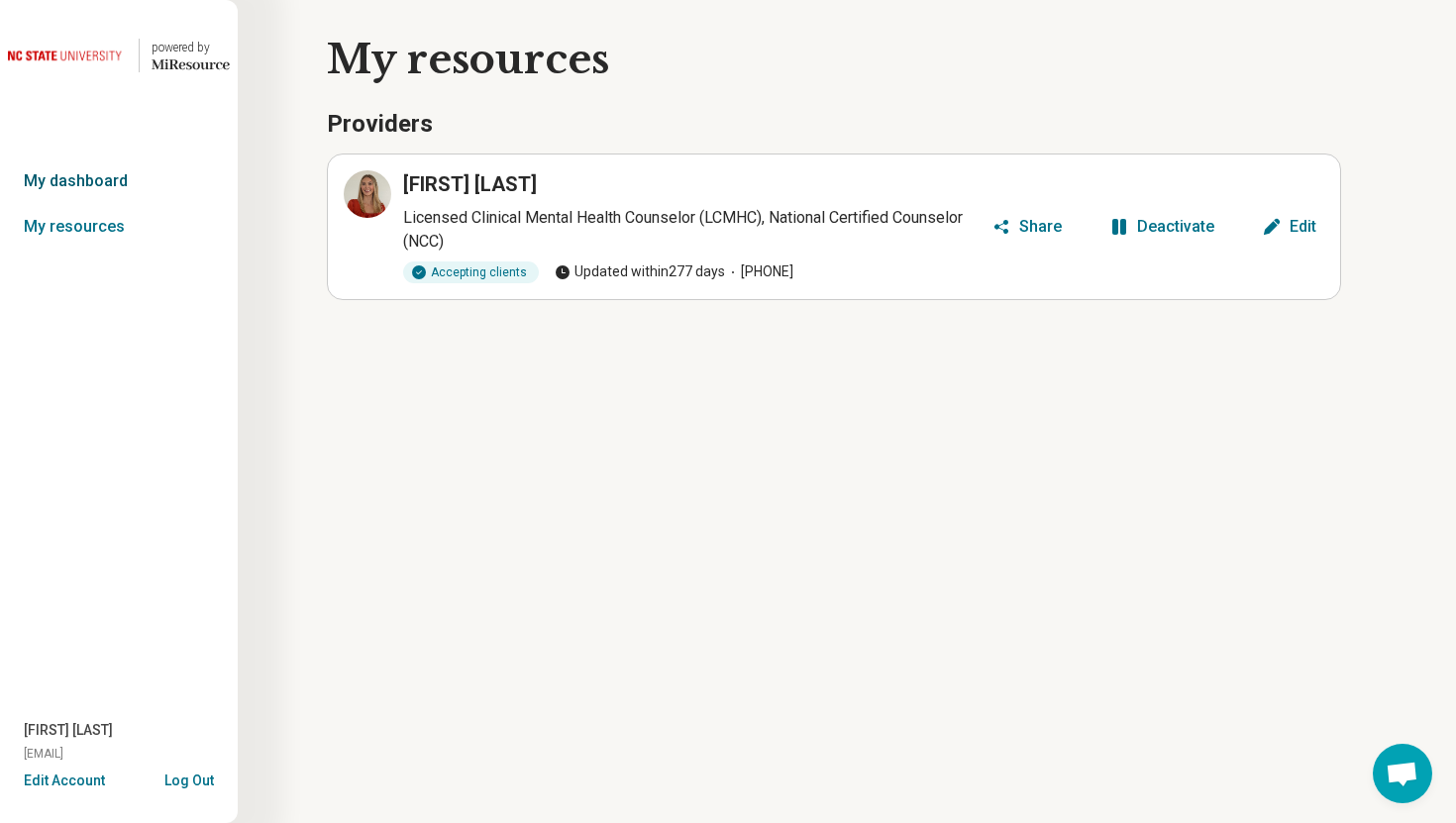 click on "My dashboard" at bounding box center (119, 181) 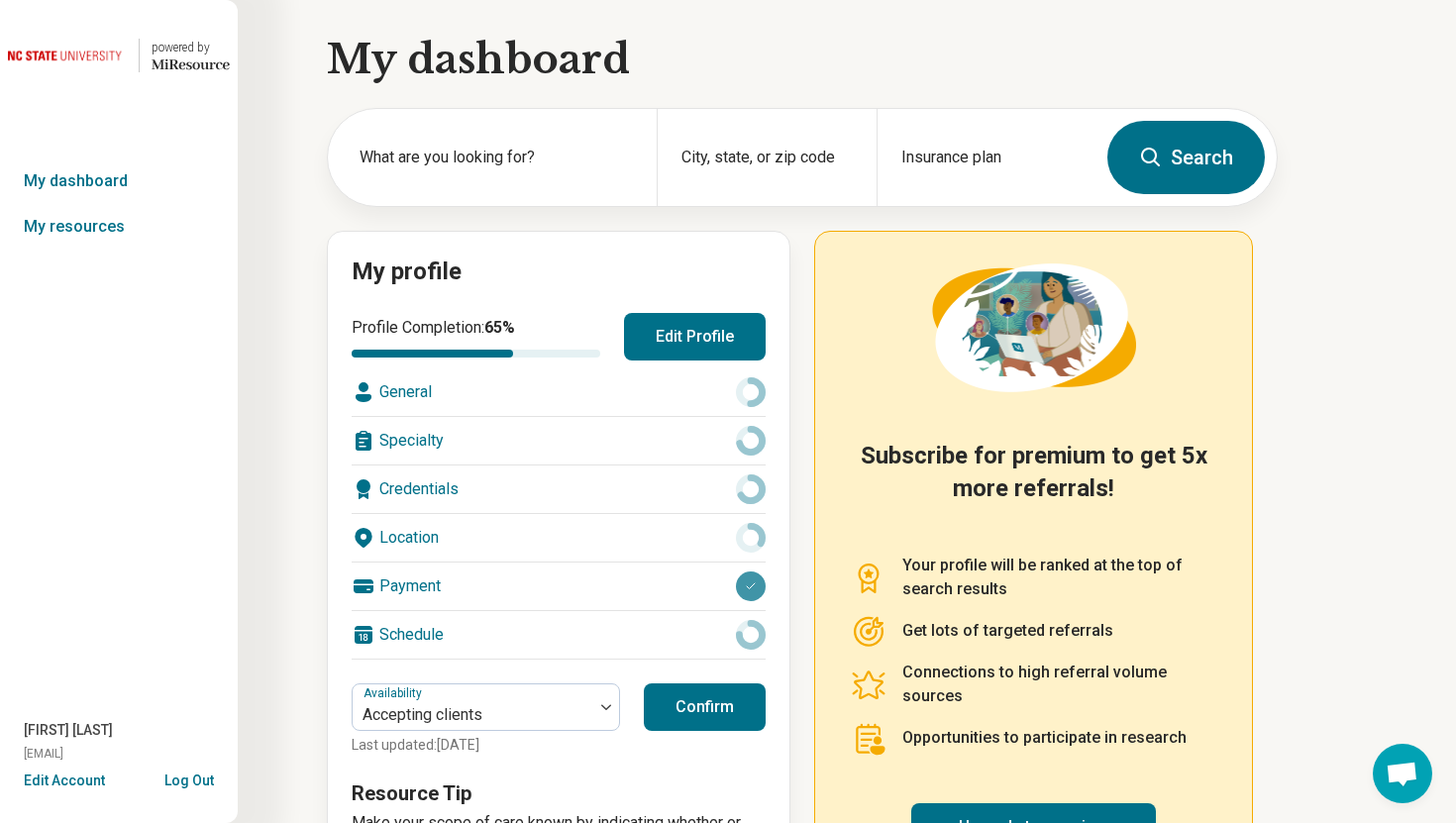 click on "Edit Profile" at bounding box center [694, 337] 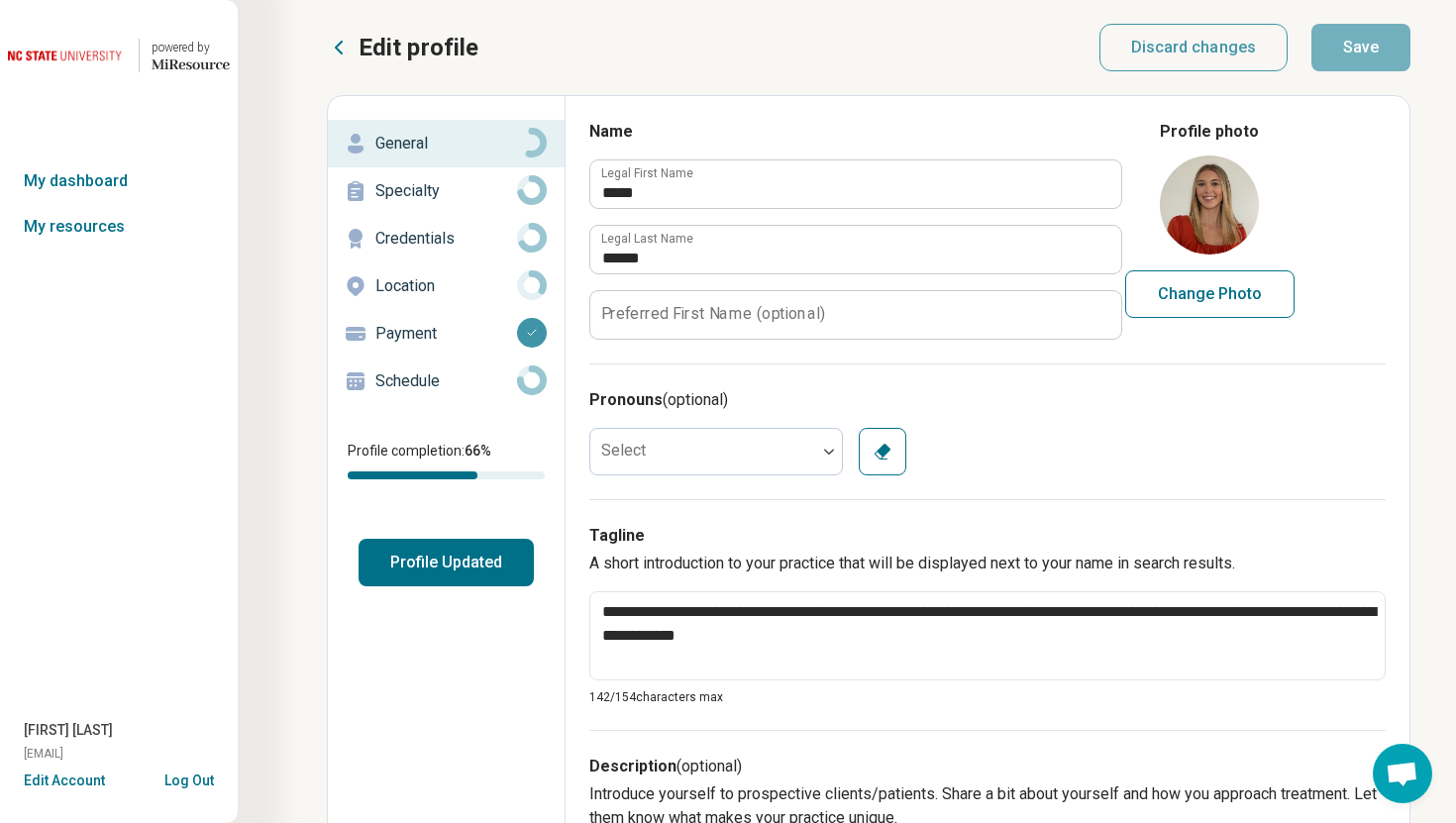 click on "Schedule" at bounding box center [446, 381] 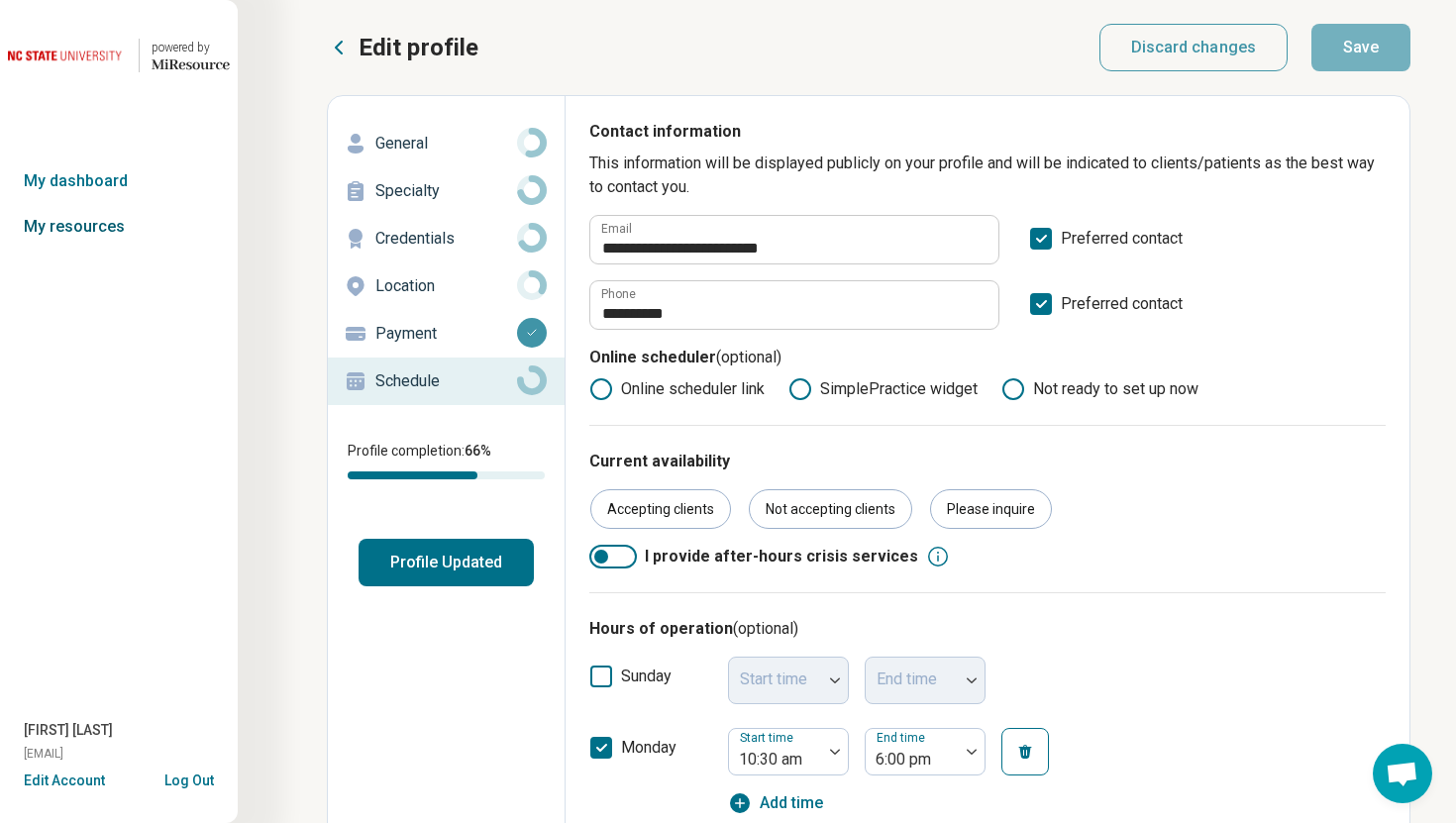 click on "My resources" at bounding box center (119, 227) 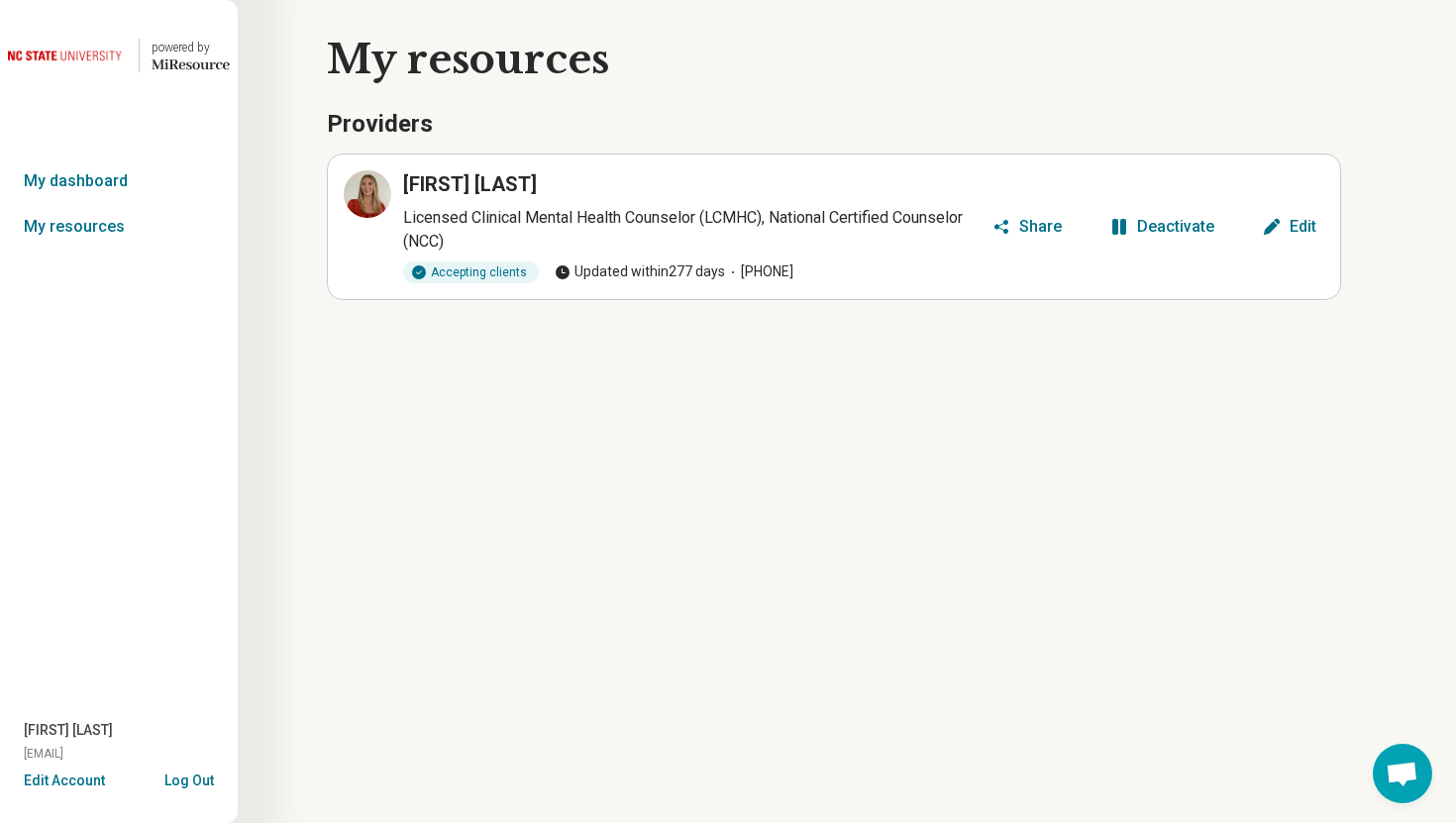 click on "Deactivate" at bounding box center [1162, 227] 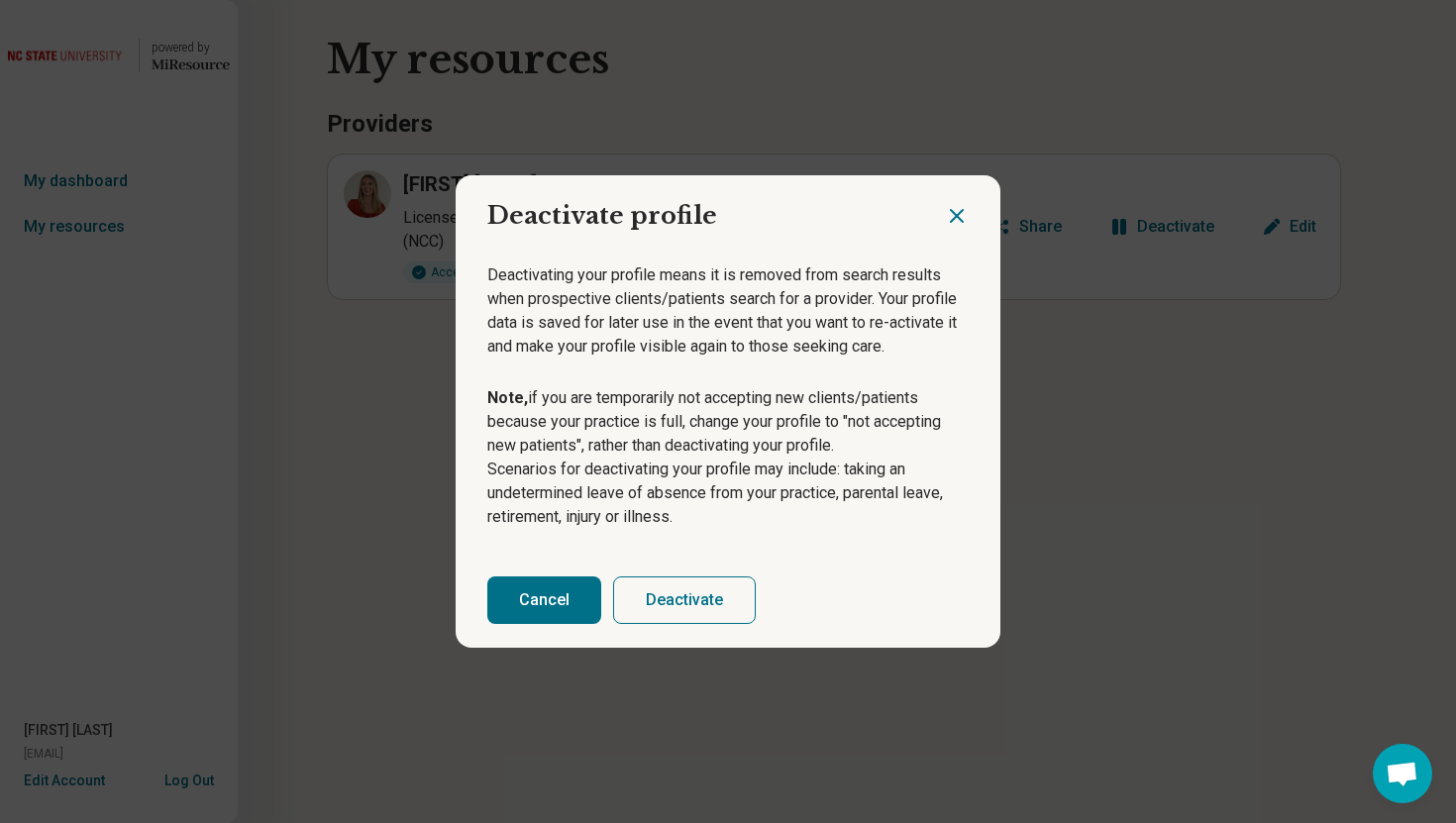 click on "Deactivate" at bounding box center (684, 600) 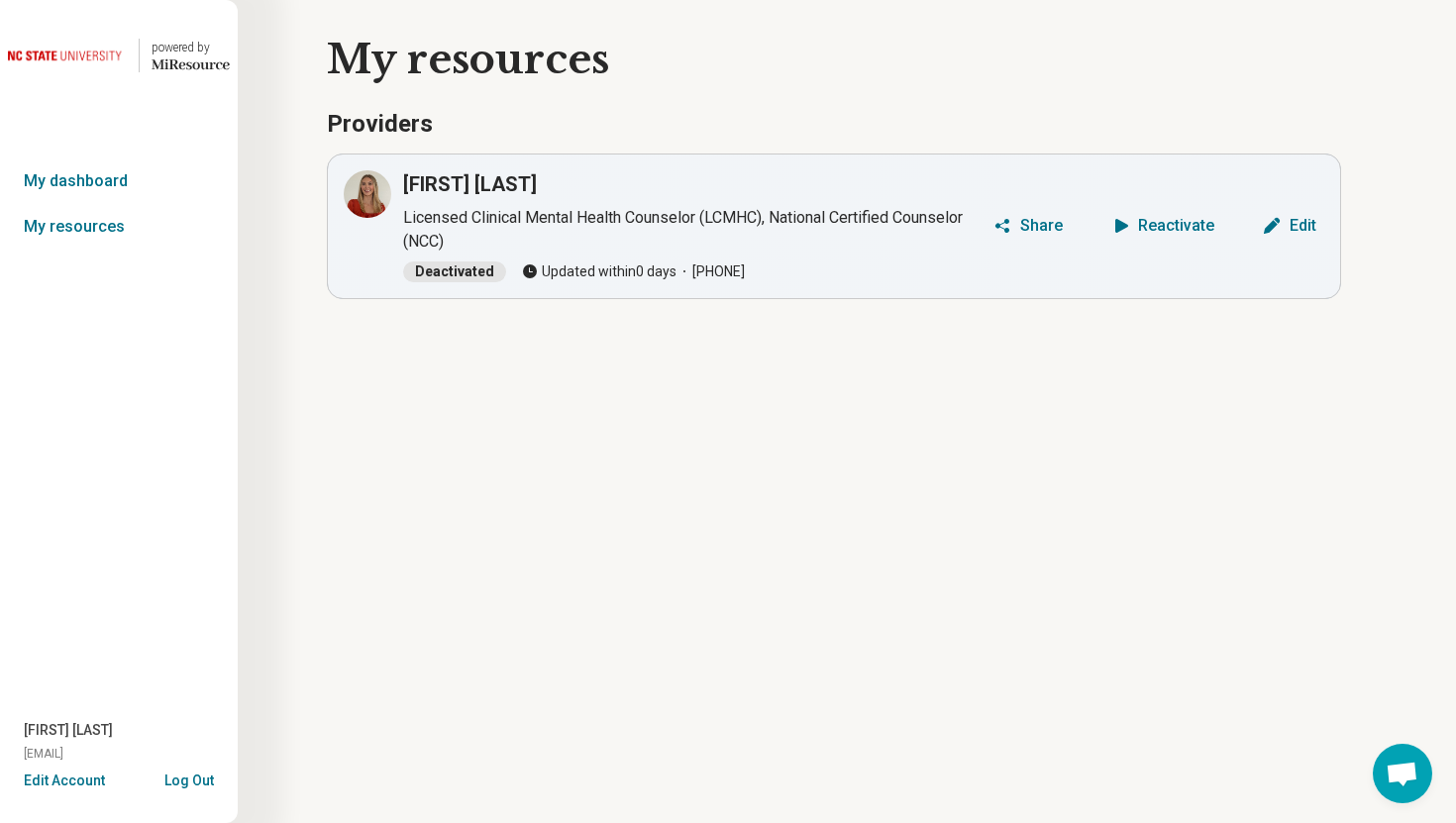 click on "Log Out" at bounding box center (189, 778) 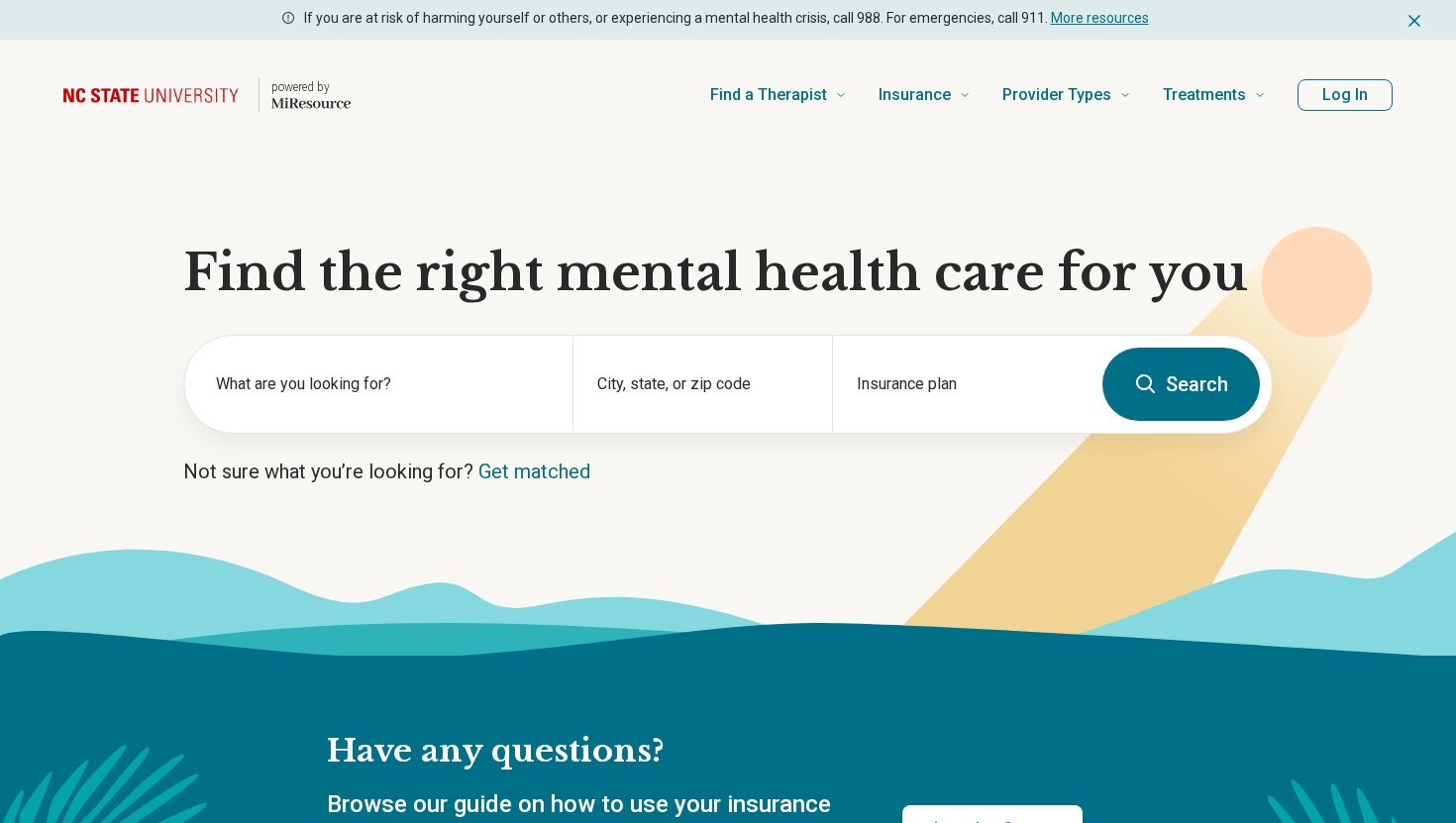 scroll, scrollTop: 0, scrollLeft: 0, axis: both 